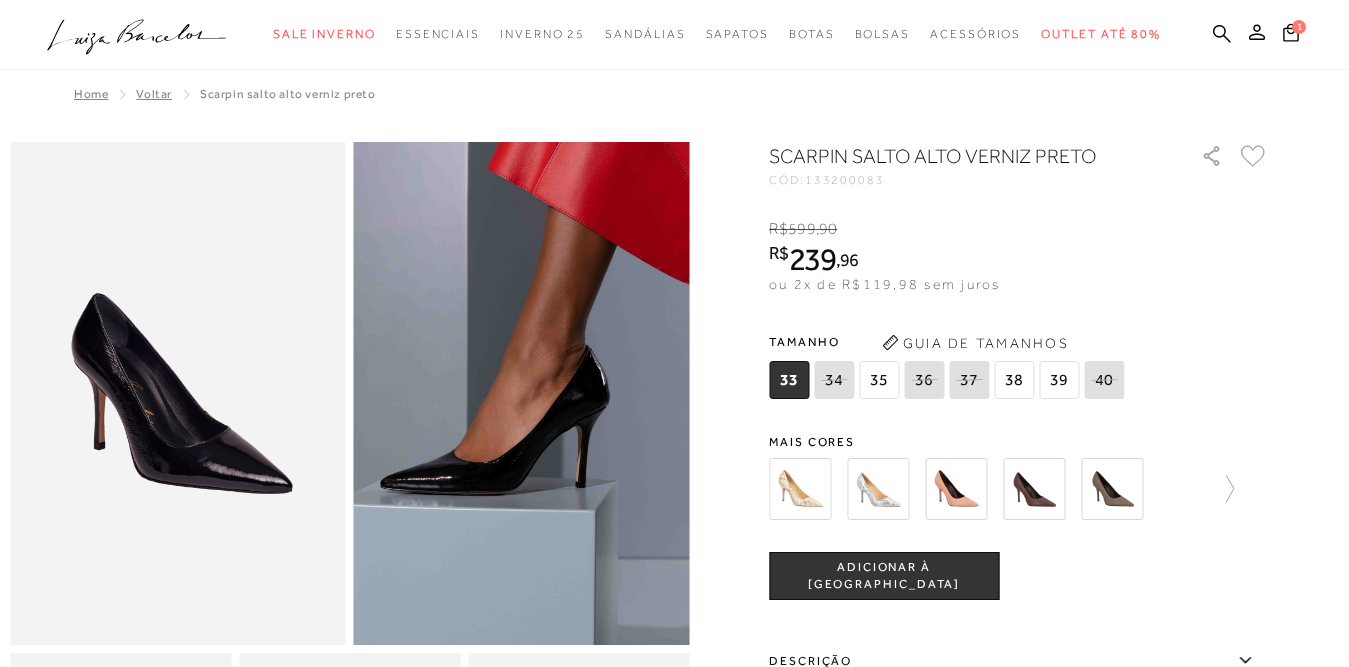 scroll, scrollTop: 0, scrollLeft: 0, axis: both 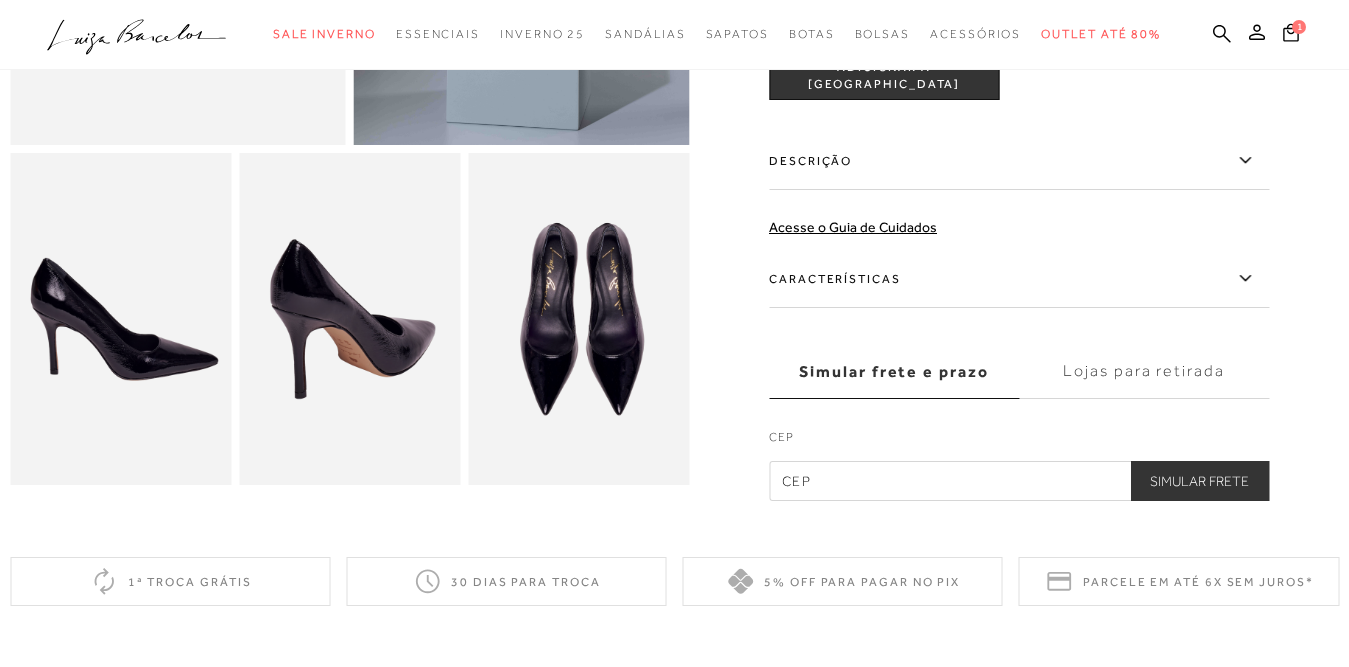 type on "[EMAIL_ADDRESS][DOMAIN_NAME]" 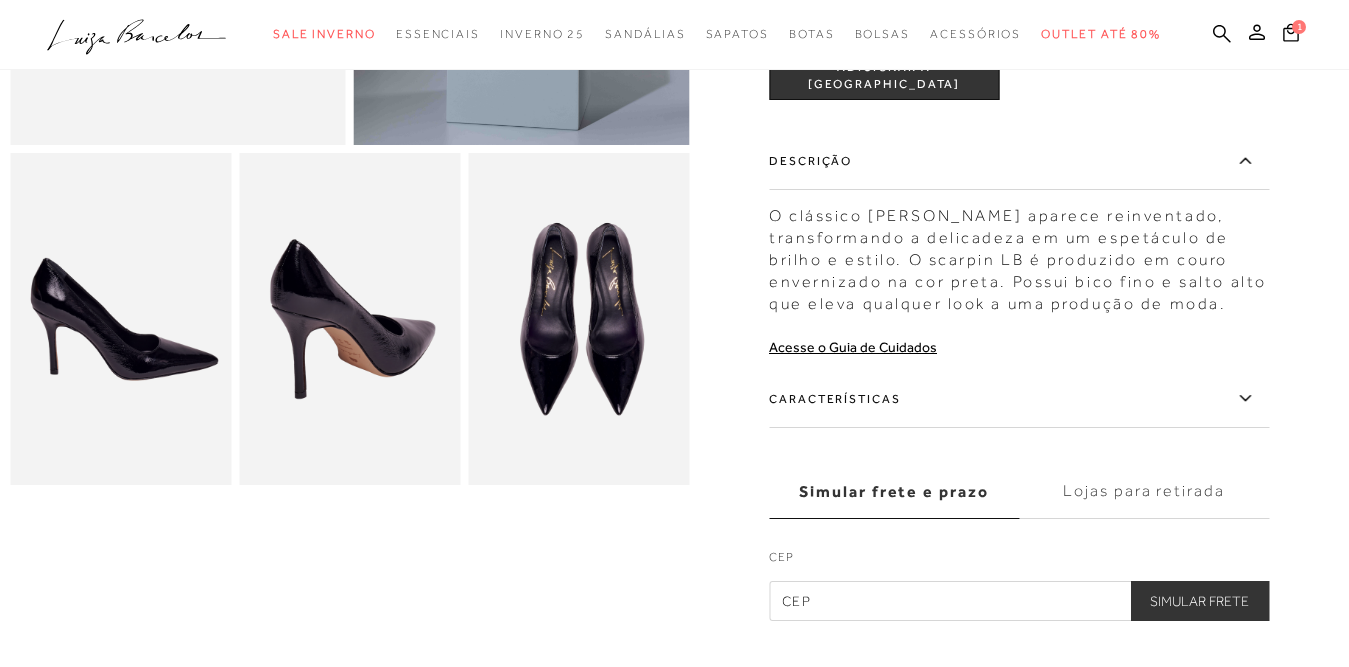 click 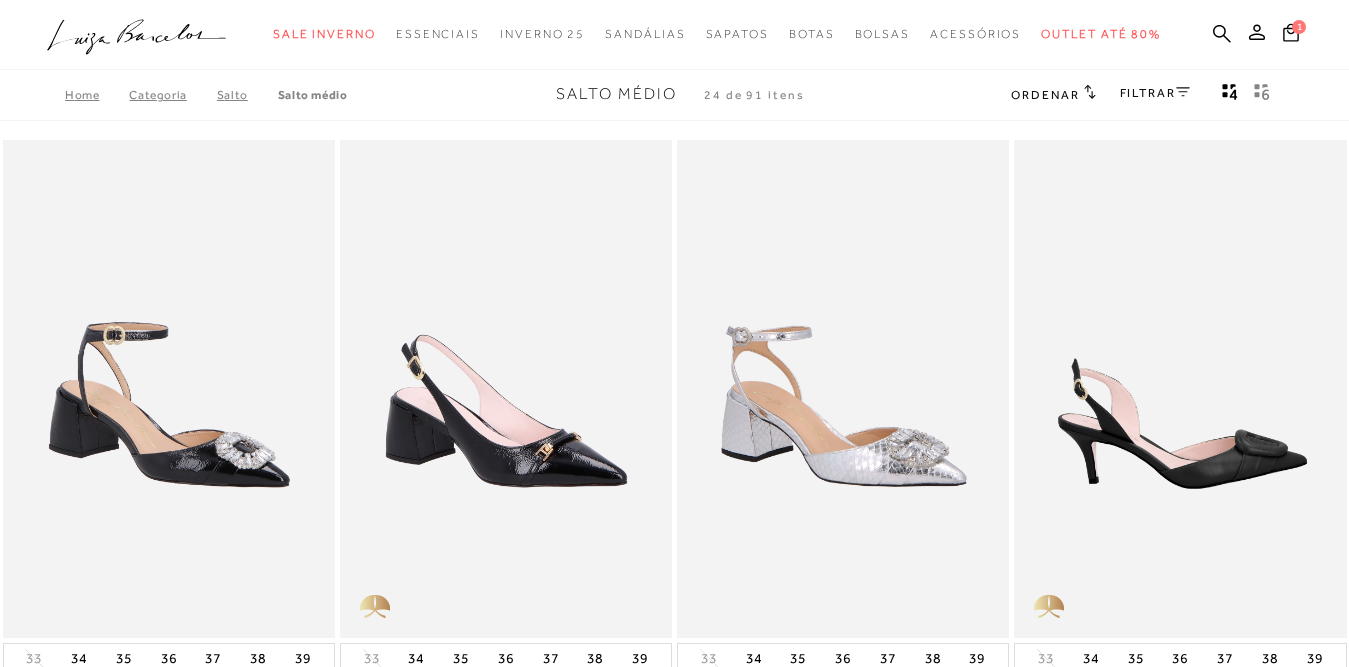 scroll, scrollTop: 0, scrollLeft: 0, axis: both 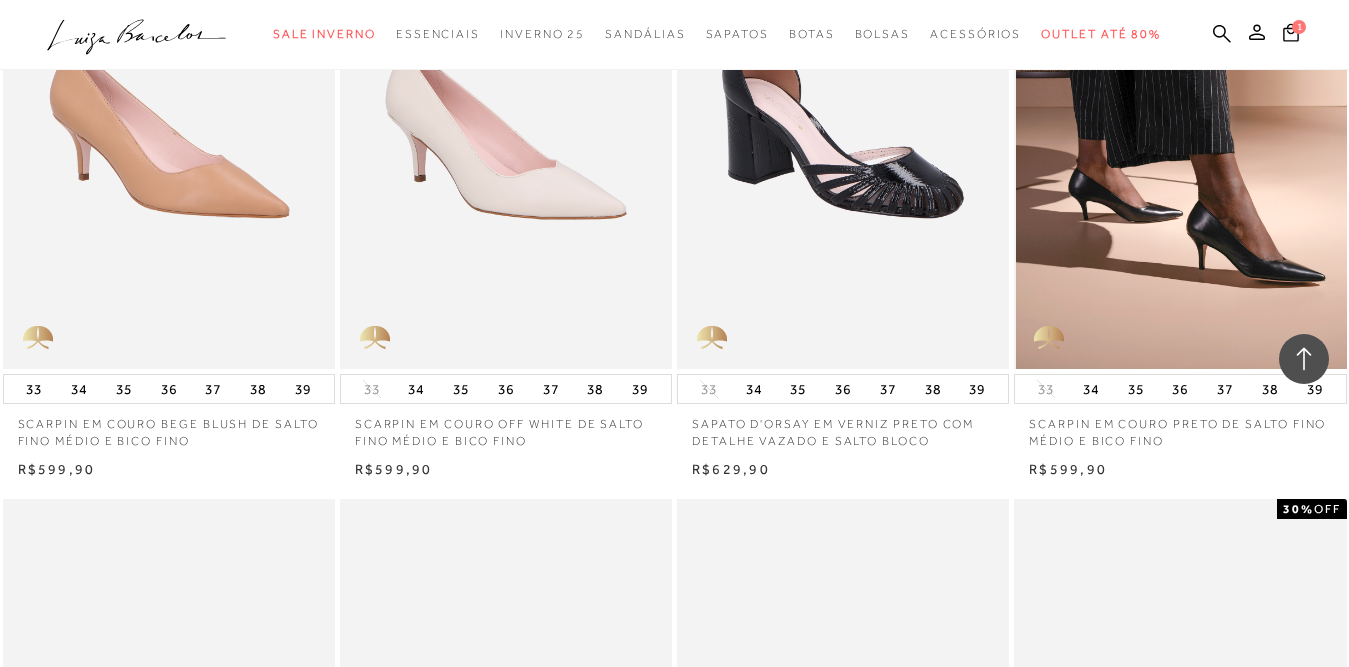 click at bounding box center (1181, 120) 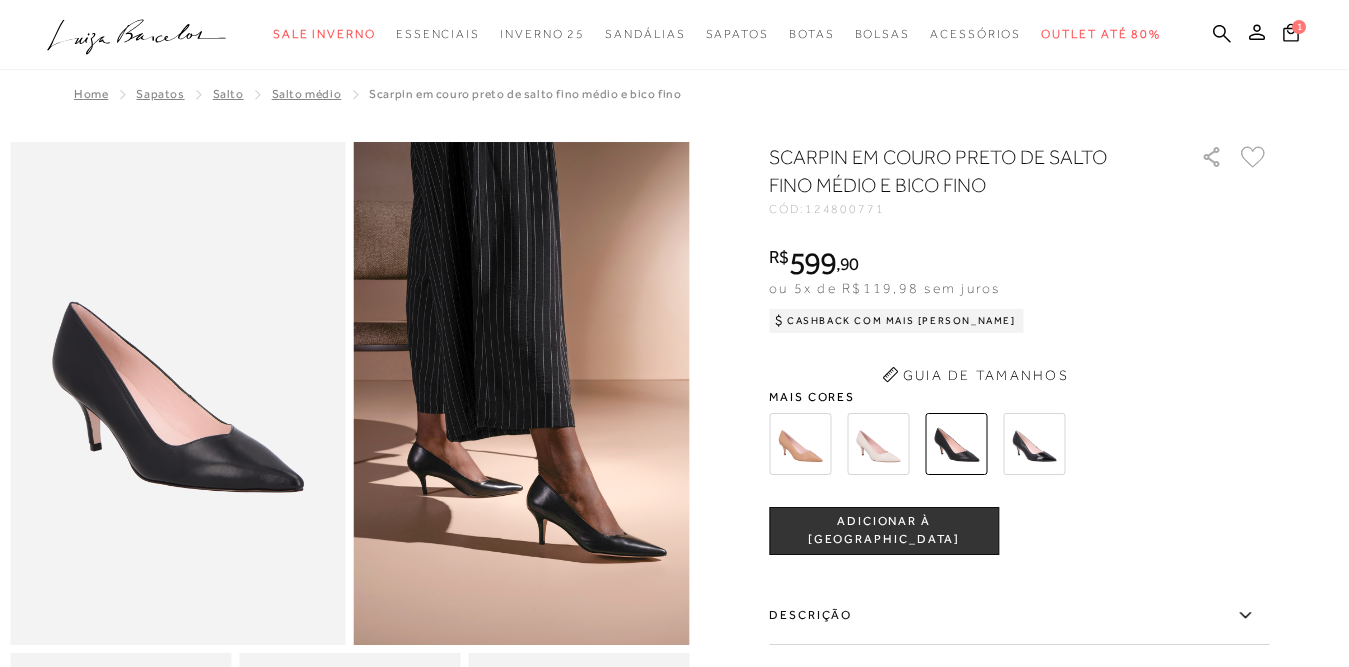 scroll, scrollTop: 0, scrollLeft: 0, axis: both 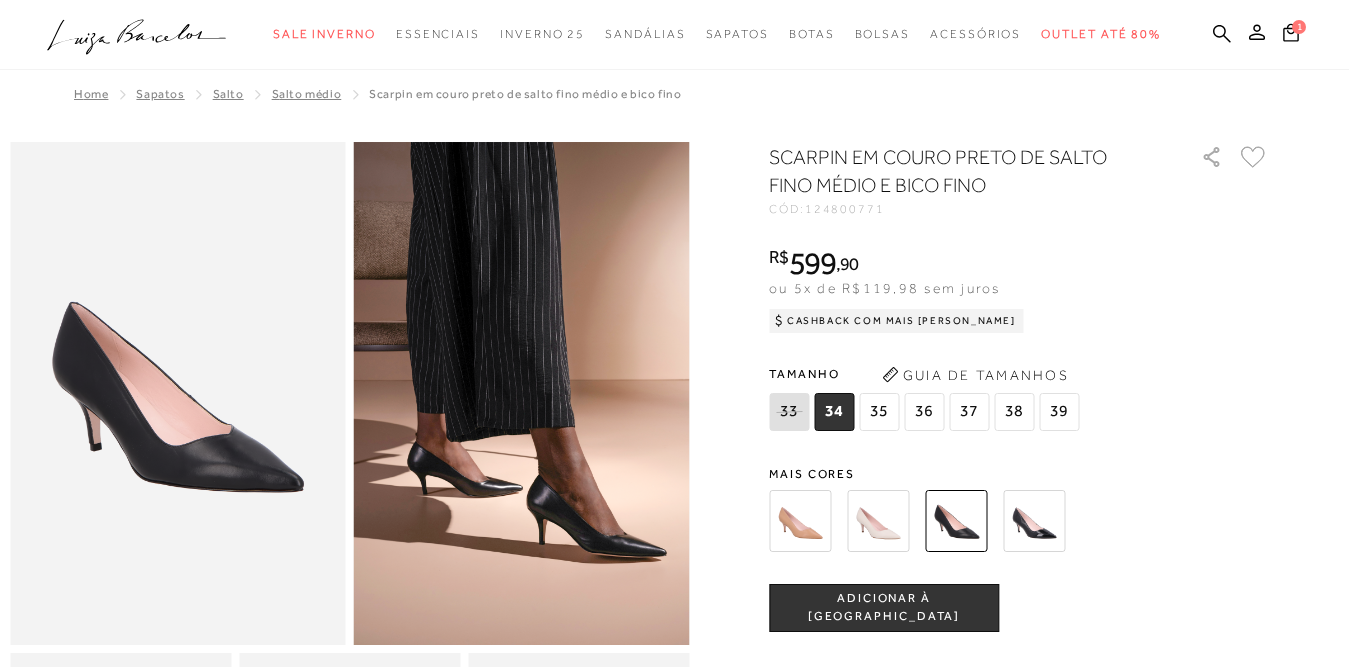 click on "36" at bounding box center [924, 412] 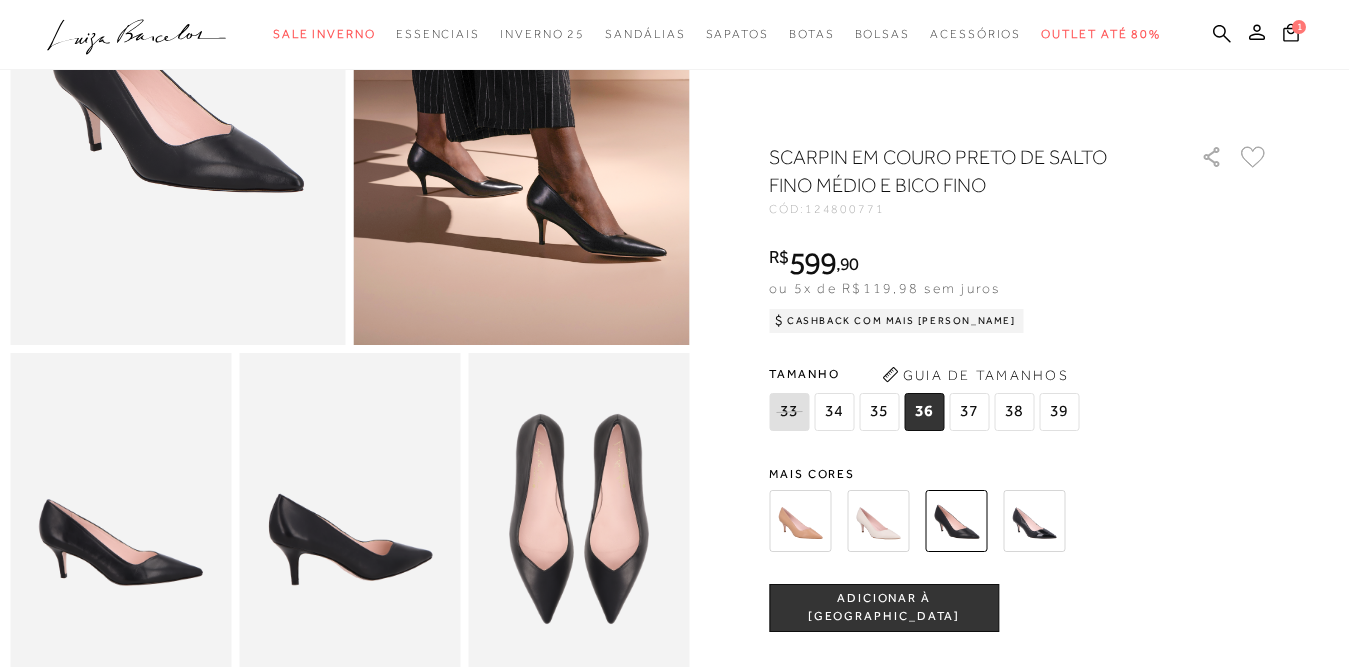 scroll, scrollTop: 400, scrollLeft: 0, axis: vertical 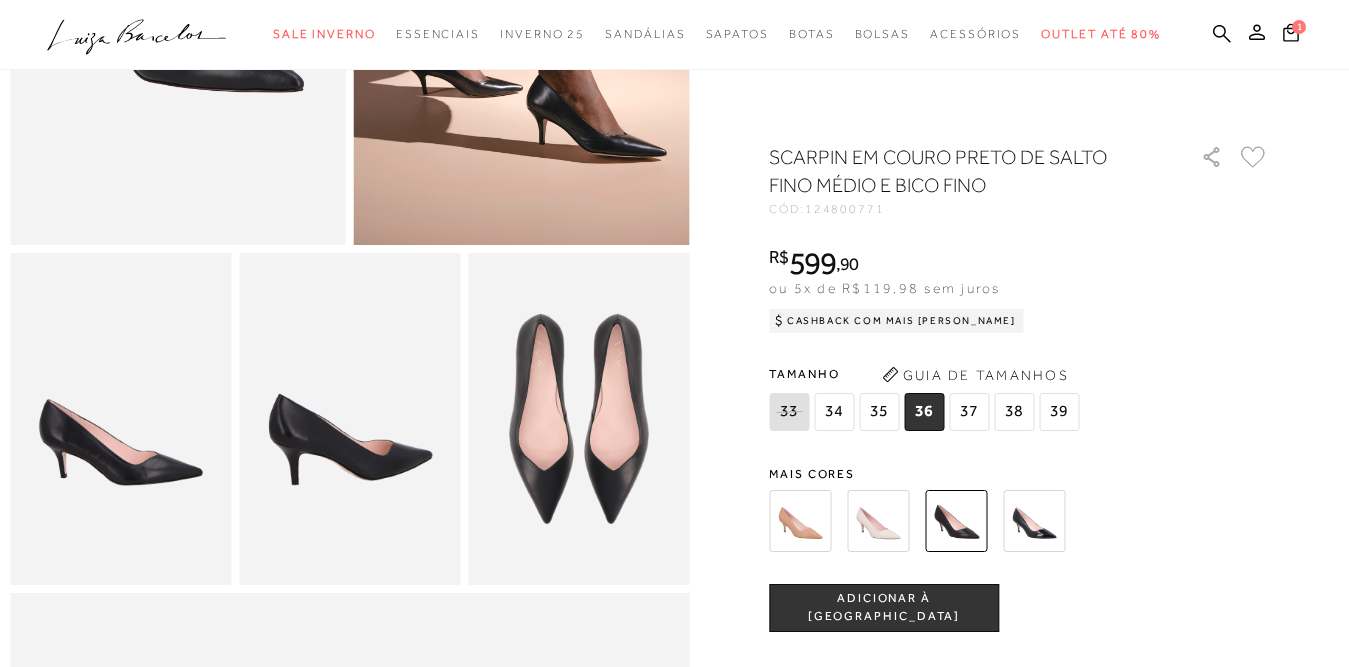 click on "ADICIONAR À [GEOGRAPHIC_DATA]" at bounding box center (884, 607) 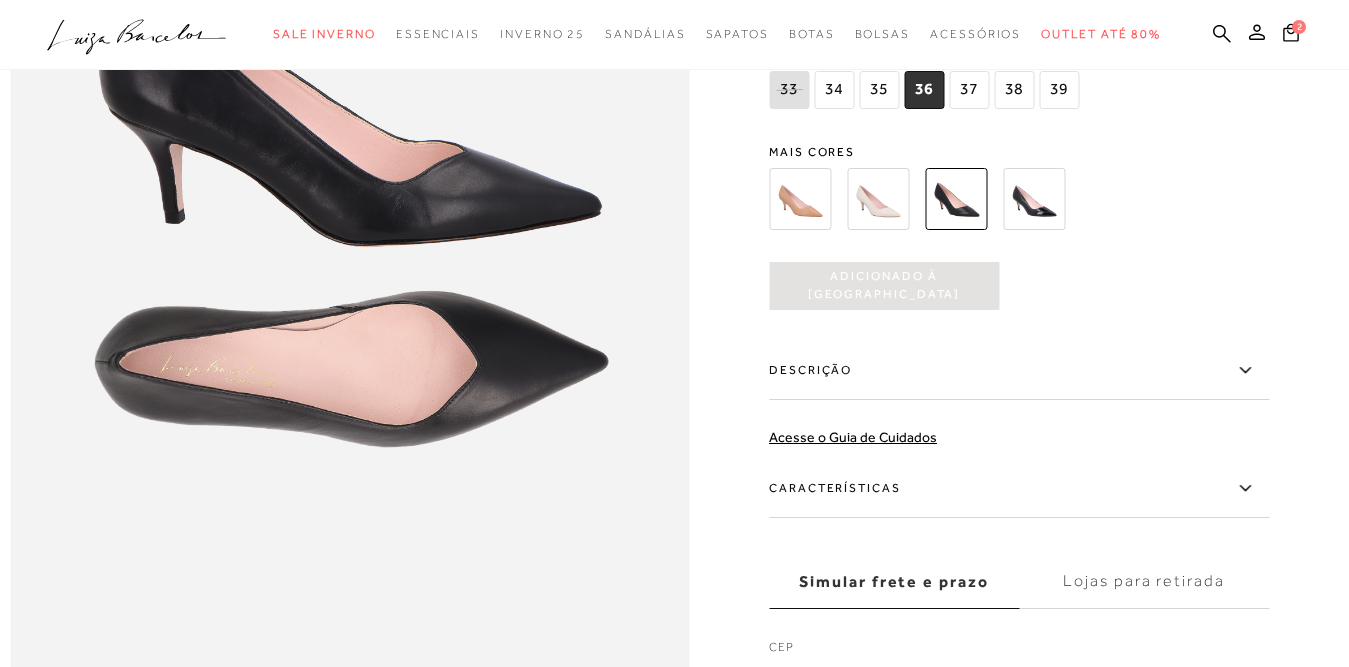 scroll, scrollTop: 1500, scrollLeft: 0, axis: vertical 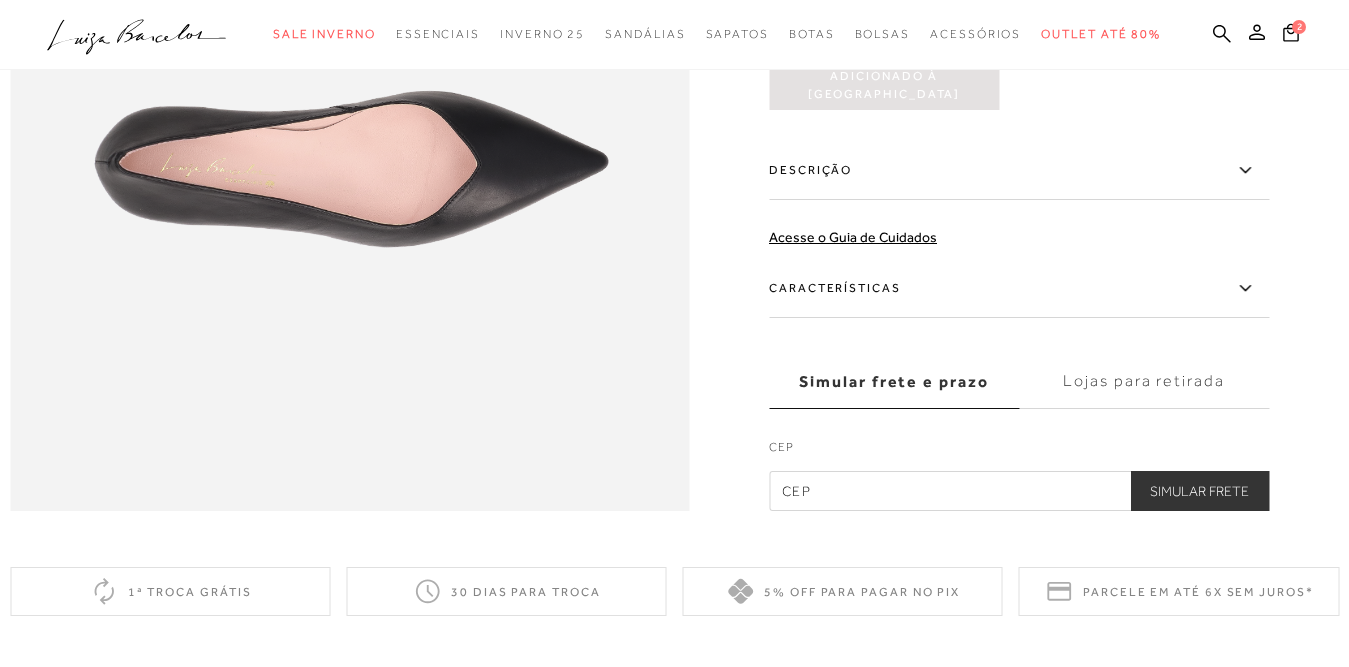 click on "Descrição" at bounding box center [1019, 171] 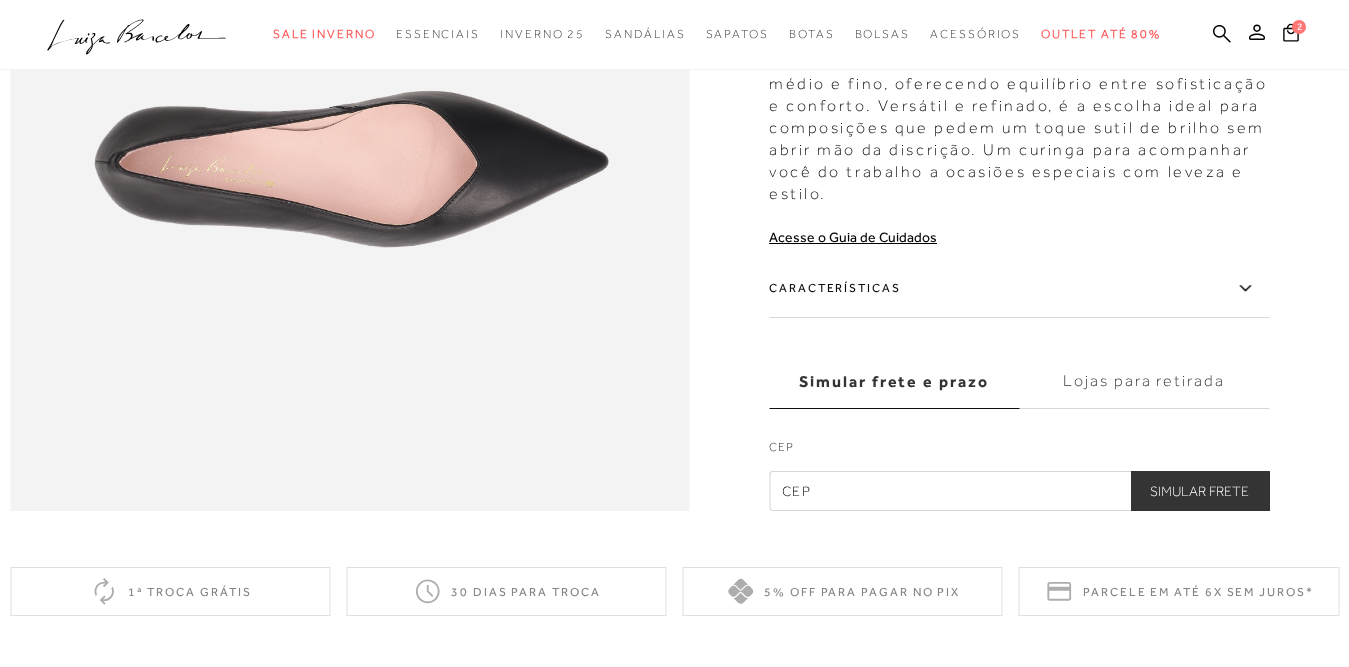 click on "Características" at bounding box center (1019, 289) 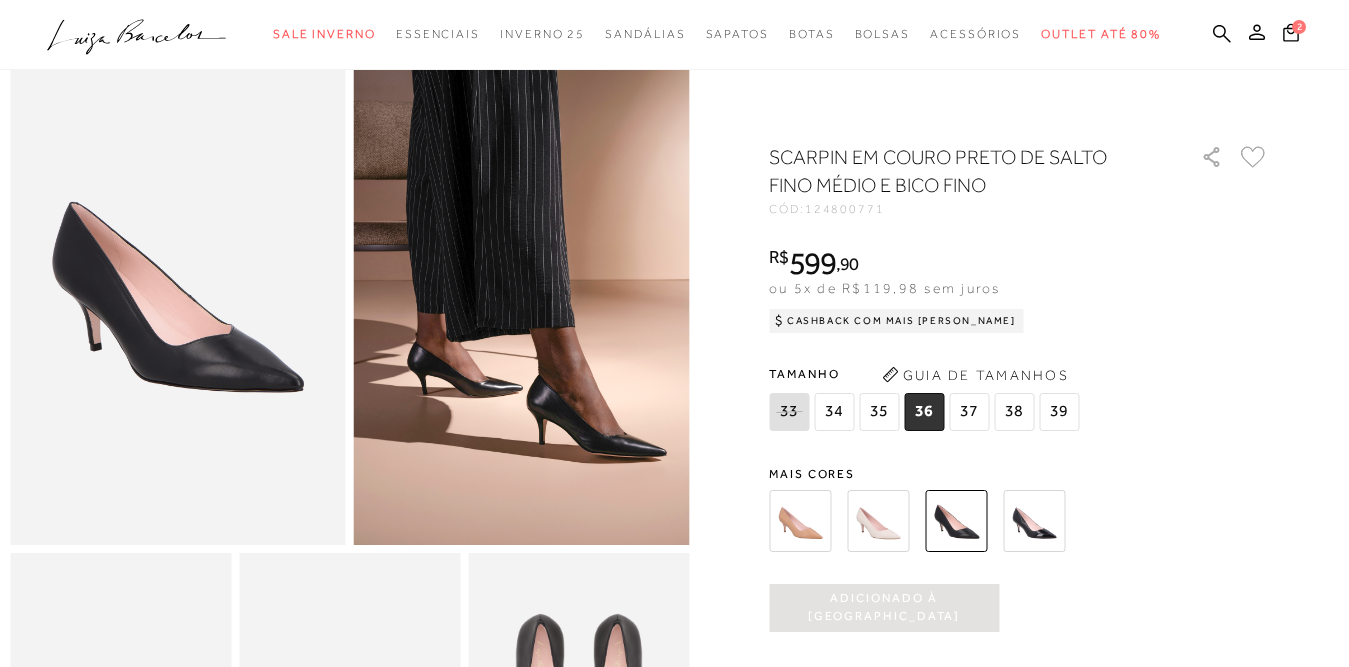 scroll, scrollTop: 0, scrollLeft: 0, axis: both 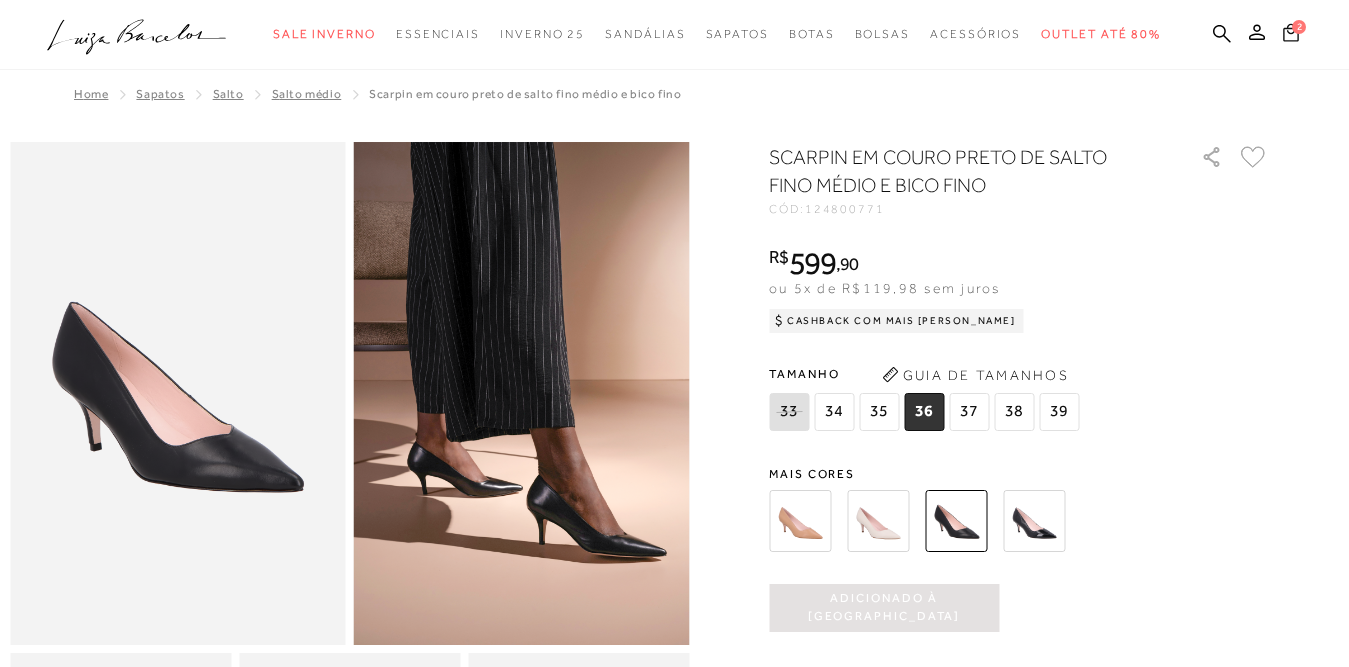 click 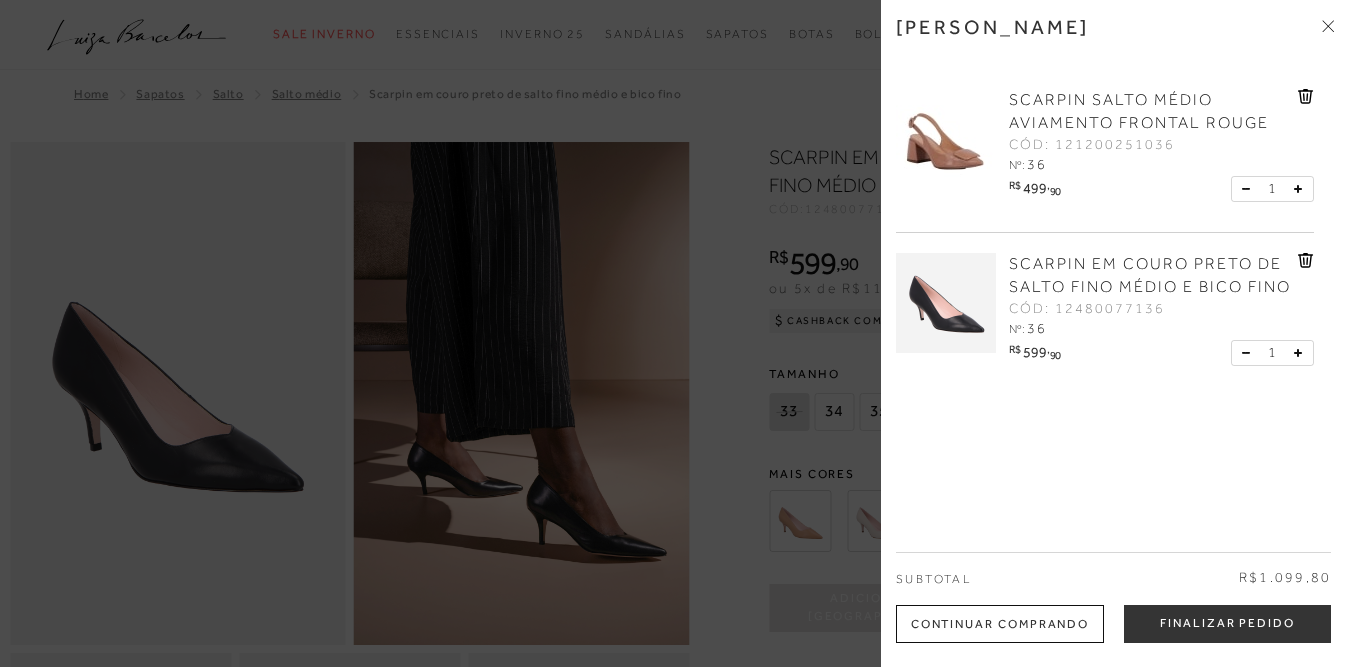 click 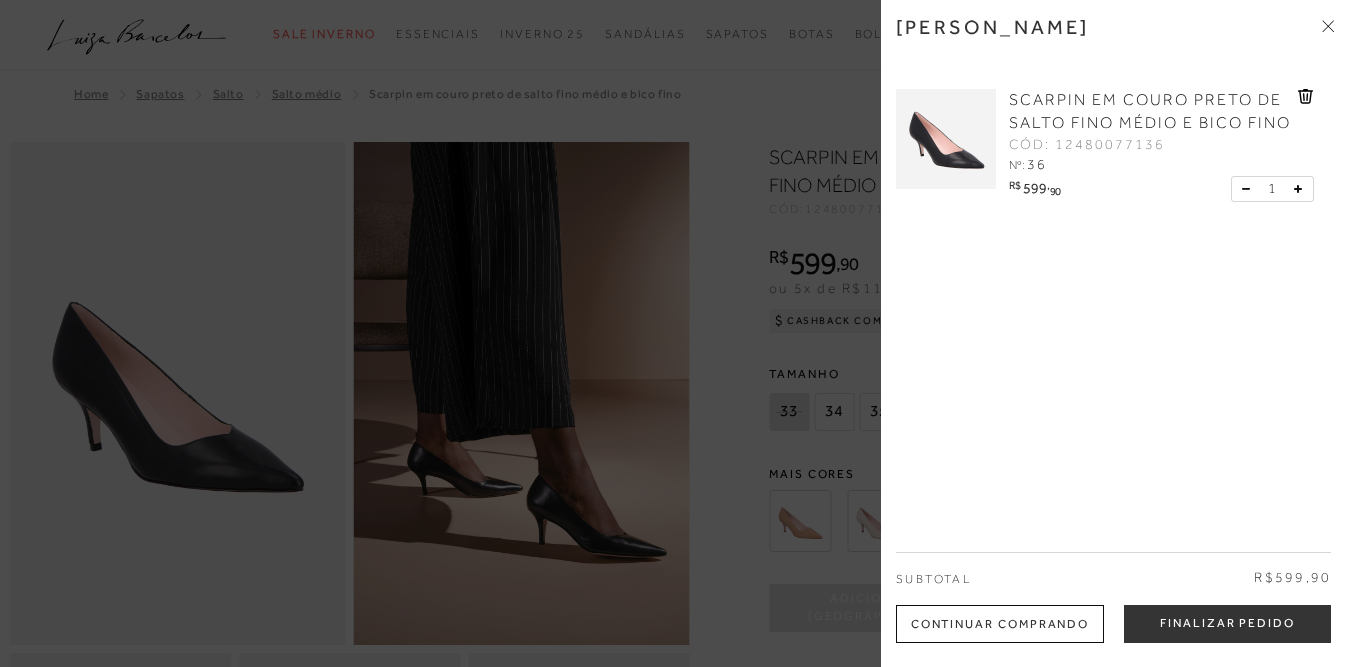 scroll, scrollTop: 2800, scrollLeft: 0, axis: vertical 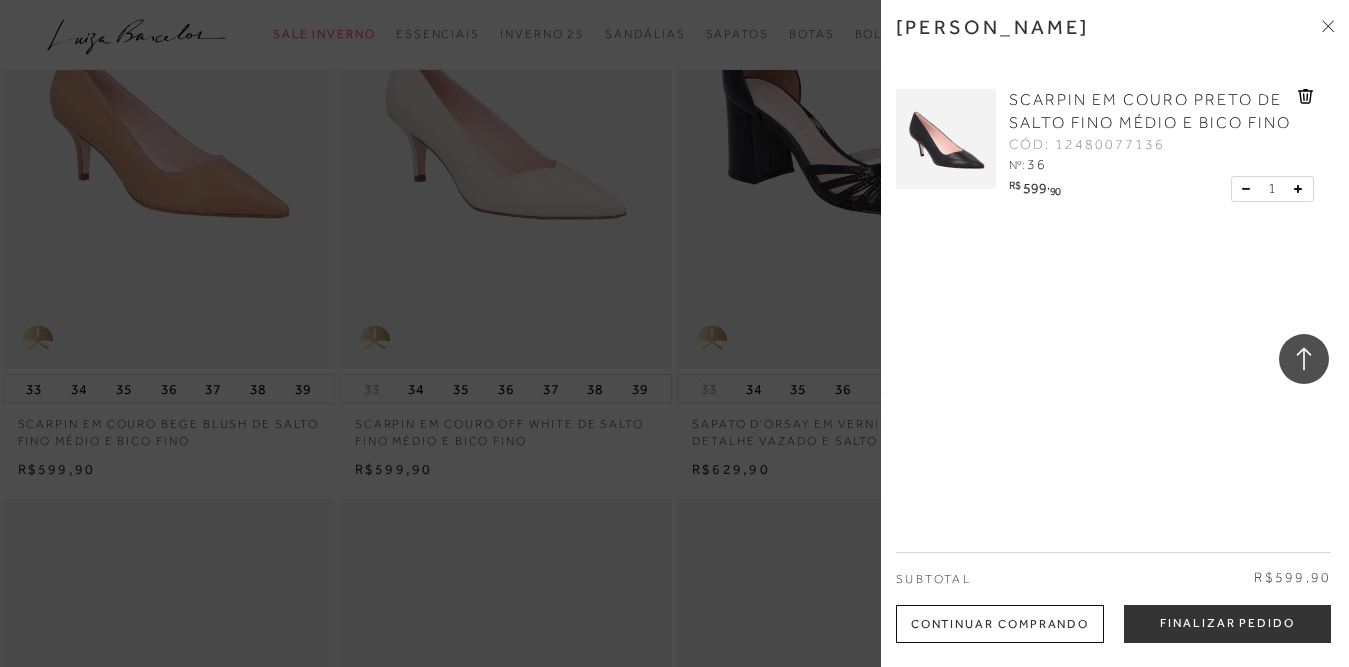click 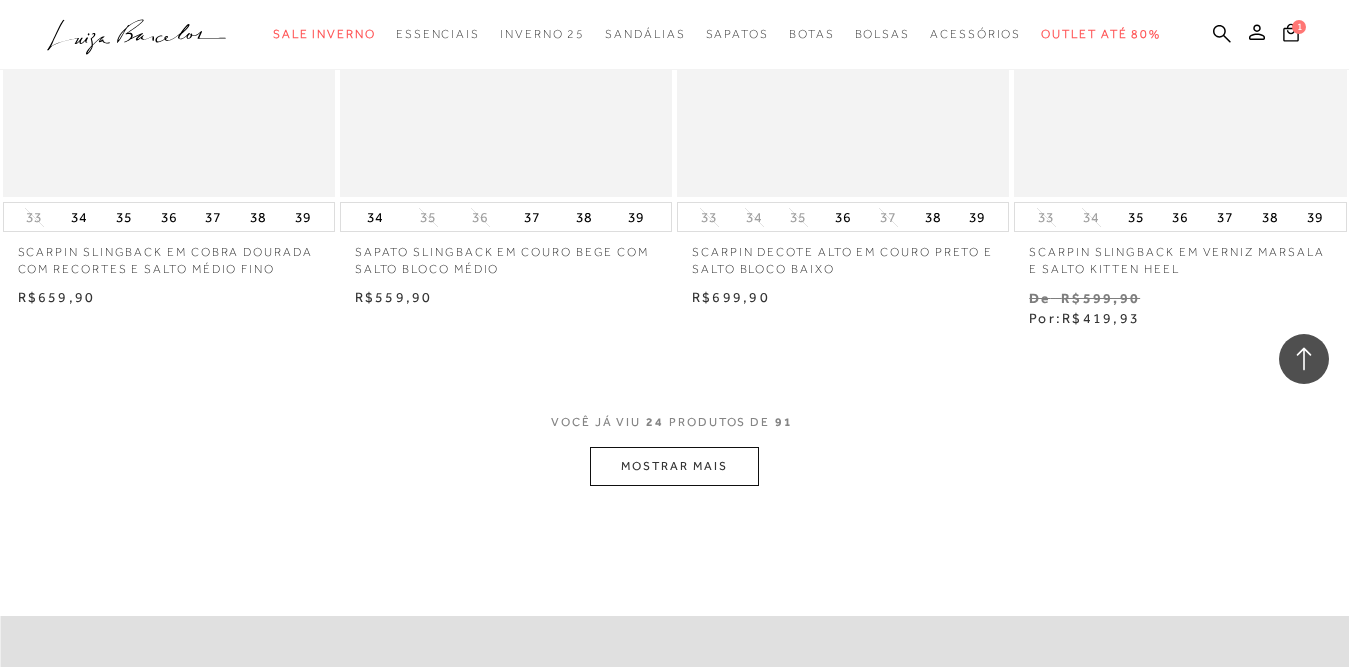 scroll, scrollTop: 3800, scrollLeft: 0, axis: vertical 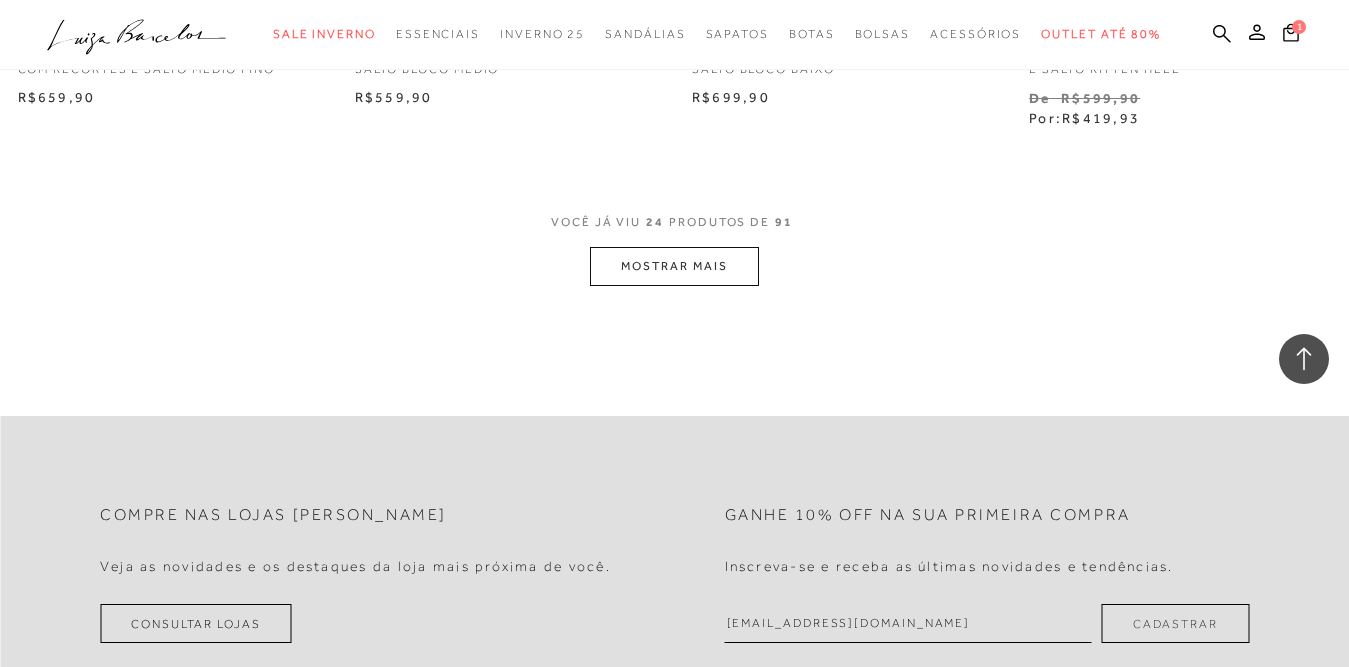 click on "MOSTRAR MAIS" at bounding box center [674, 266] 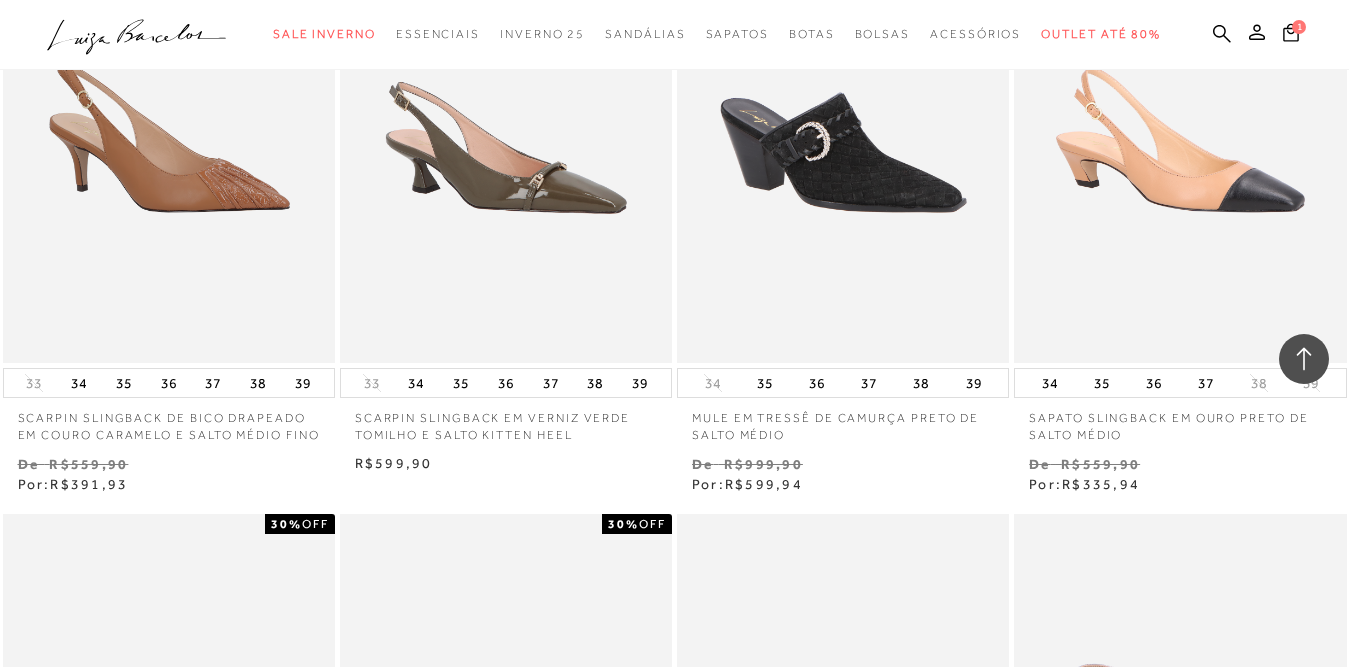 scroll, scrollTop: 5300, scrollLeft: 0, axis: vertical 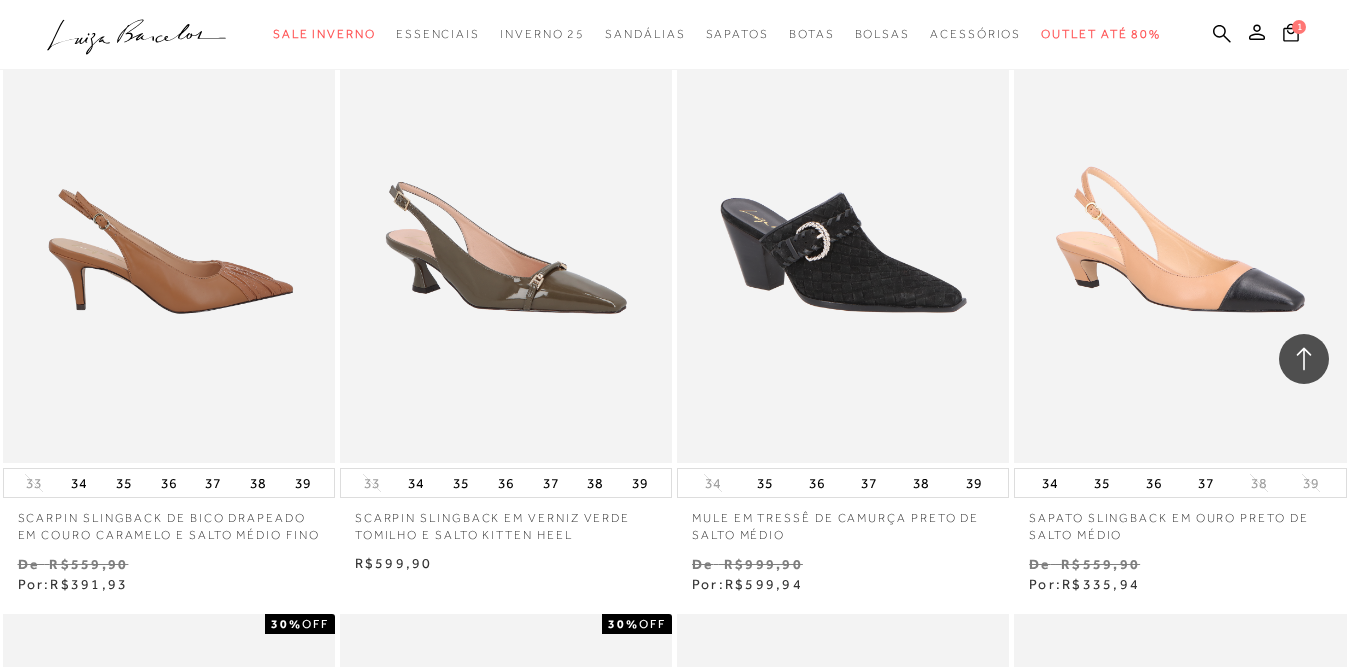 click at bounding box center [170, 214] 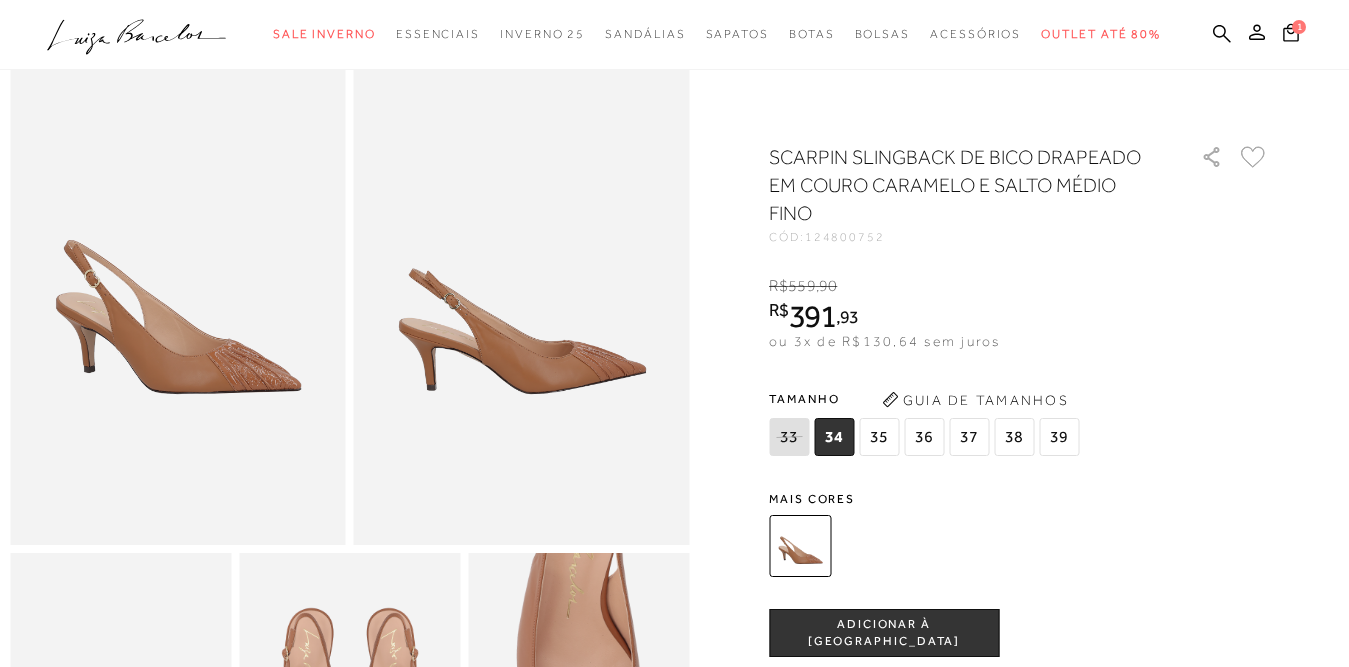 scroll, scrollTop: 200, scrollLeft: 0, axis: vertical 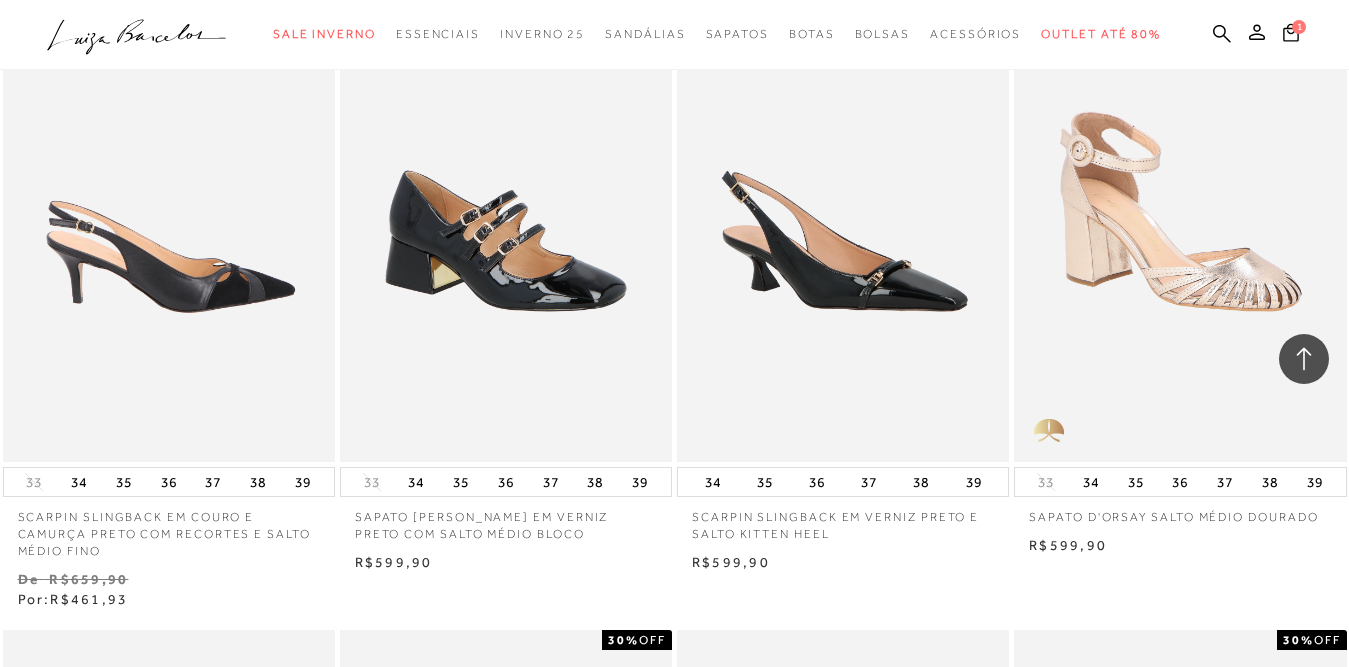 click at bounding box center (170, 213) 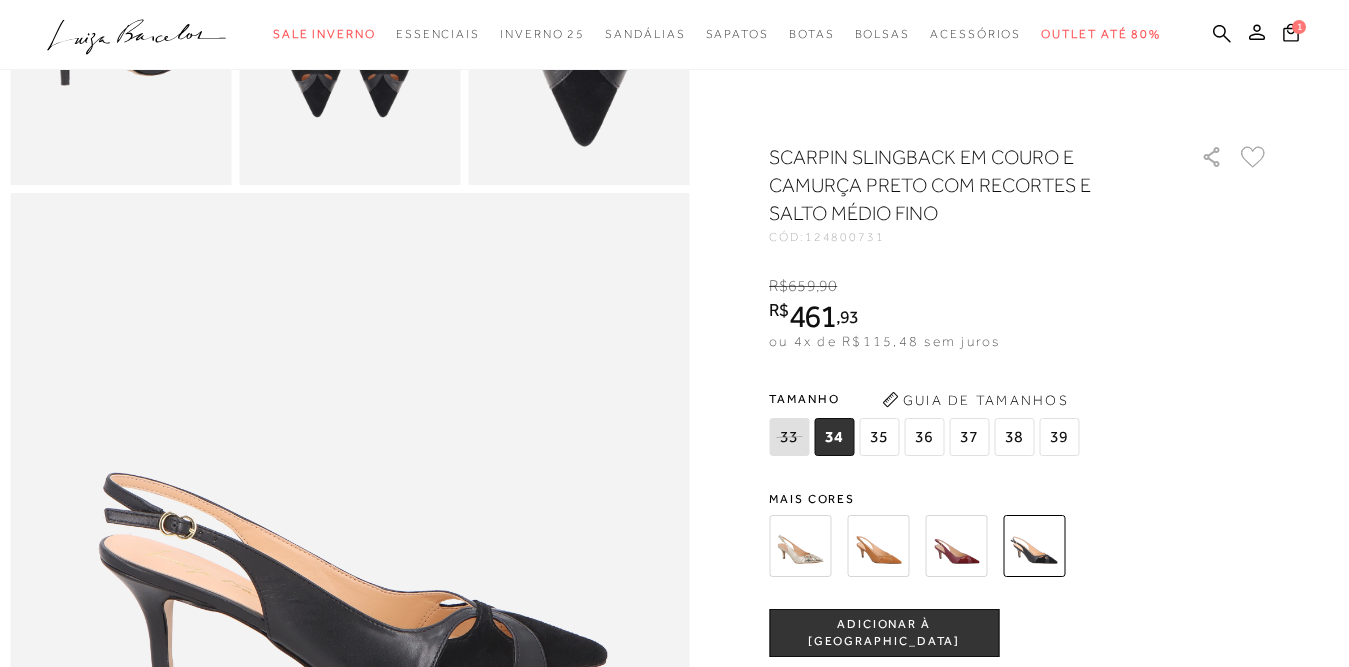 scroll, scrollTop: 1000, scrollLeft: 0, axis: vertical 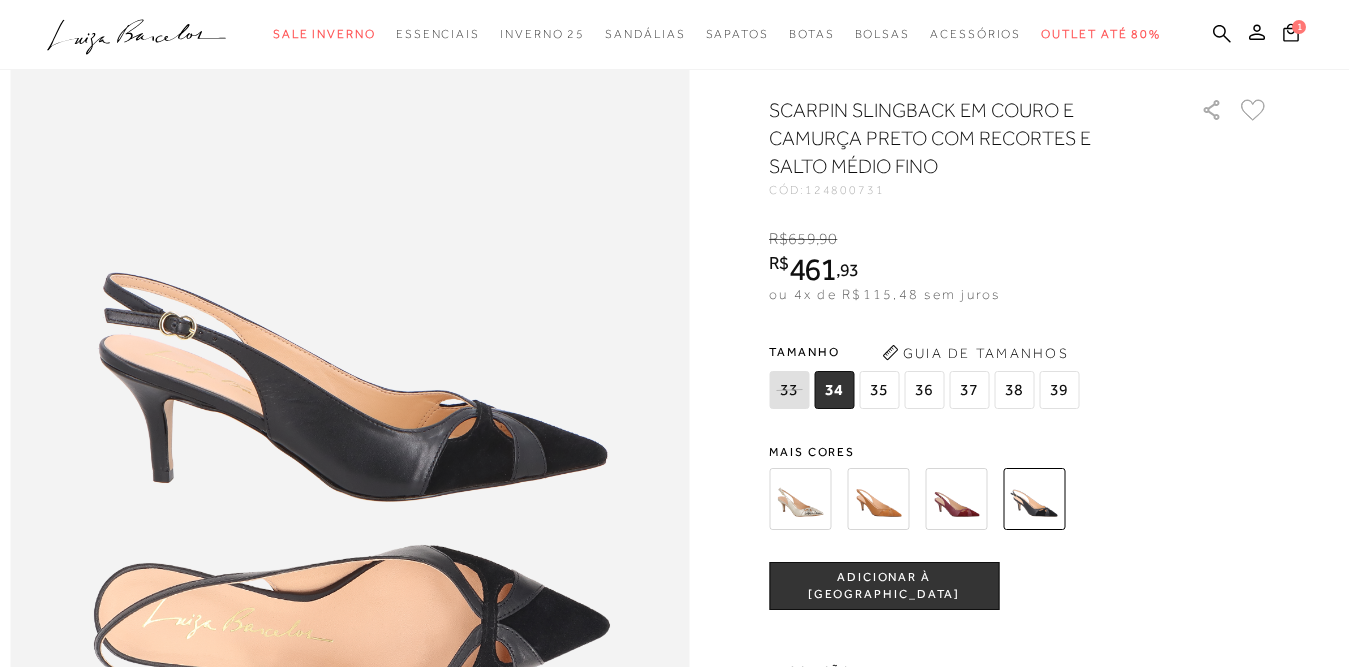 click on "36" at bounding box center (924, 390) 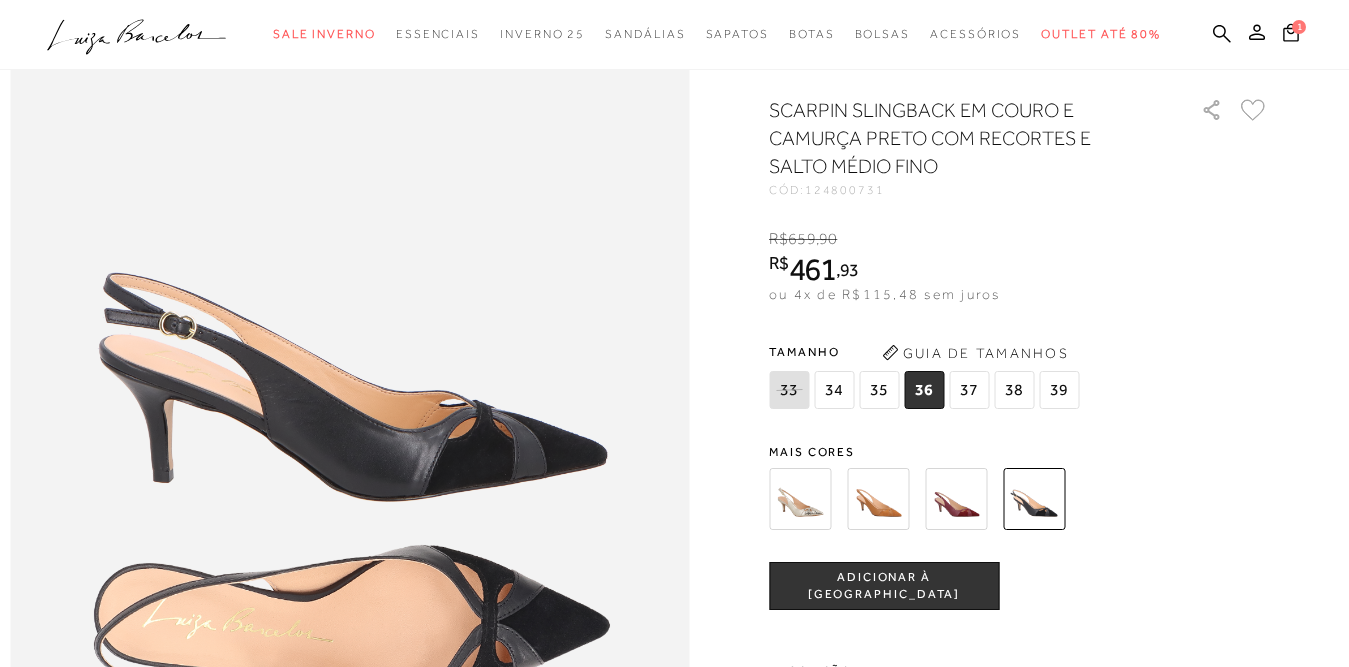 click on "ADICIONAR À [GEOGRAPHIC_DATA]" at bounding box center [884, 586] 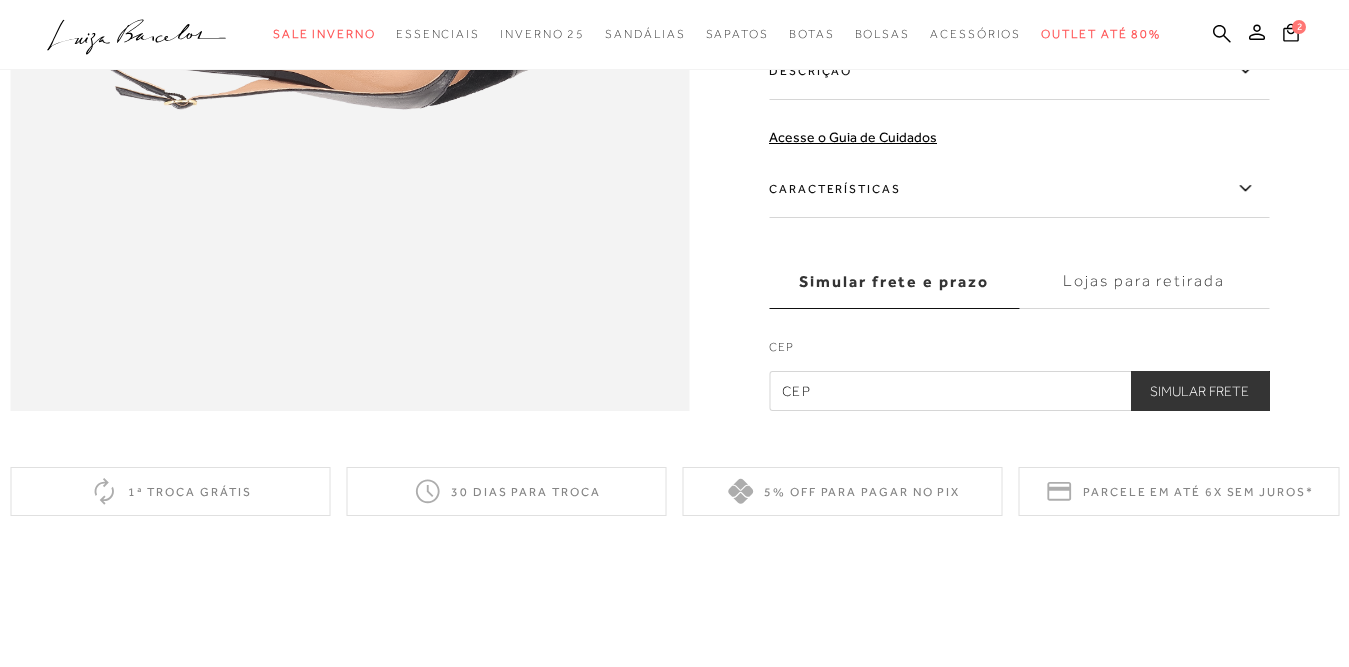 scroll, scrollTop: 1700, scrollLeft: 0, axis: vertical 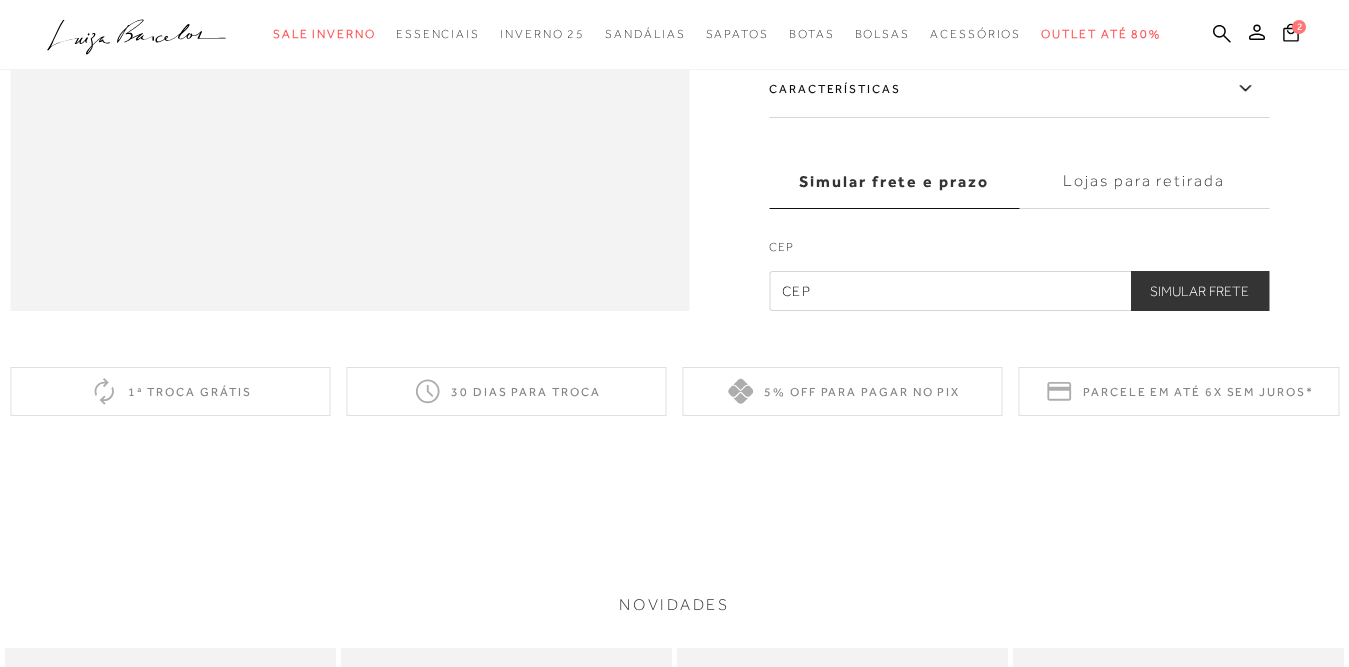 click at bounding box center [1019, 291] 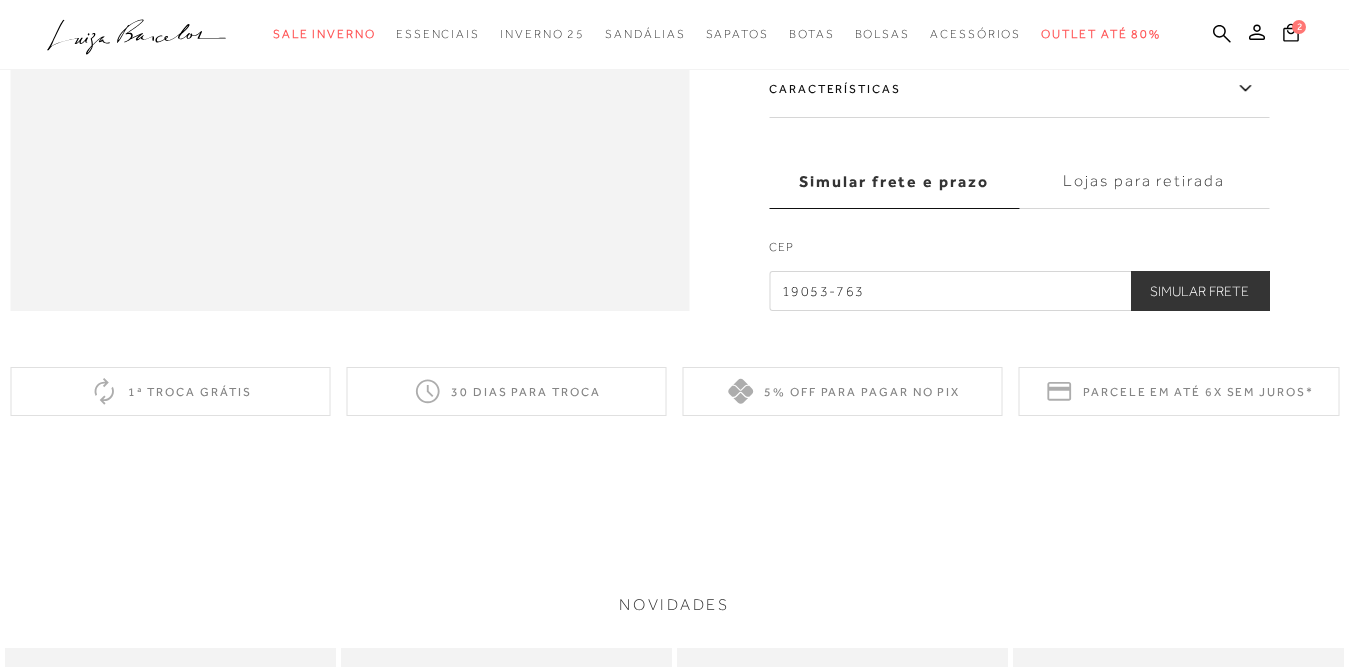 type on "19053-763" 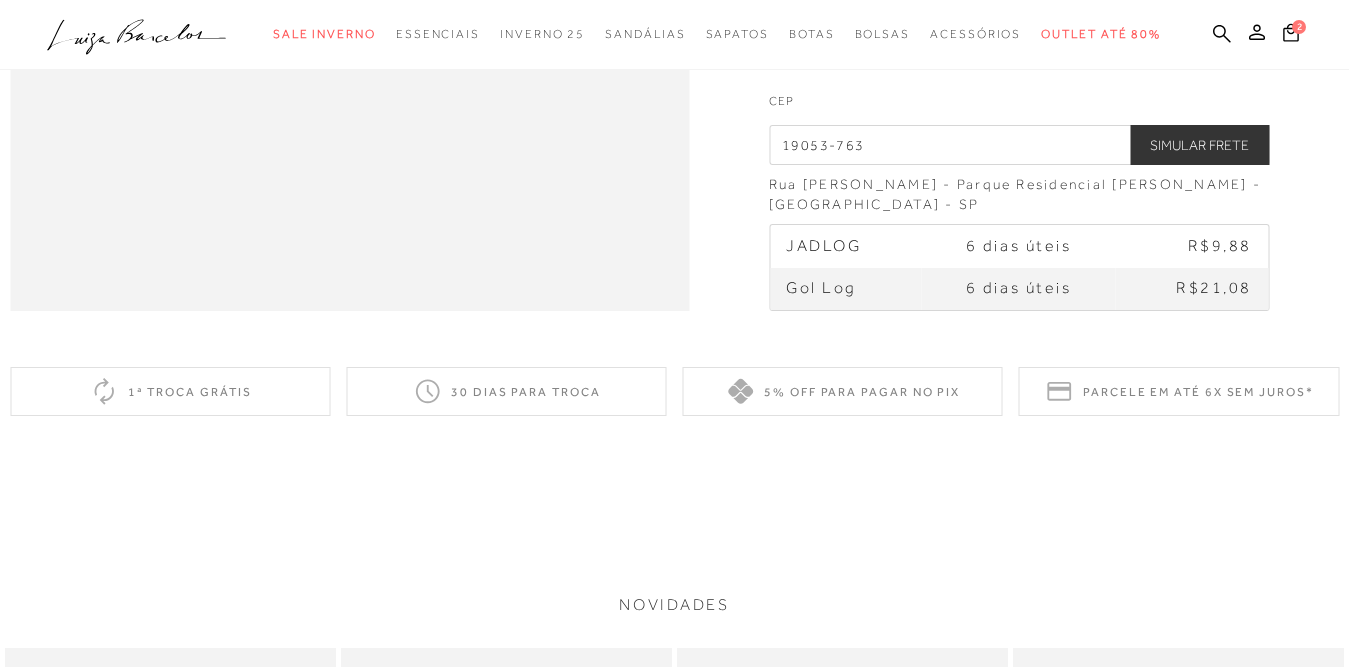 click on "R$21,08" at bounding box center [1214, 288] 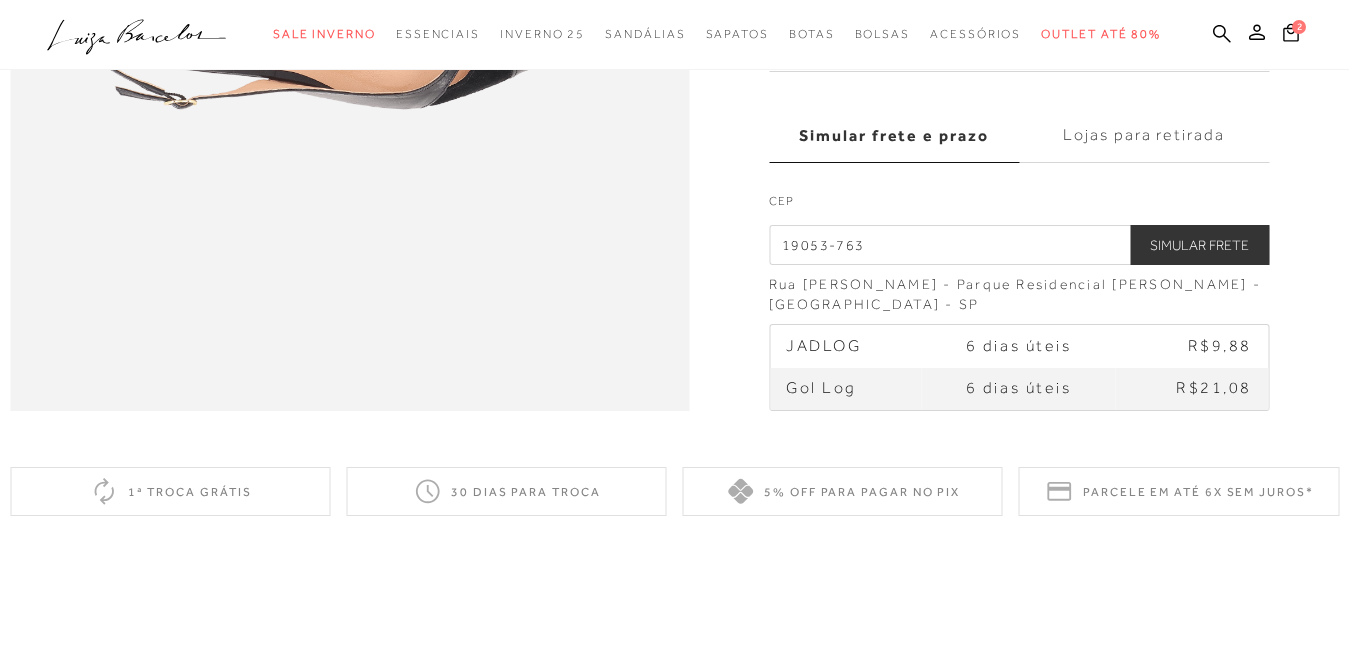 click on "Simular Frete" at bounding box center (1199, 245) 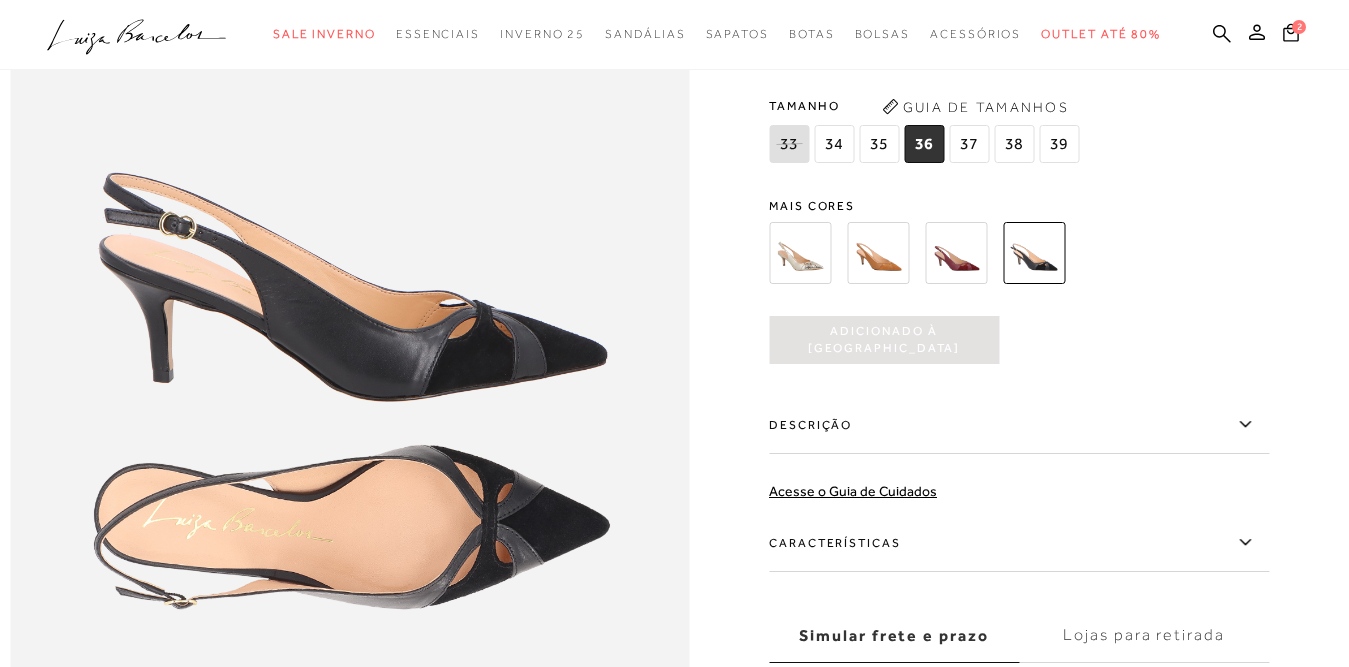 scroll, scrollTop: 1000, scrollLeft: 0, axis: vertical 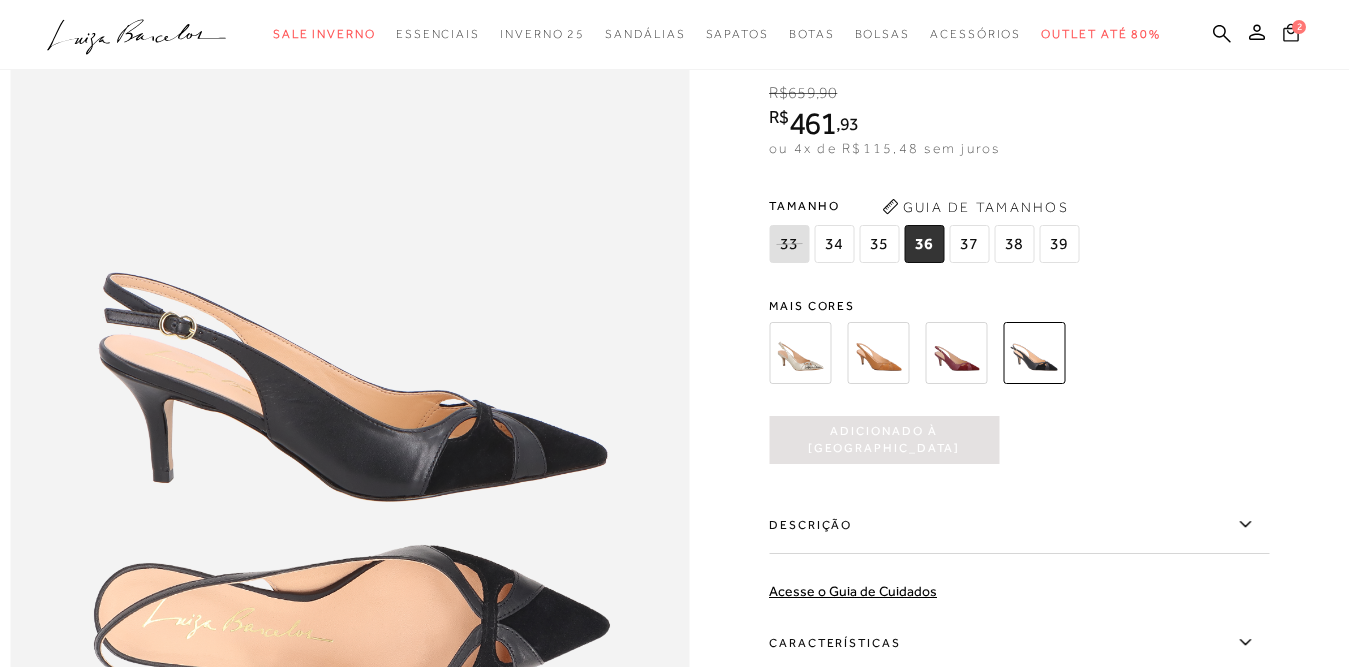 click 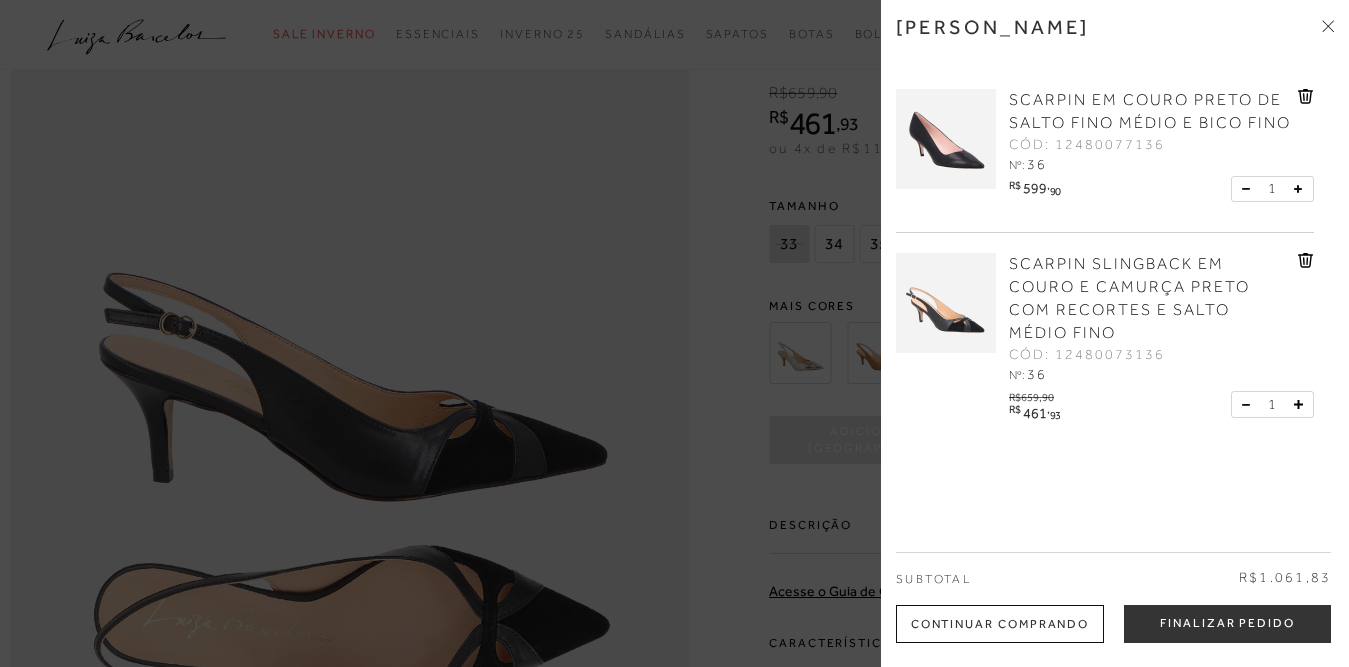 click 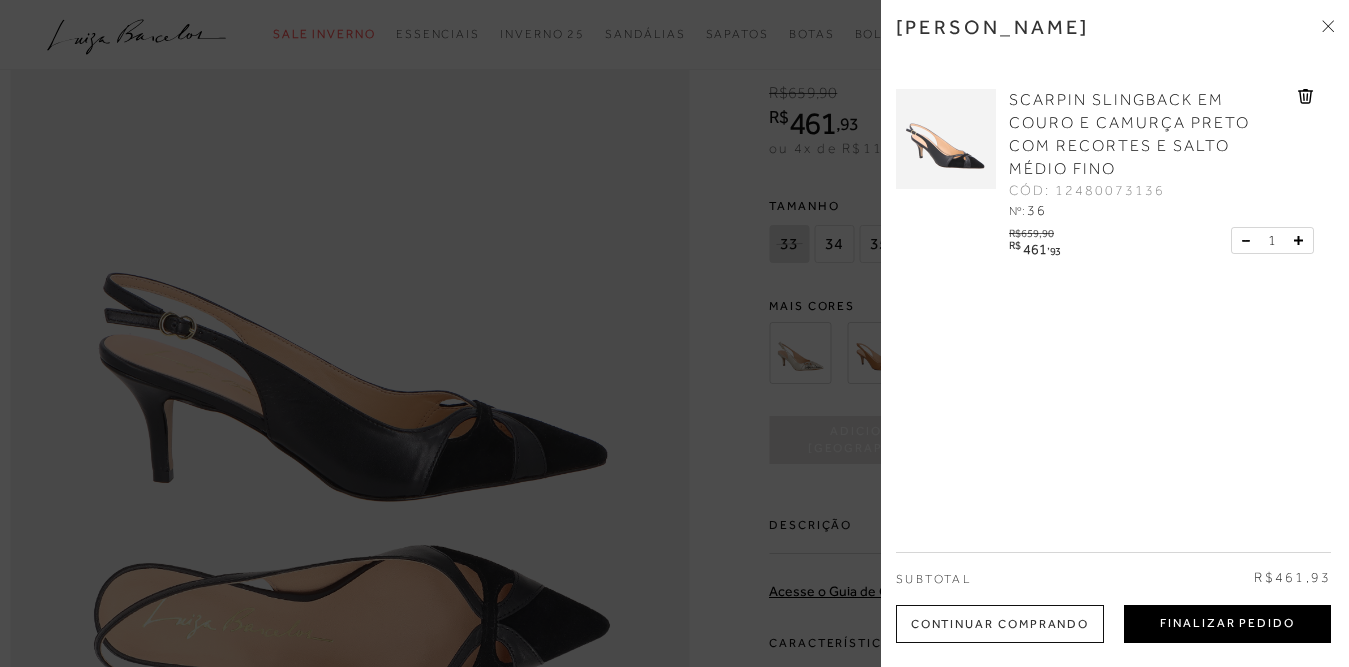 click on "Finalizar Pedido" at bounding box center [1227, 624] 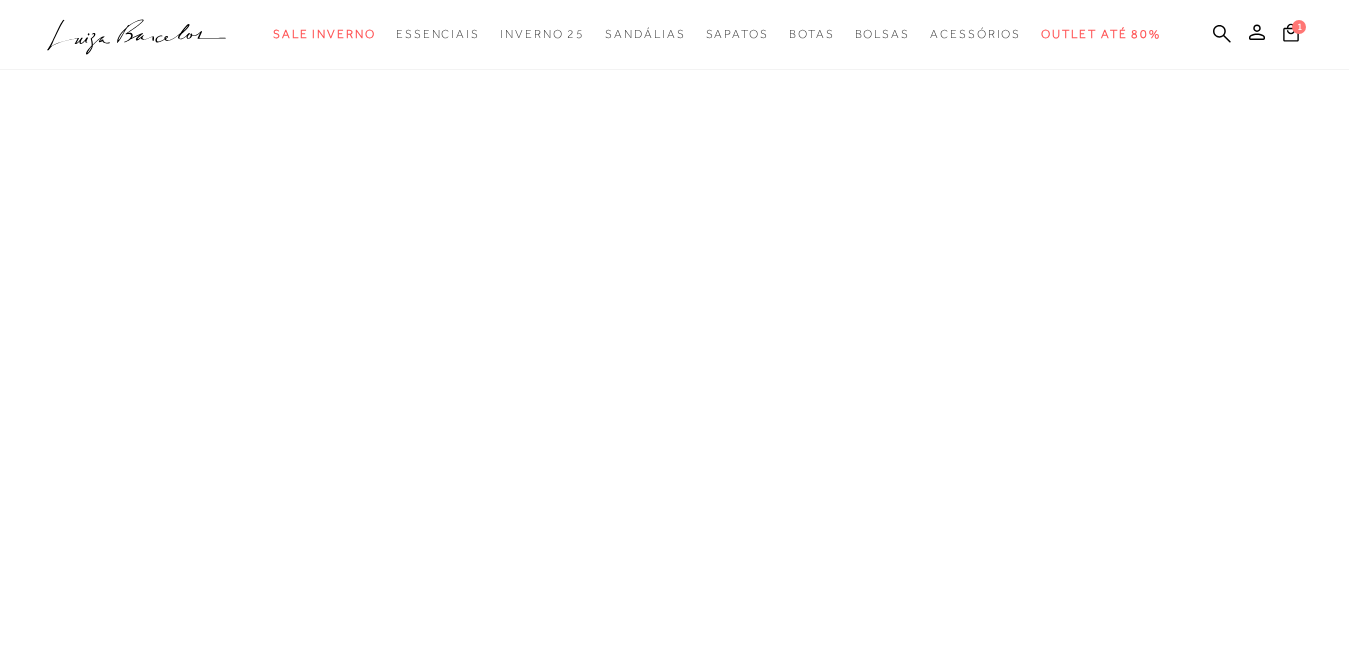 scroll, scrollTop: 0, scrollLeft: 0, axis: both 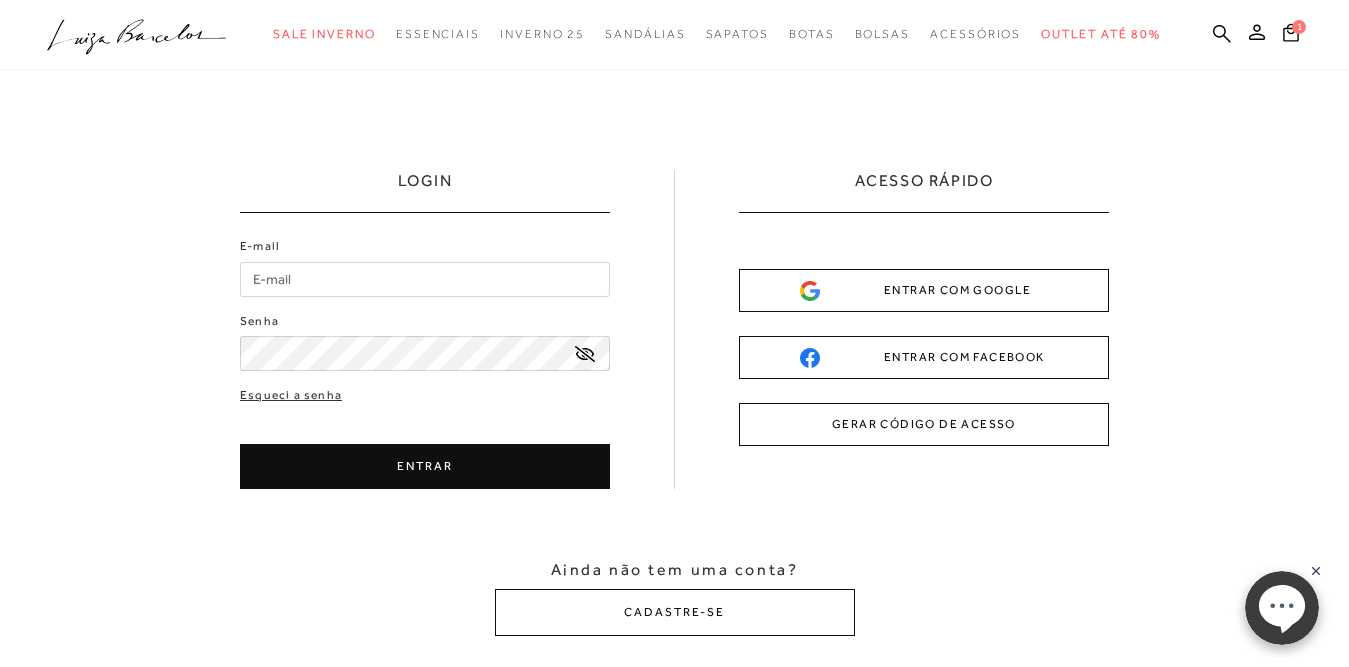 type on "[EMAIL_ADDRESS][DOMAIN_NAME]" 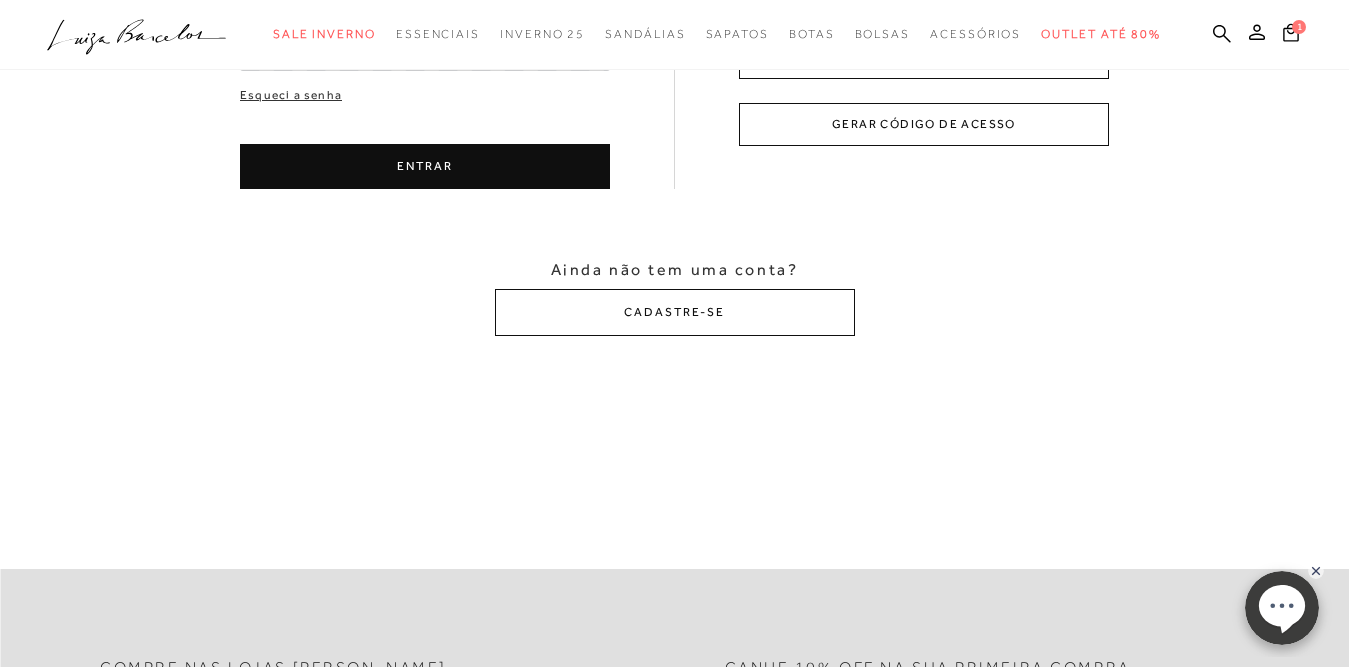 scroll, scrollTop: 0, scrollLeft: 0, axis: both 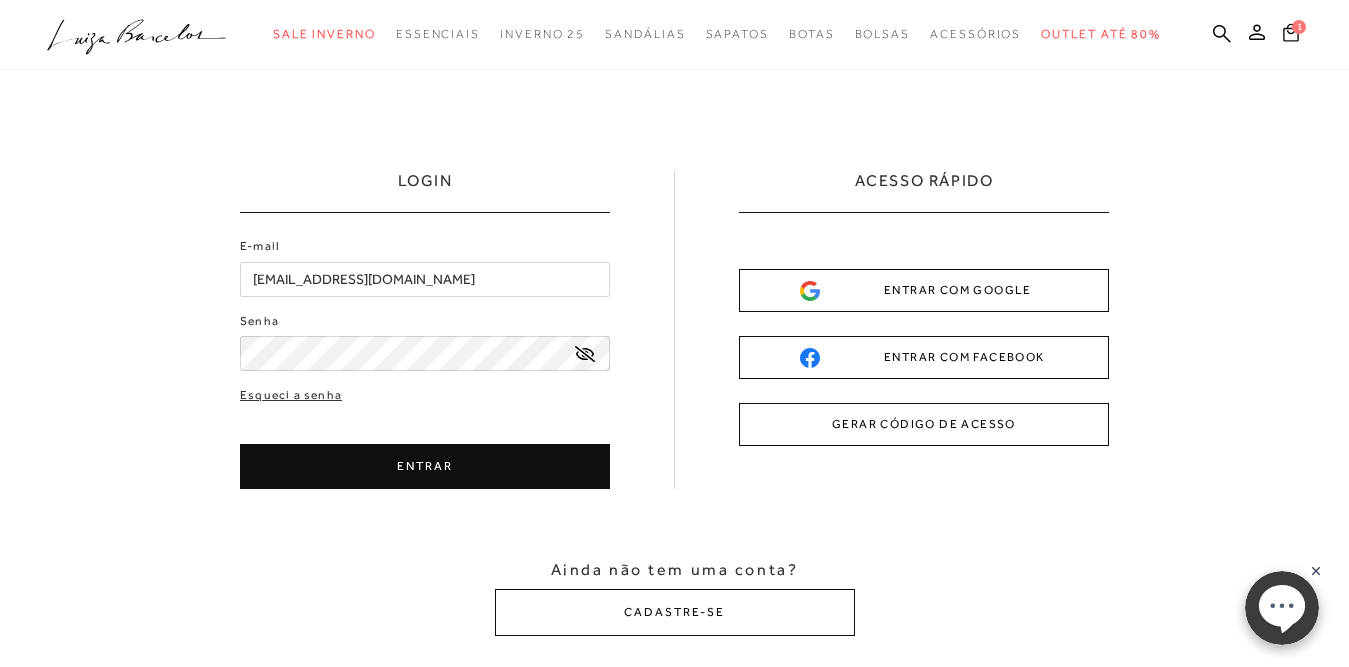 click 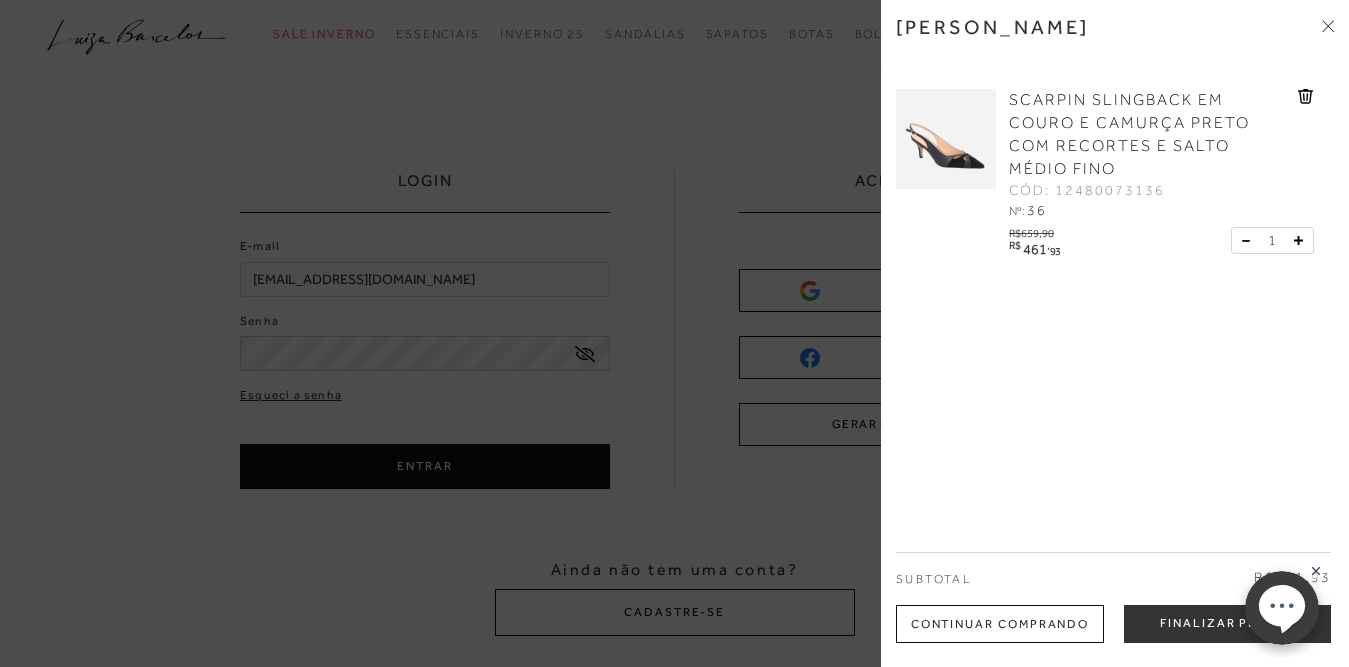 click at bounding box center [674, 333] 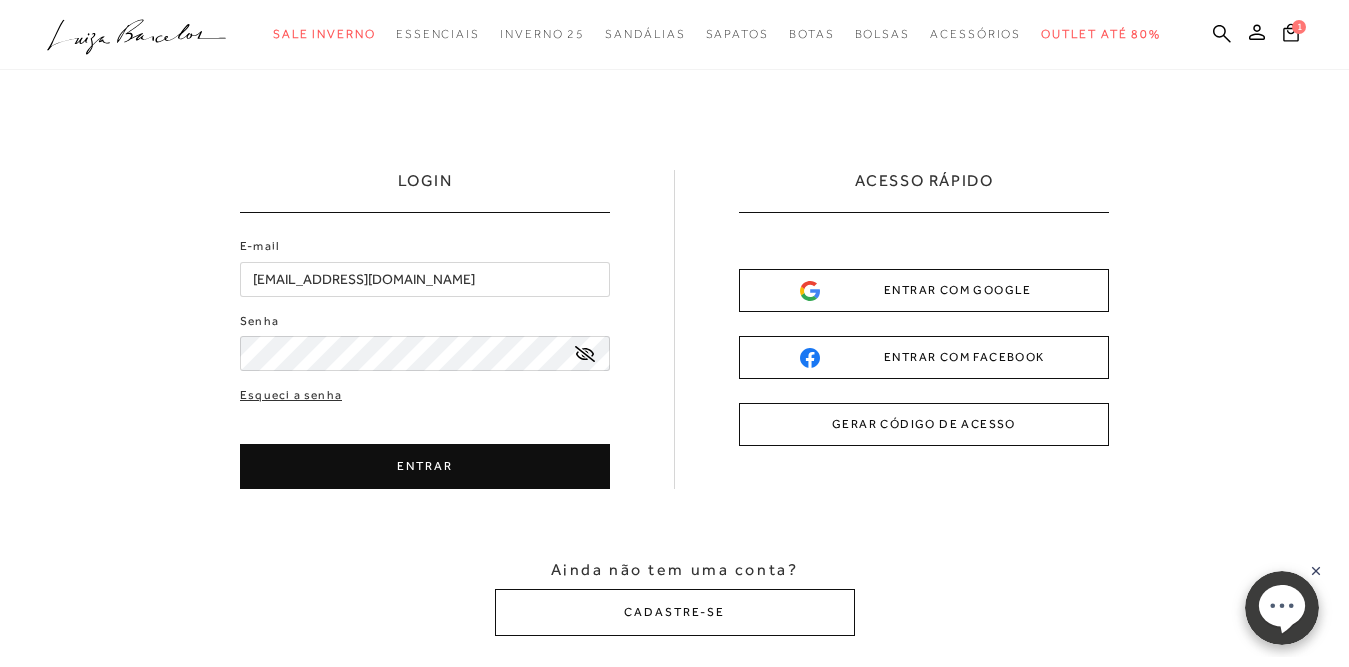 click on "ENTRAR" at bounding box center [425, 466] 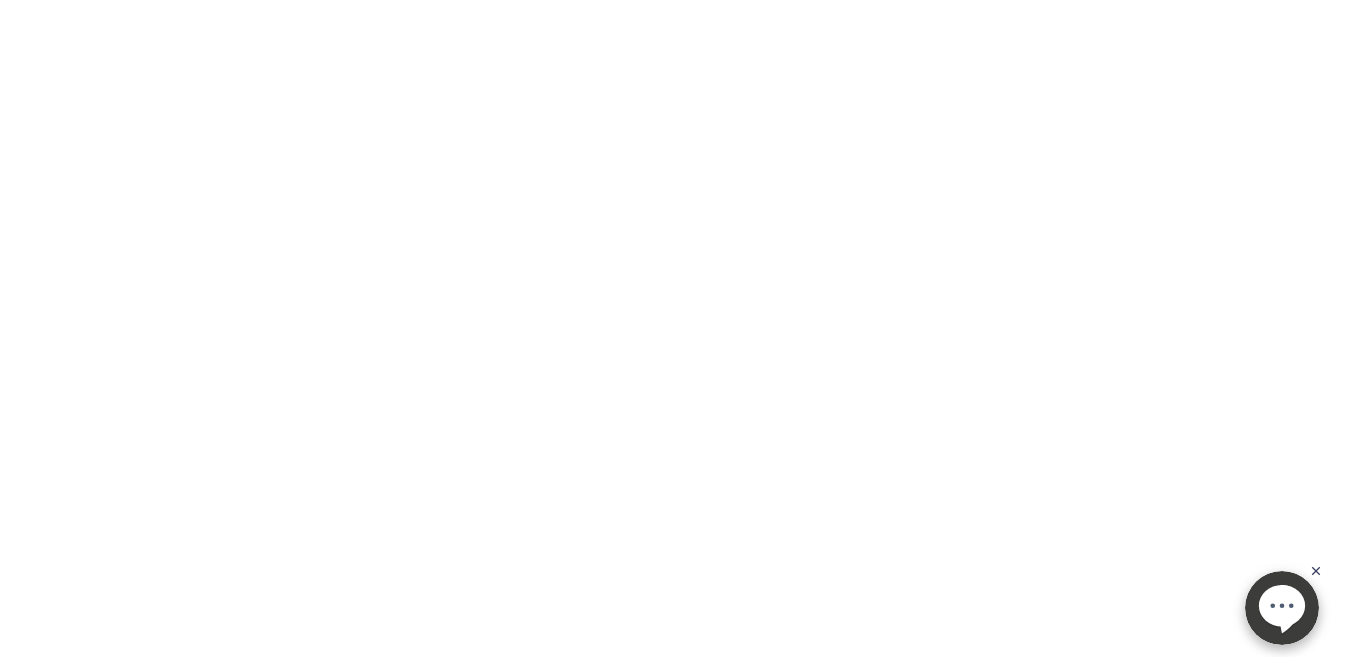type on "[EMAIL_ADDRESS][DOMAIN_NAME]" 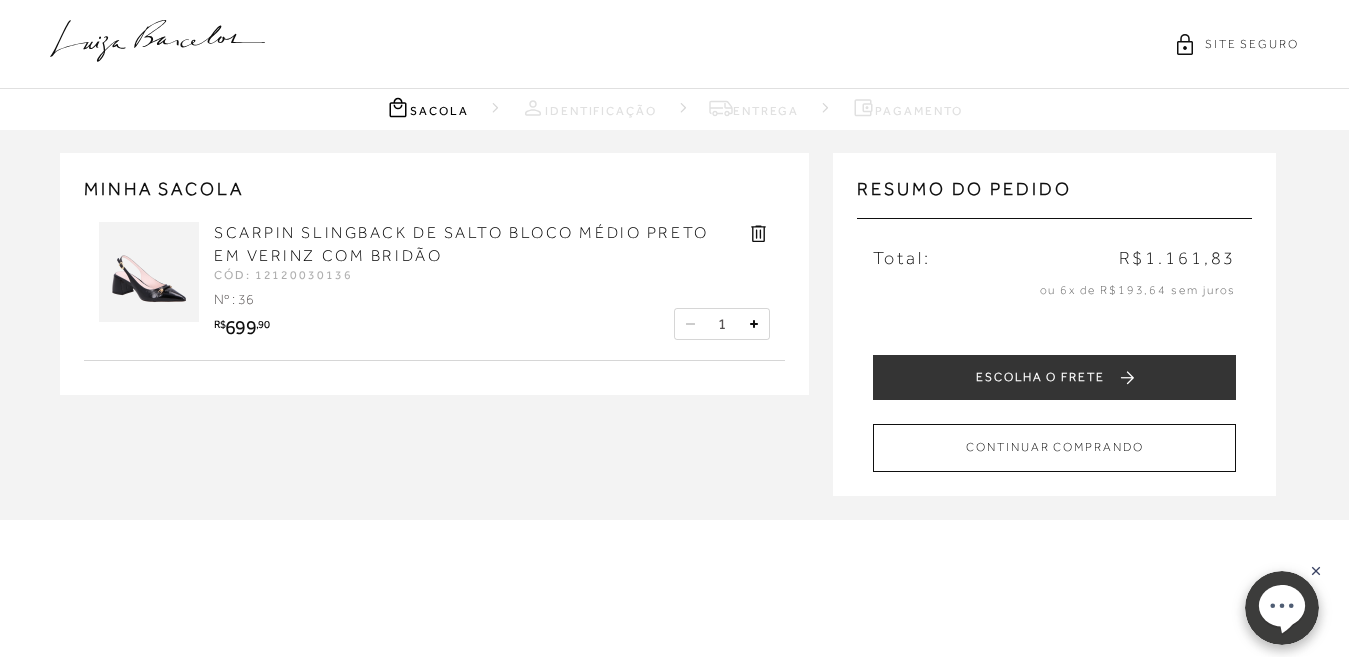 scroll, scrollTop: 0, scrollLeft: 0, axis: both 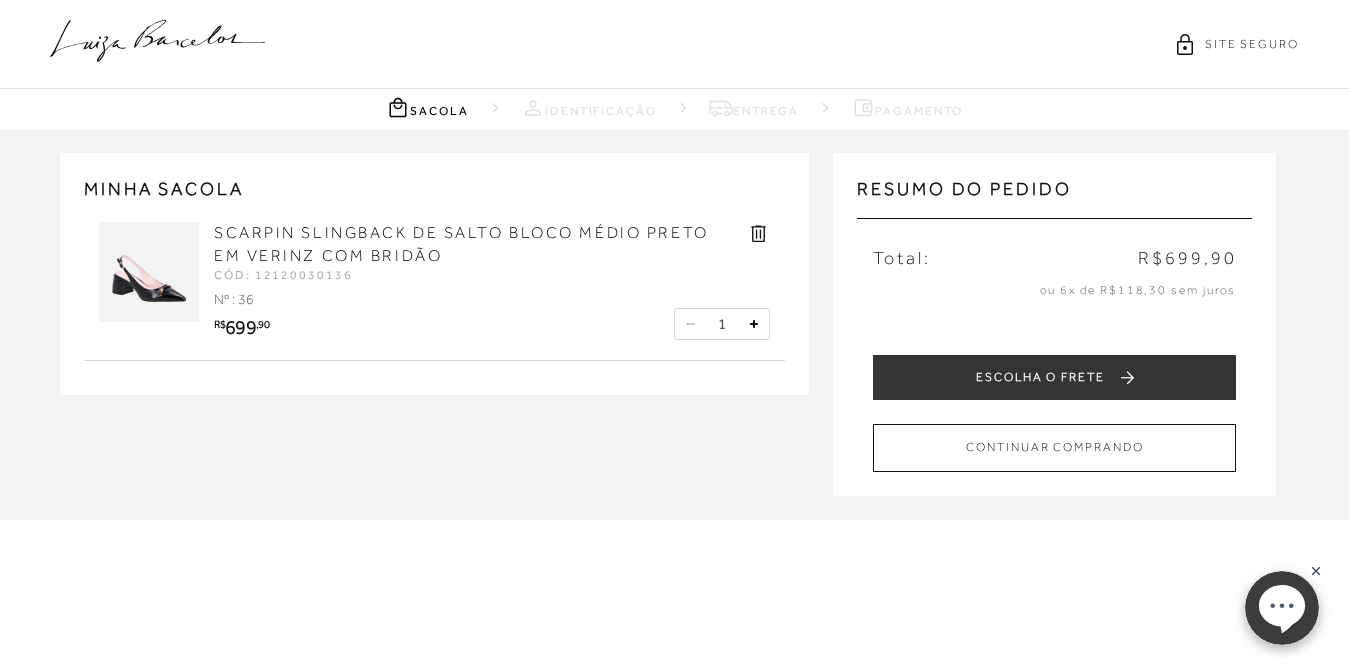 click 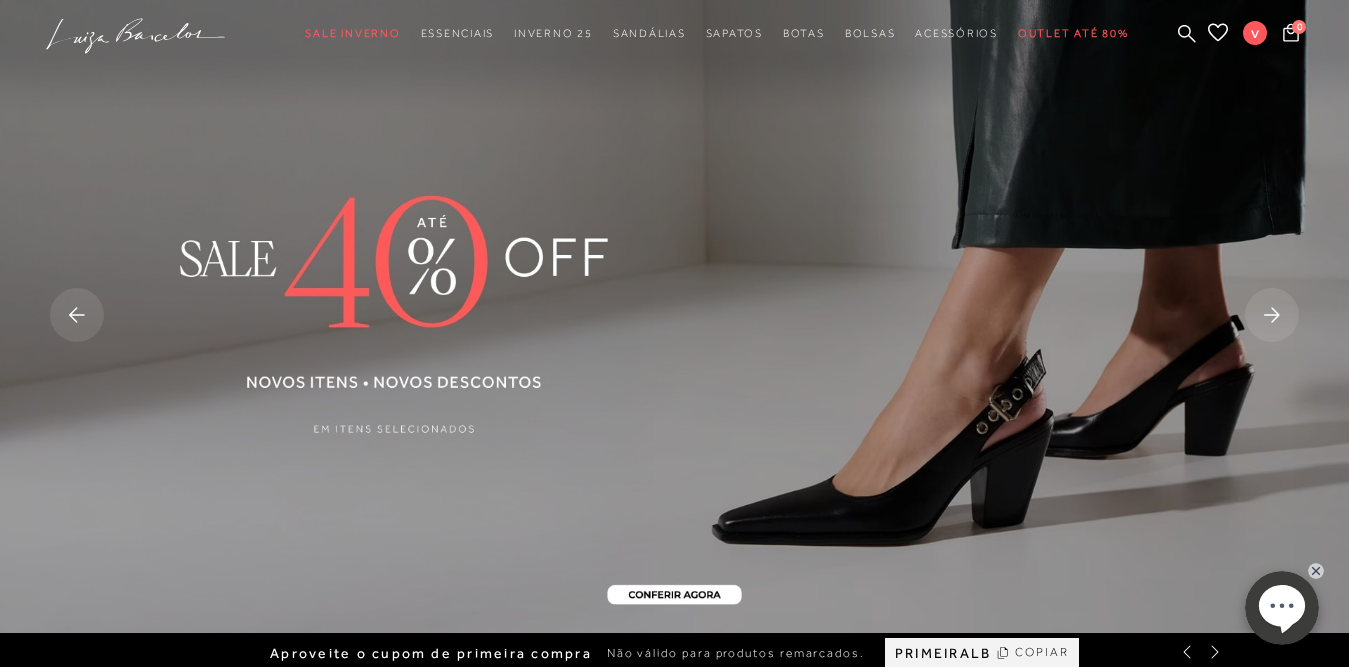 scroll, scrollTop: 0, scrollLeft: 0, axis: both 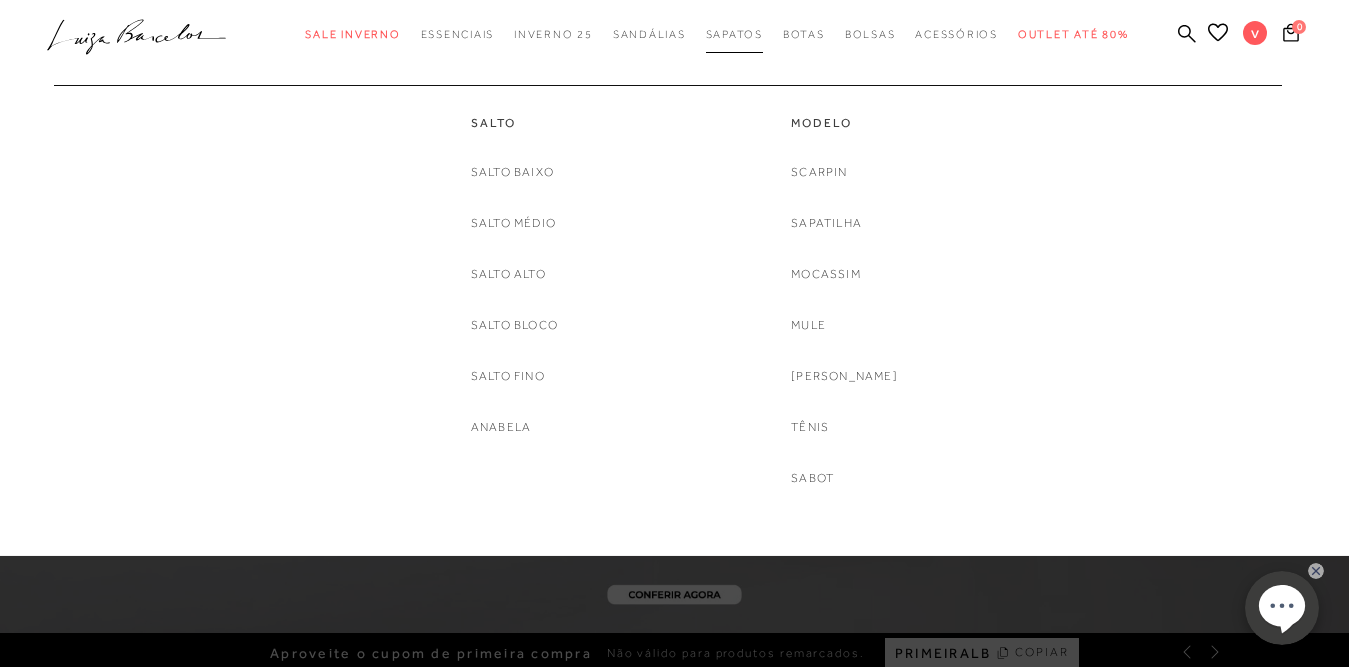 click on "Sapatos" at bounding box center (734, 34) 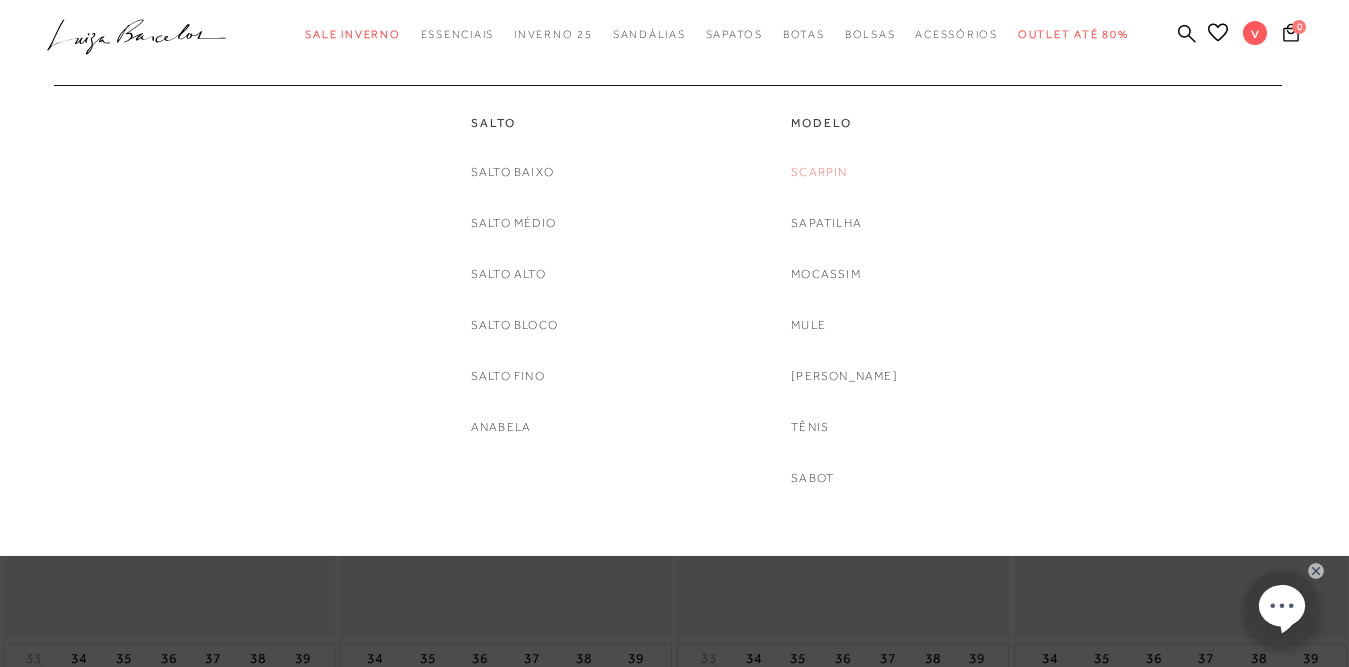click on "Scarpin" at bounding box center [819, 172] 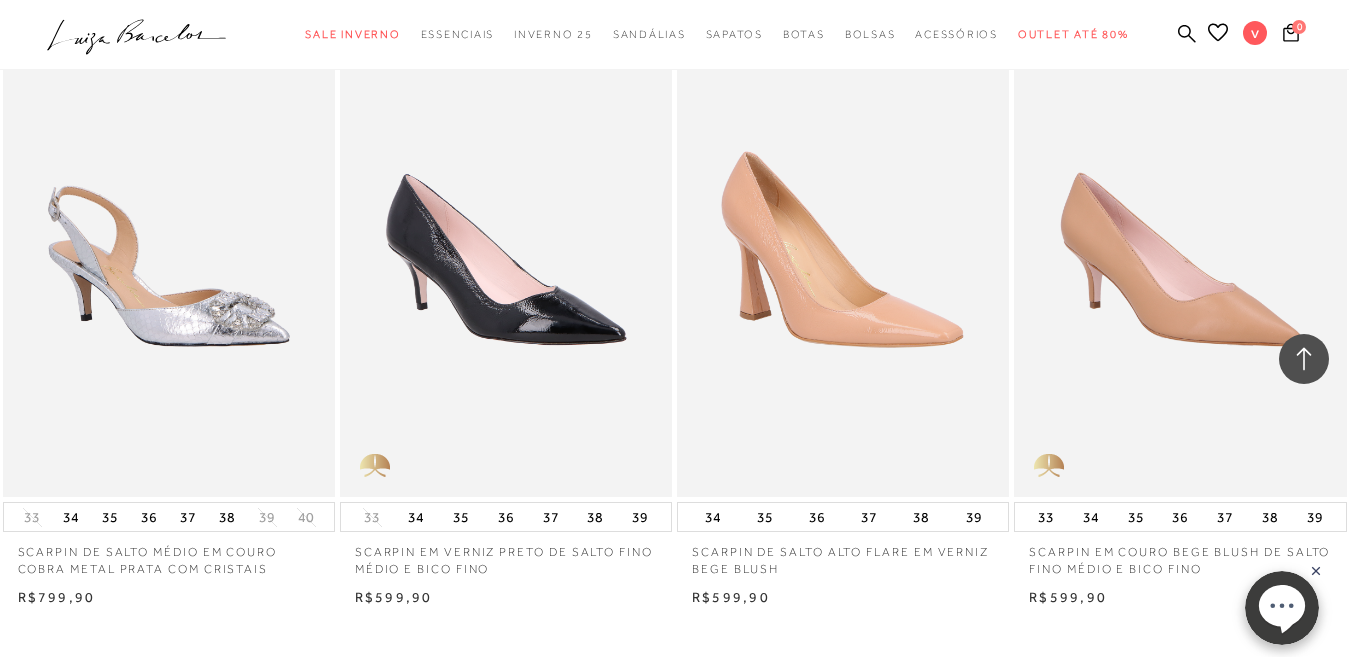scroll, scrollTop: 3600, scrollLeft: 0, axis: vertical 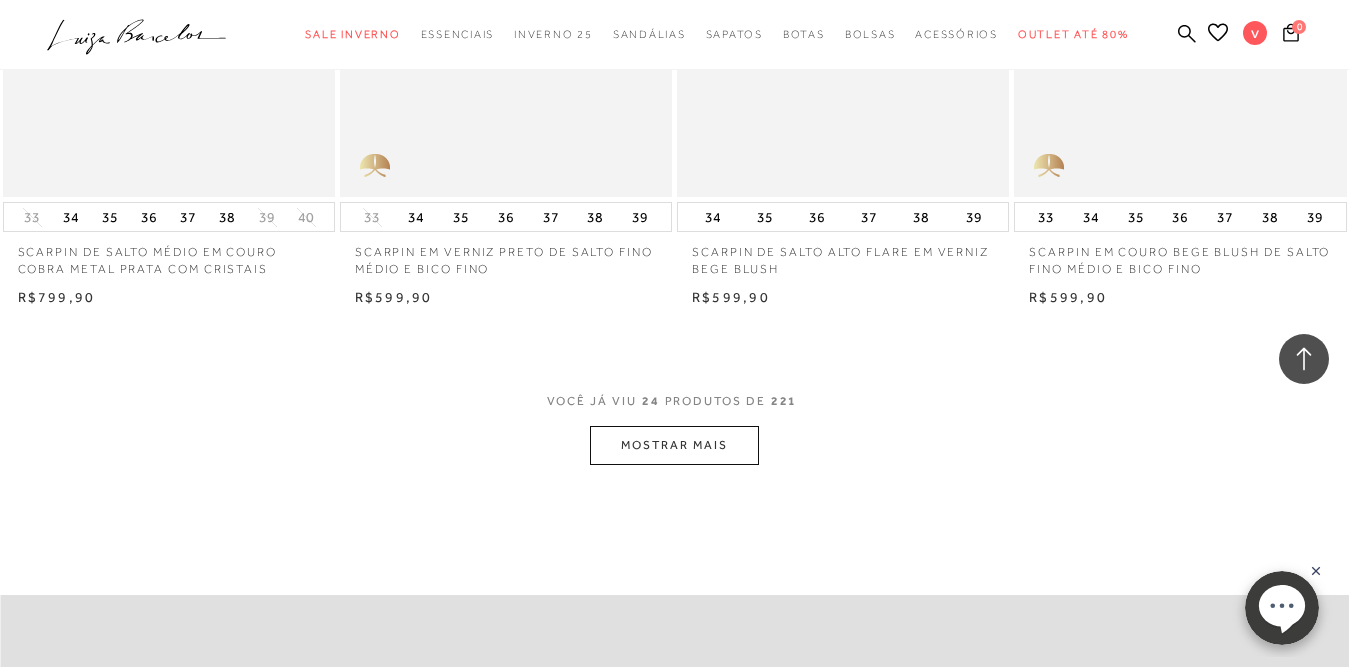 click on "MOSTRAR MAIS" at bounding box center [674, 445] 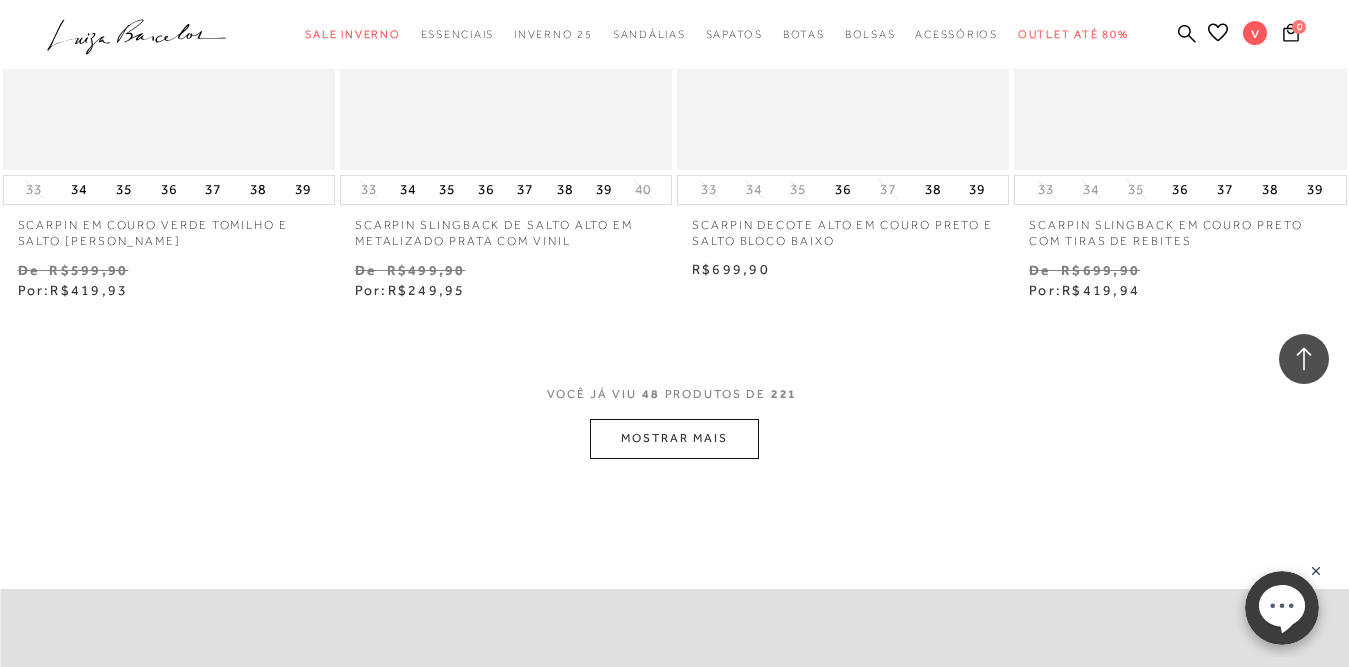 scroll, scrollTop: 7600, scrollLeft: 0, axis: vertical 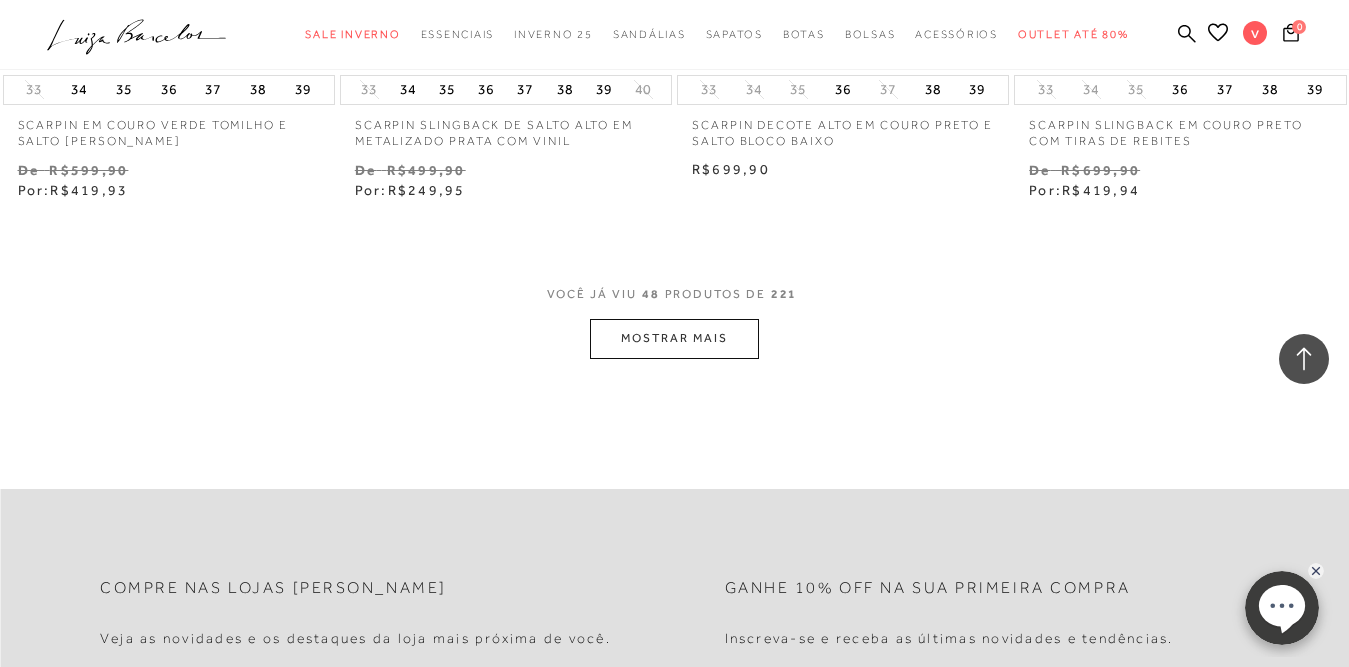click on "MOSTRAR MAIS" at bounding box center (674, 338) 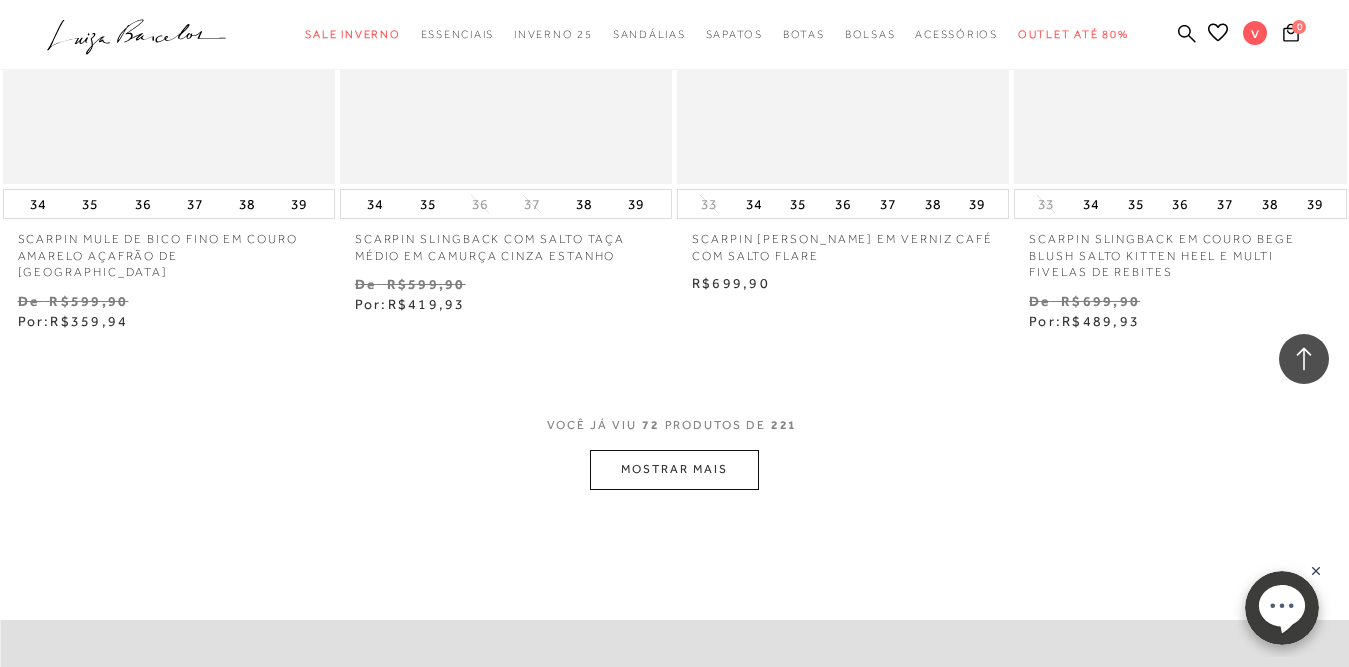 scroll, scrollTop: 11500, scrollLeft: 0, axis: vertical 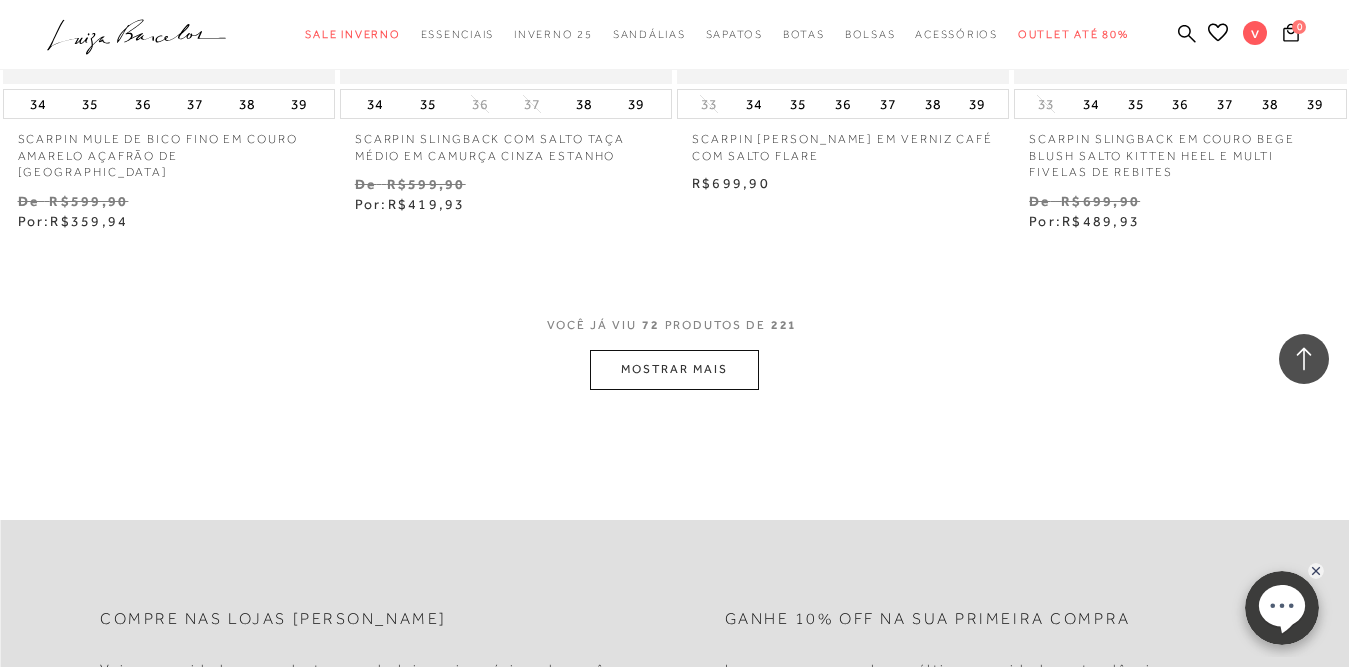 click on "MOSTRAR MAIS" at bounding box center [674, 369] 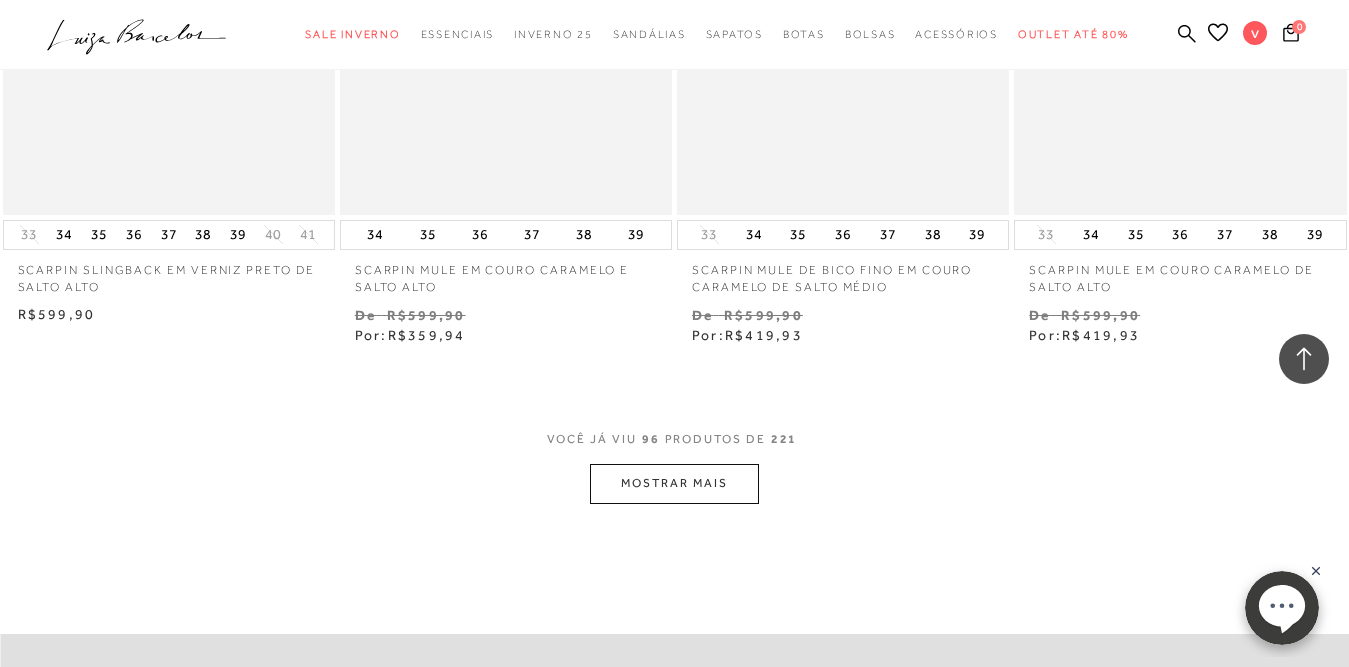 scroll, scrollTop: 15400, scrollLeft: 0, axis: vertical 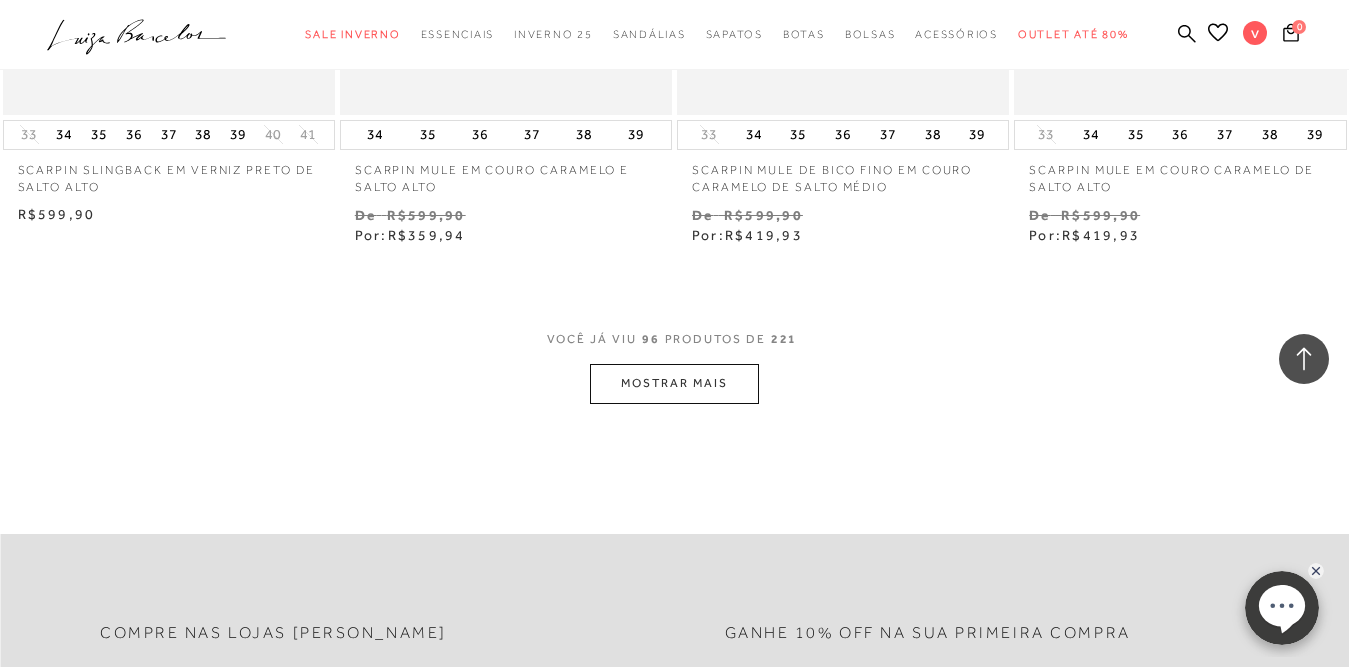 click on "MOSTRAR MAIS" at bounding box center (674, 383) 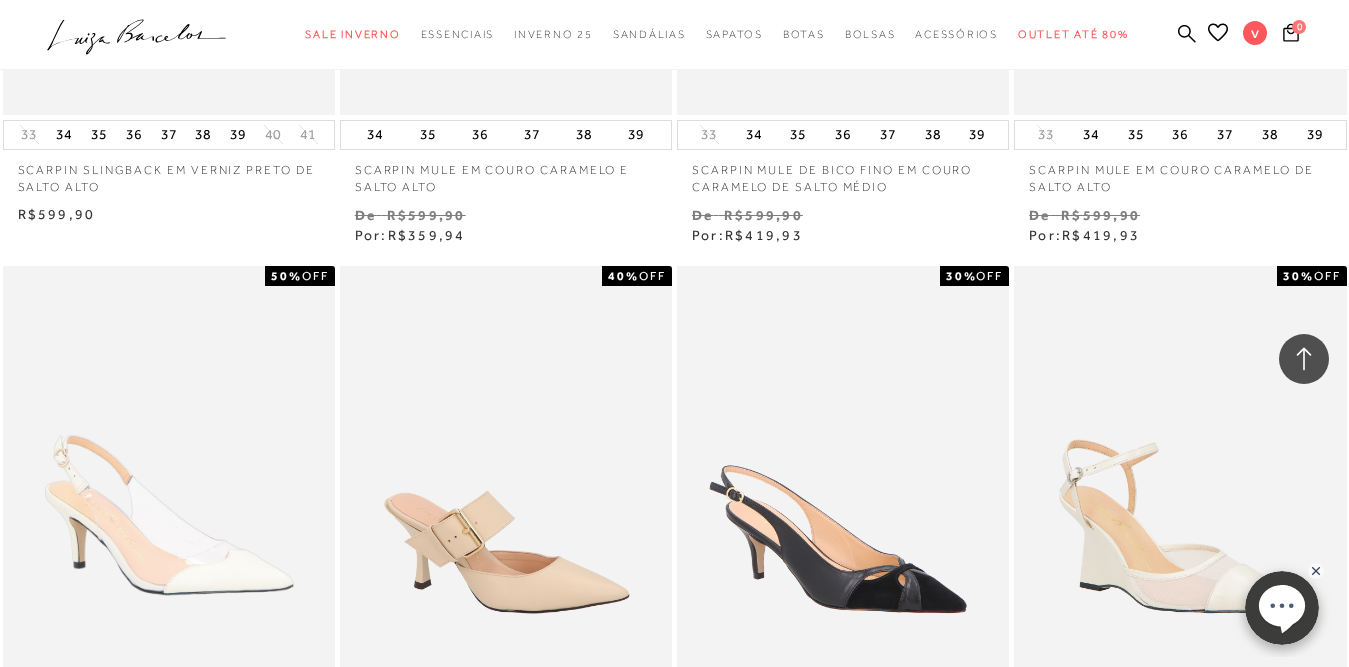 scroll, scrollTop: 15554, scrollLeft: 0, axis: vertical 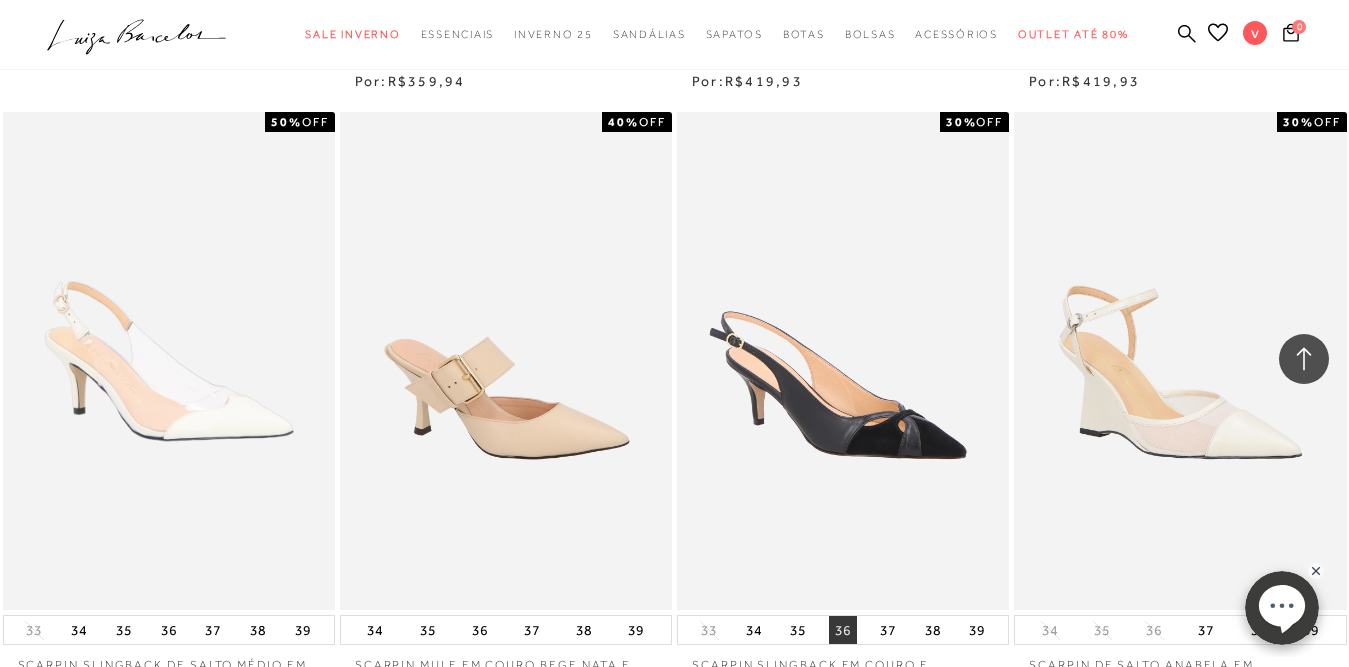click on "36" at bounding box center (843, 630) 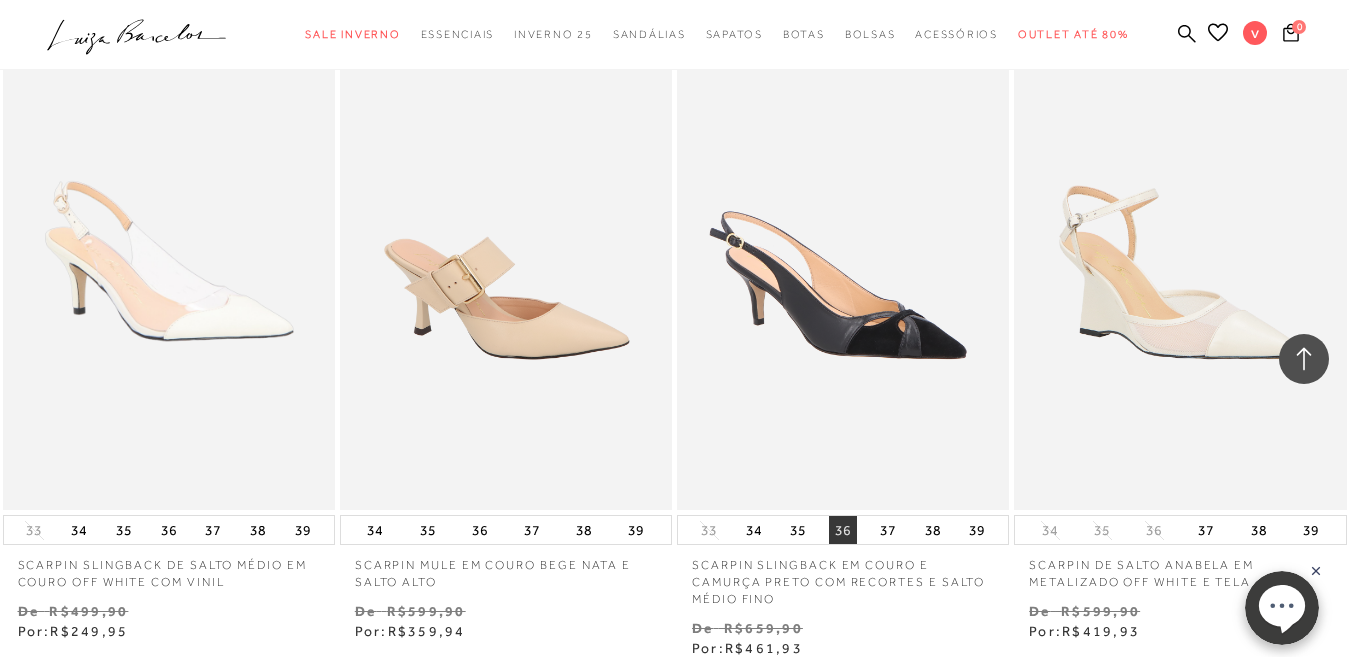 scroll, scrollTop: 15754, scrollLeft: 0, axis: vertical 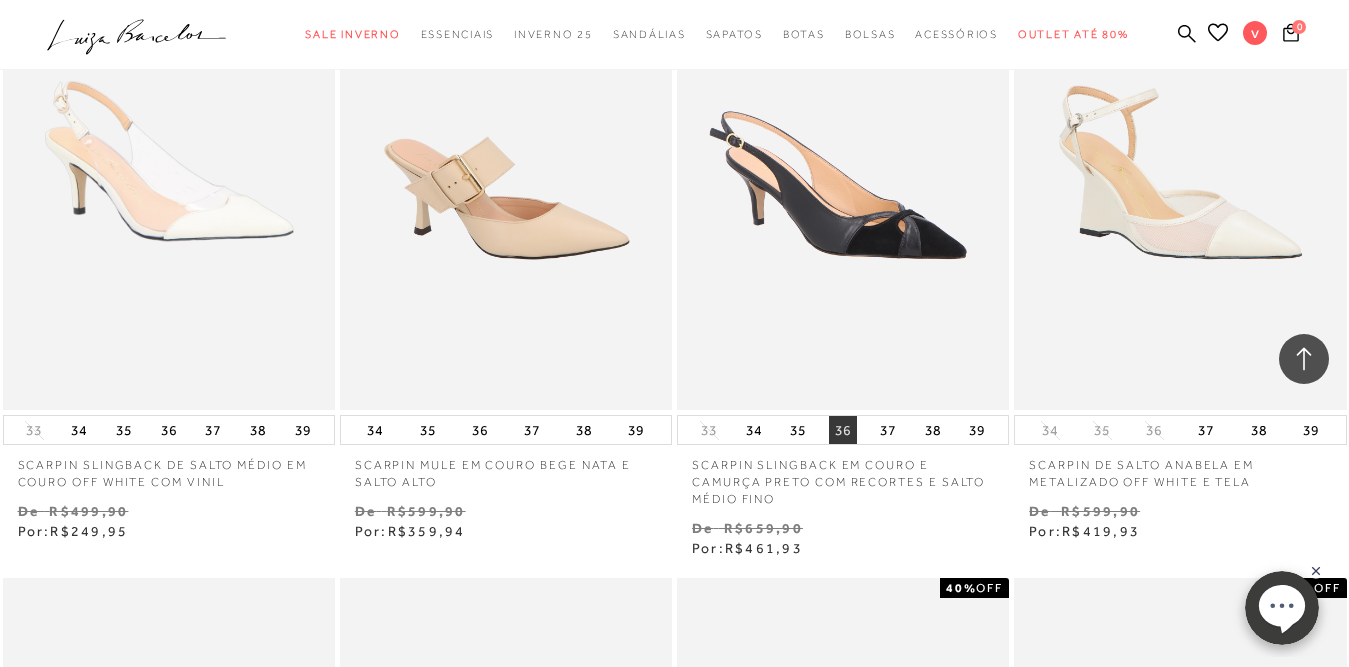 click on "36" at bounding box center [843, 430] 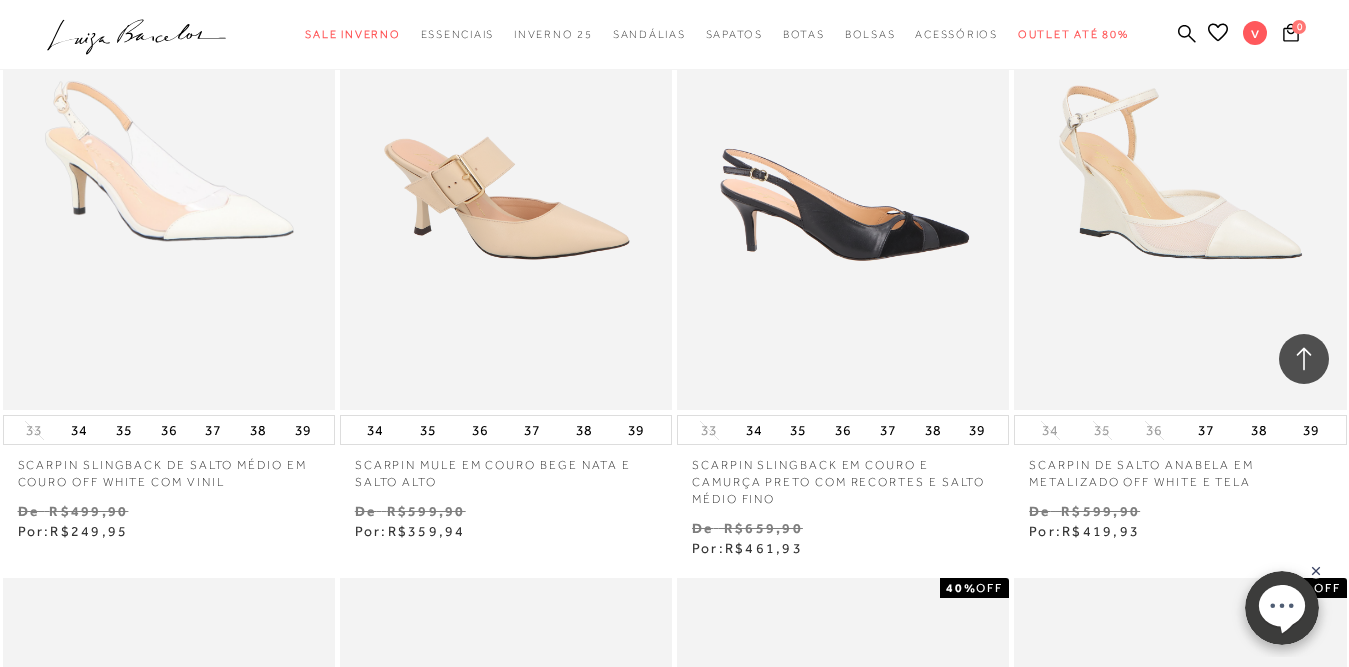 click at bounding box center [844, 161] 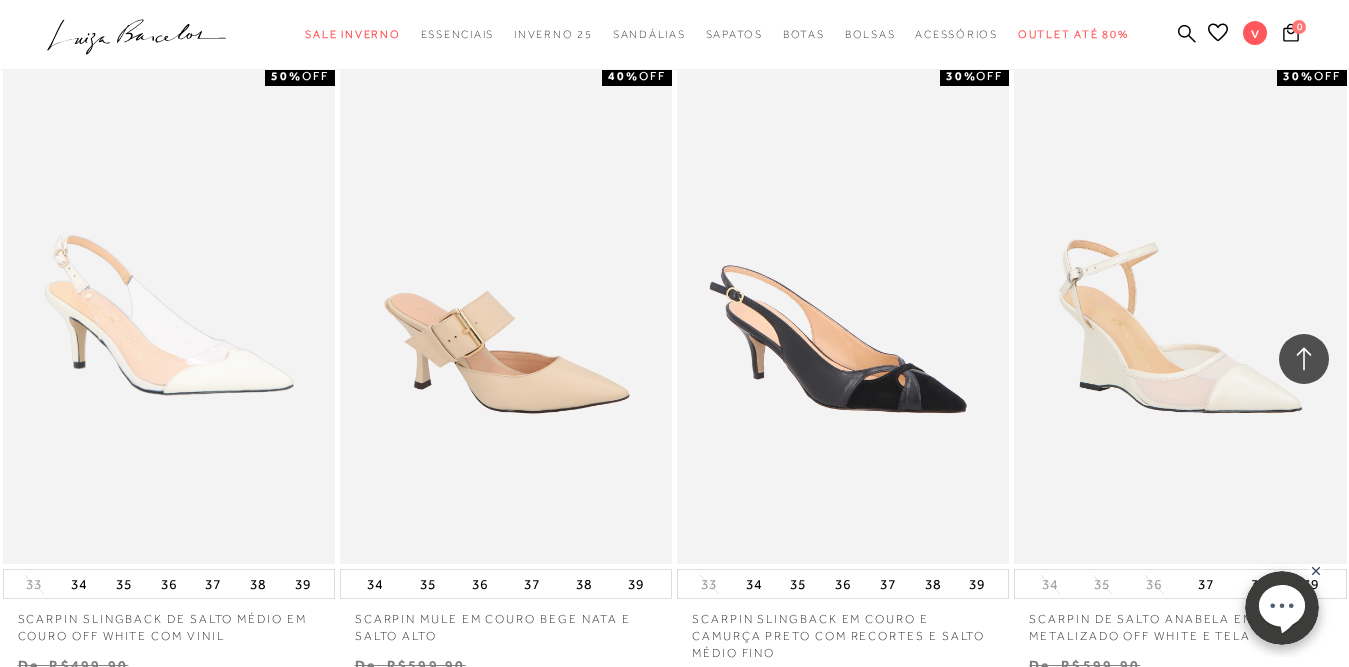 scroll, scrollTop: 15700, scrollLeft: 0, axis: vertical 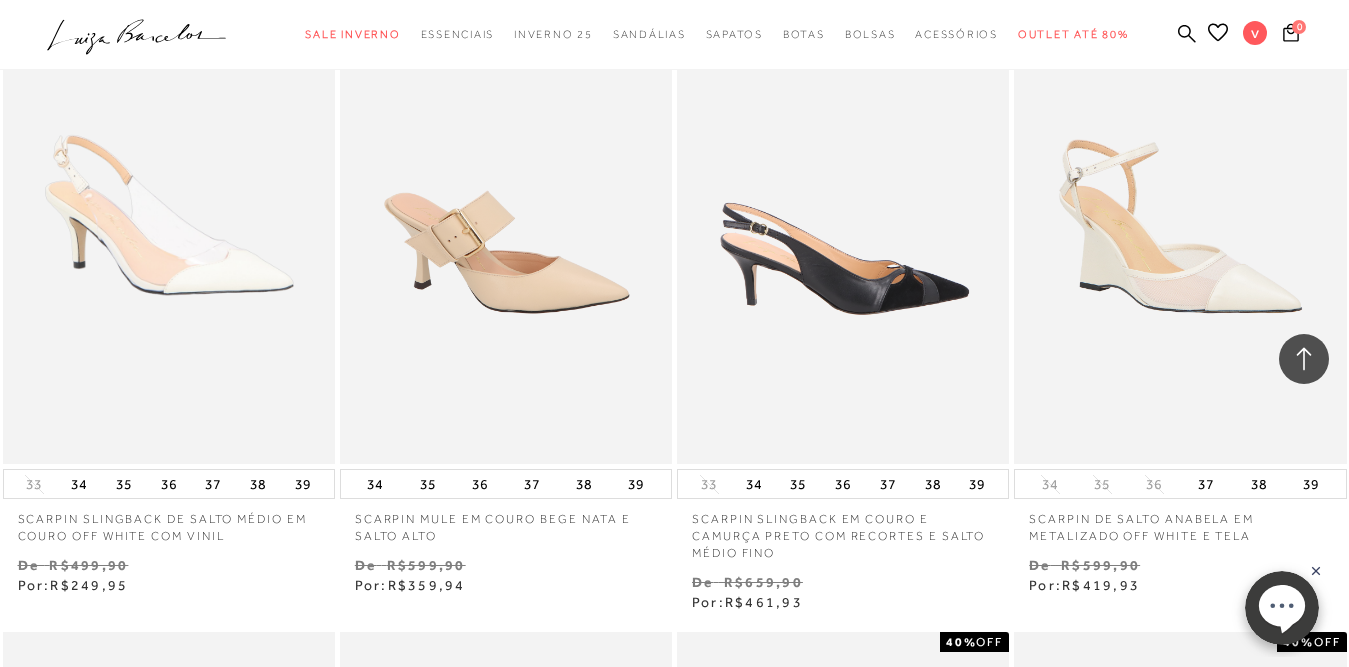 click at bounding box center (844, 215) 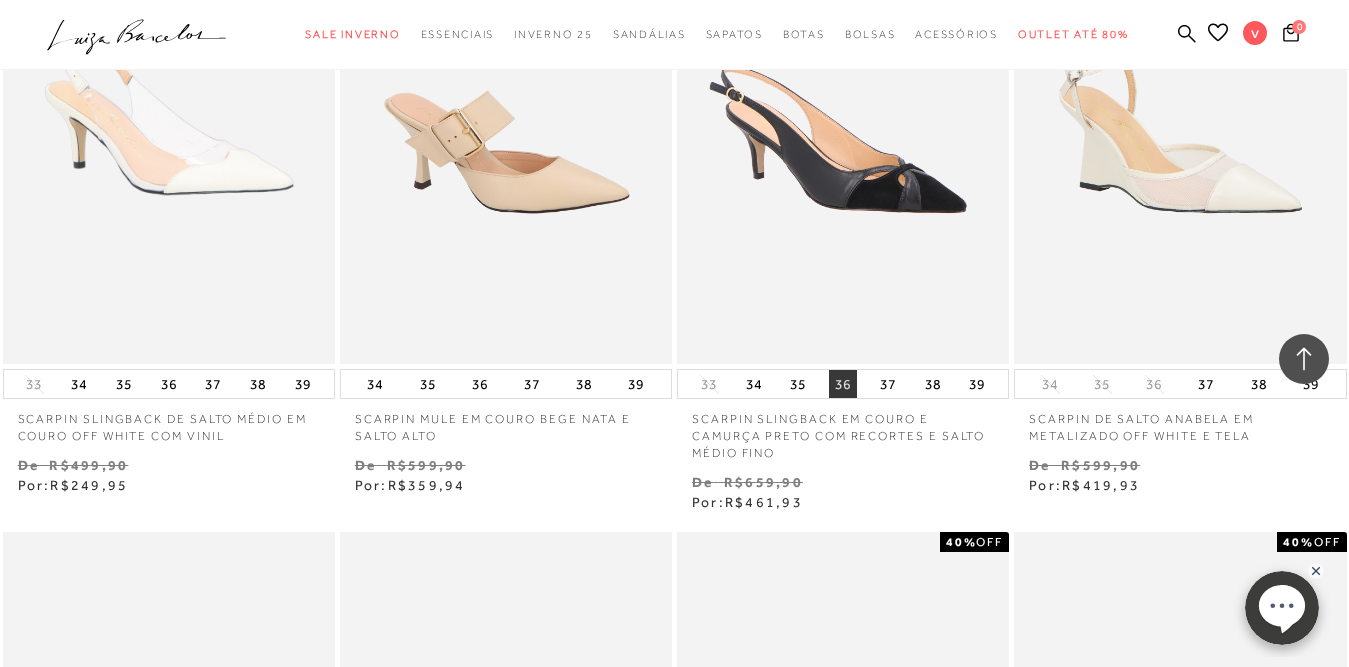 click on "36" at bounding box center (843, 384) 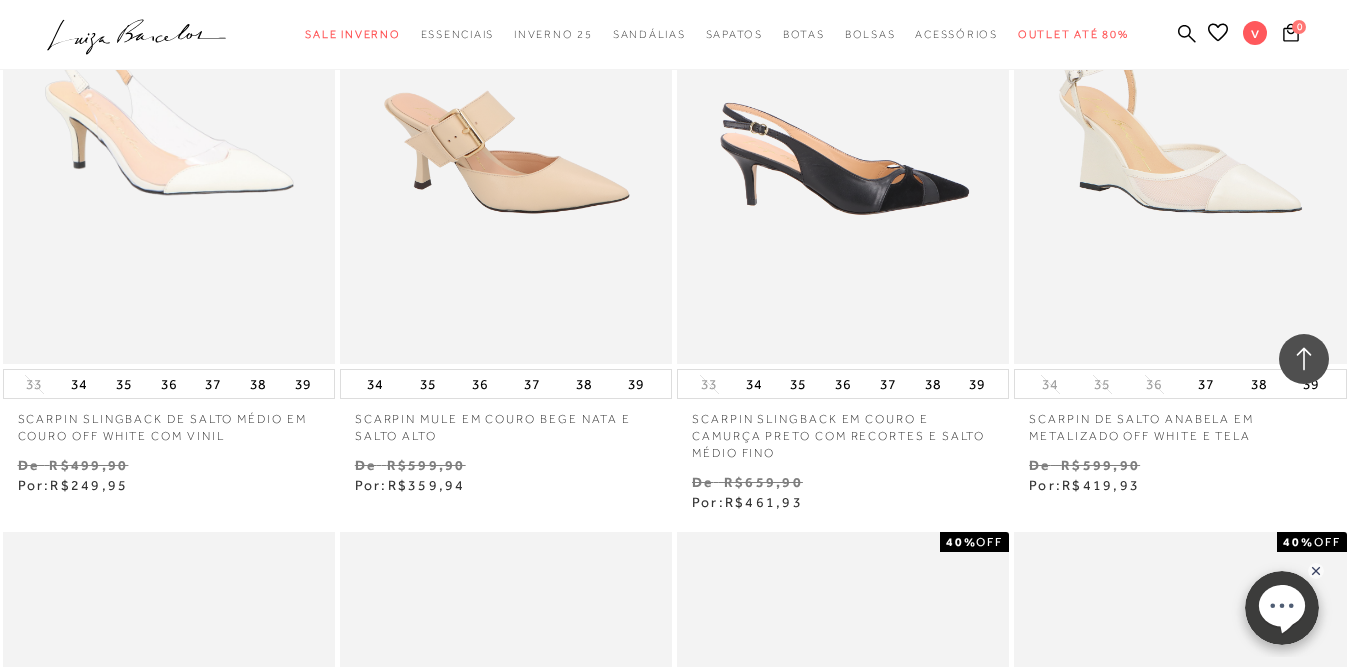 click at bounding box center (844, 115) 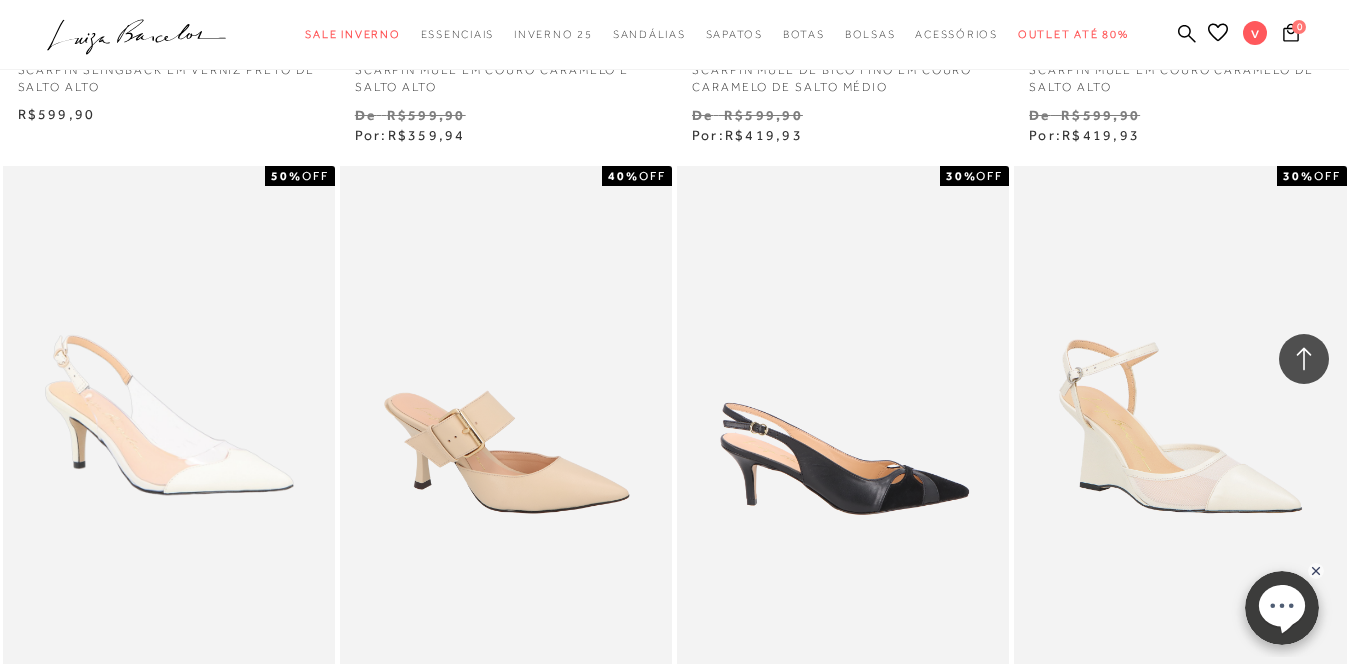 scroll, scrollTop: 15600, scrollLeft: 0, axis: vertical 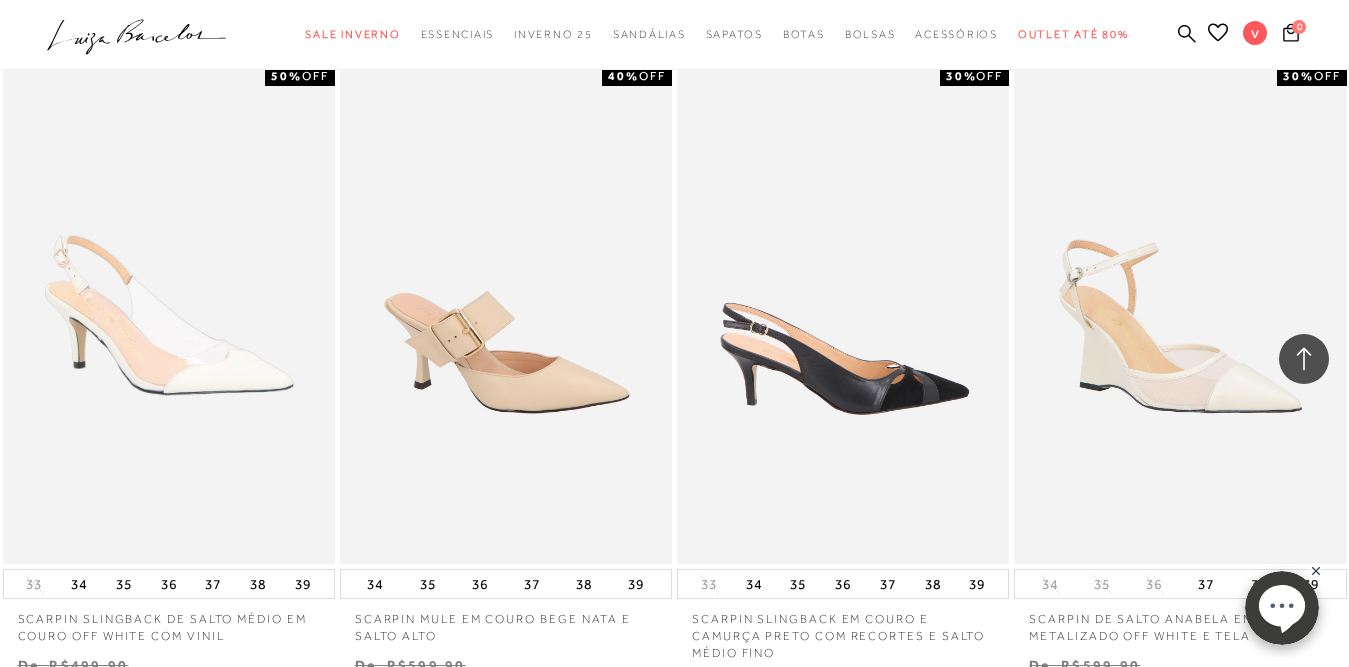 click at bounding box center (844, 315) 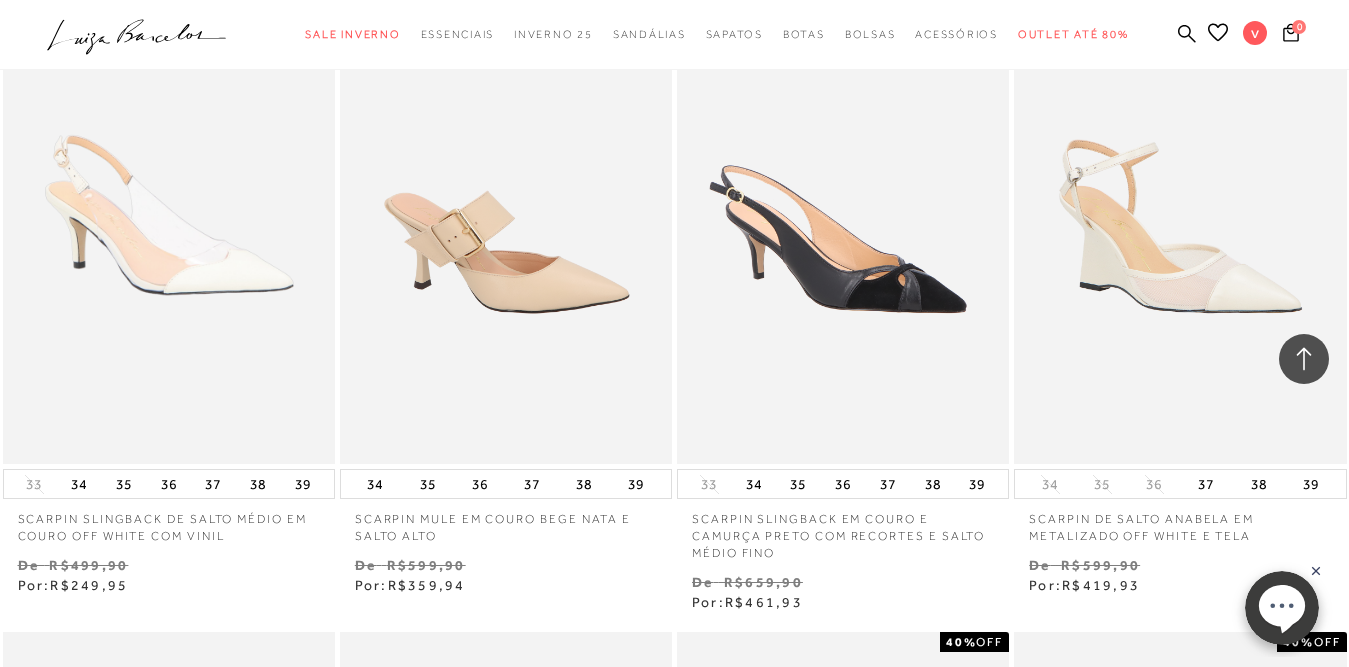 click on "SCARPIN SLINGBACK EM COURO E CAMURÇA PRETO COM RECORTES E SALTO MÉDIO FINO" at bounding box center (843, 530) 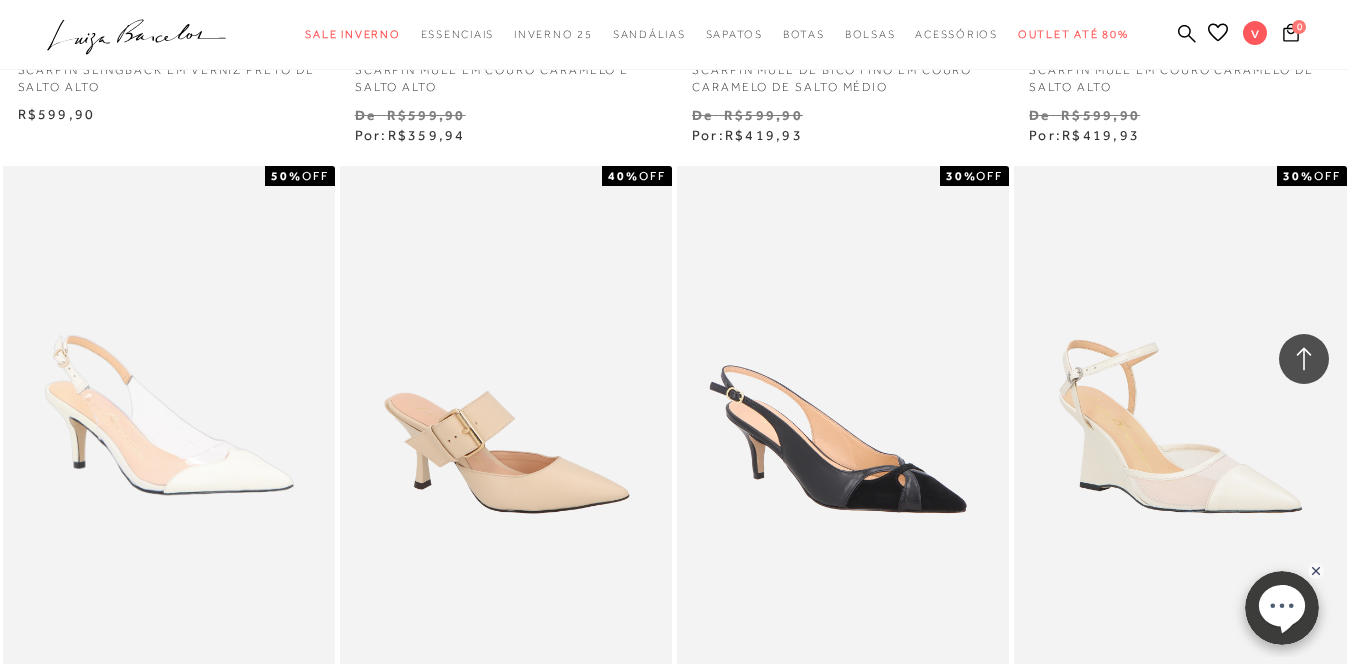 scroll, scrollTop: 15400, scrollLeft: 0, axis: vertical 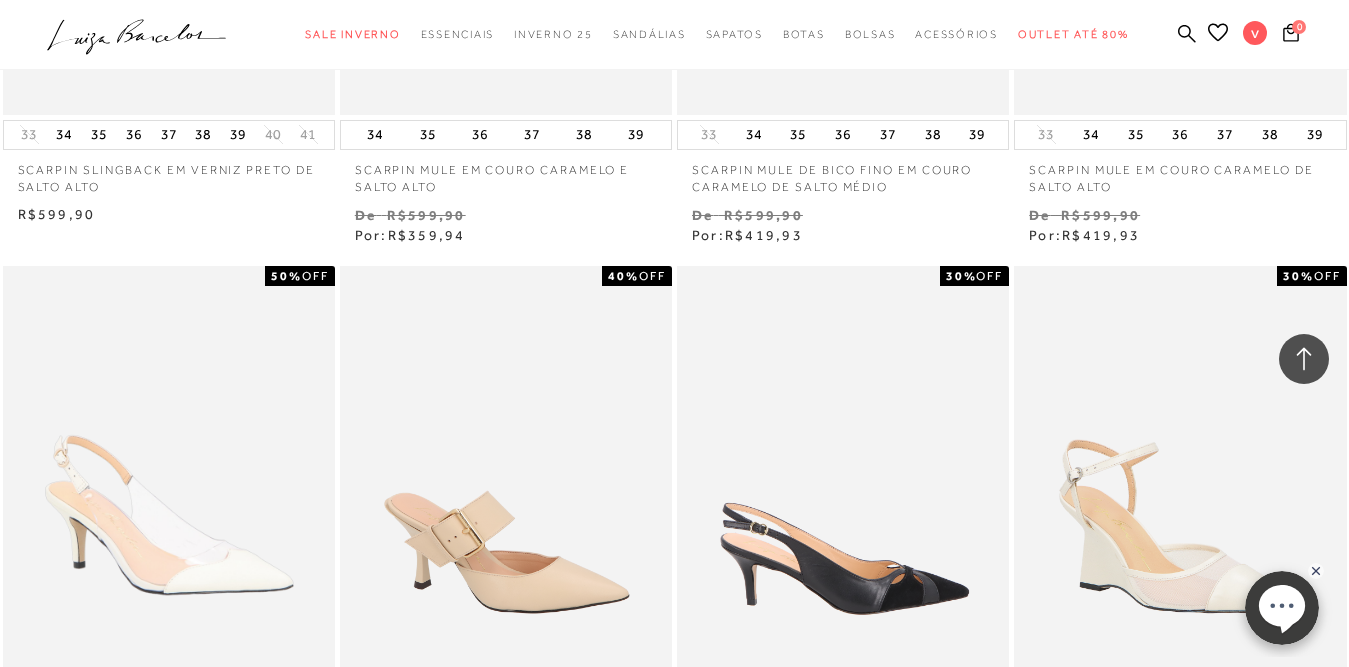 click at bounding box center (844, 515) 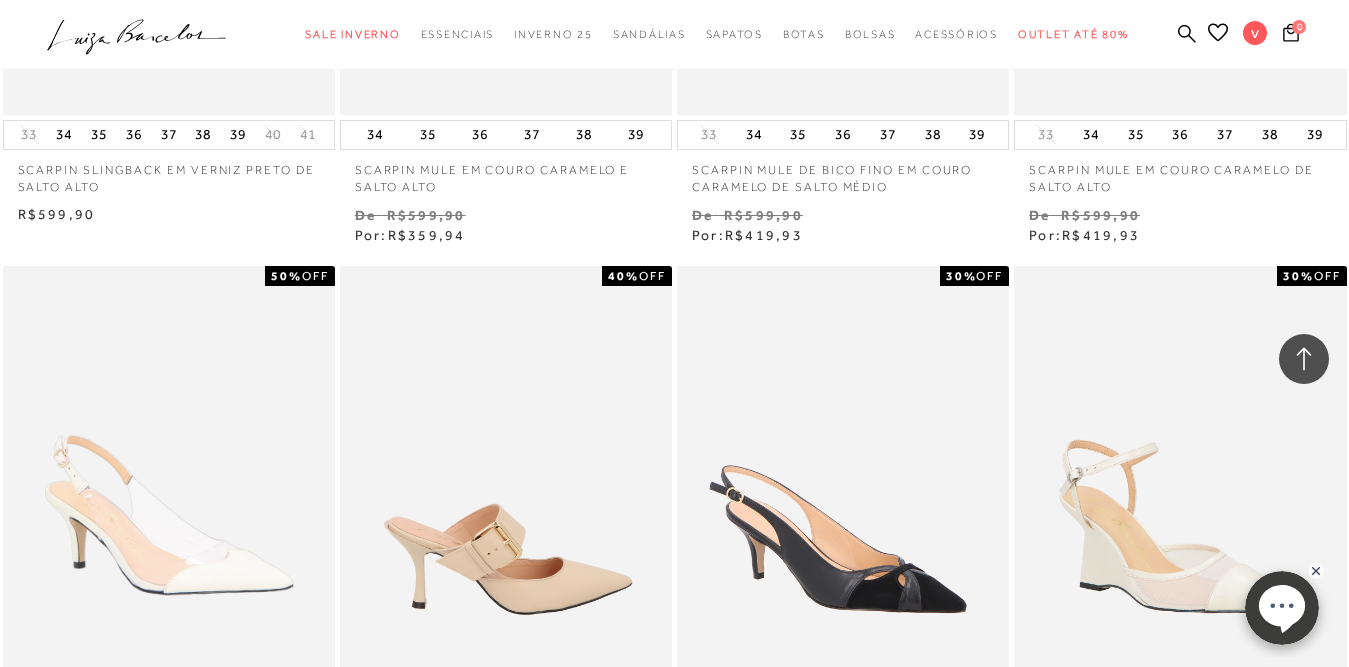 click at bounding box center (507, 515) 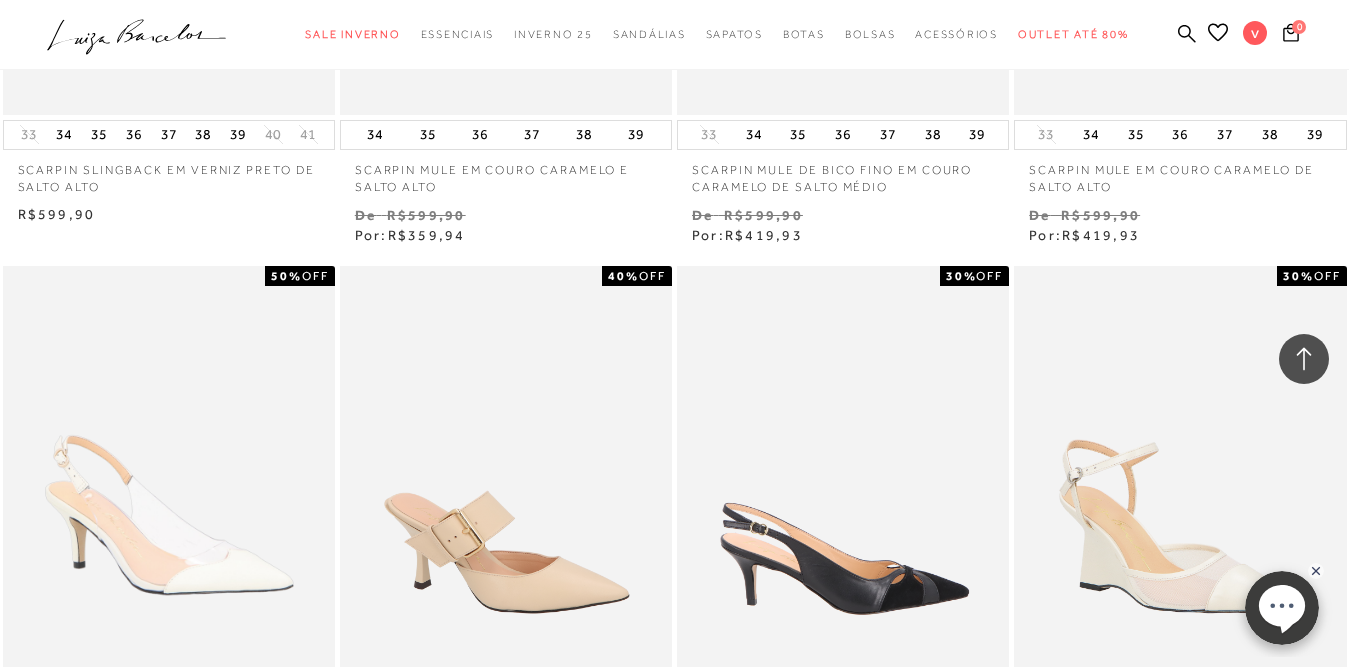 click at bounding box center (844, 515) 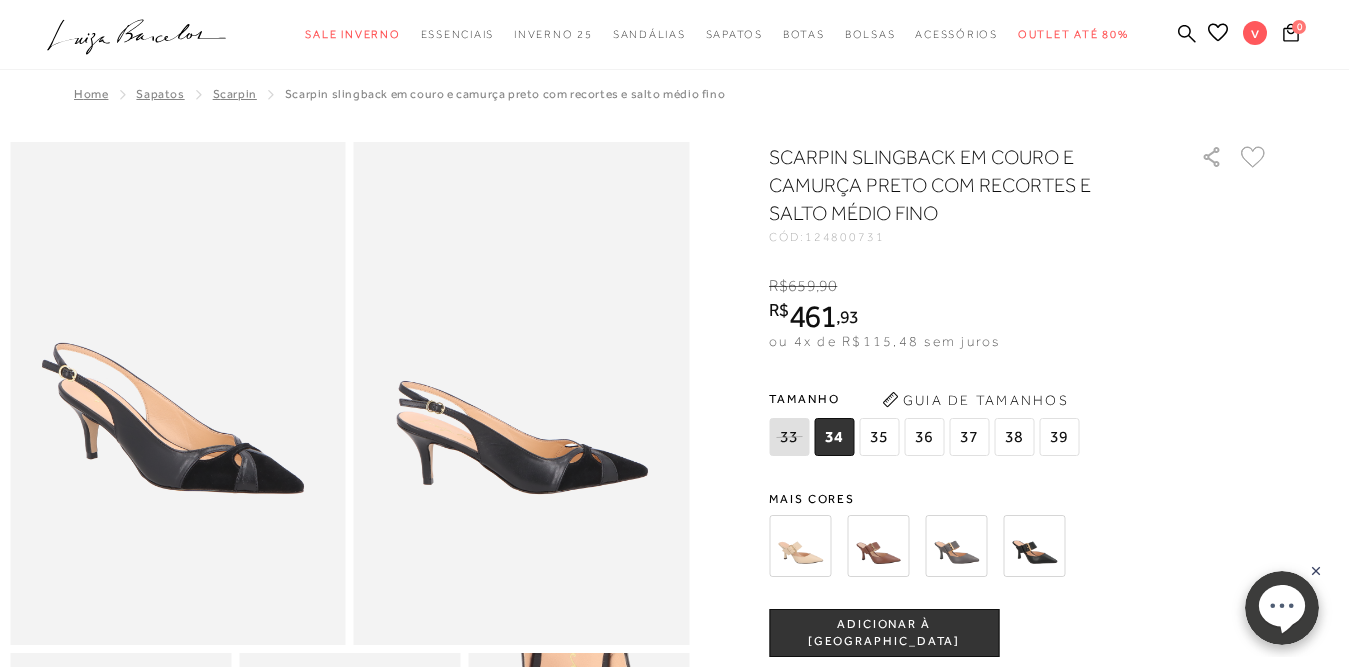 scroll, scrollTop: 0, scrollLeft: 0, axis: both 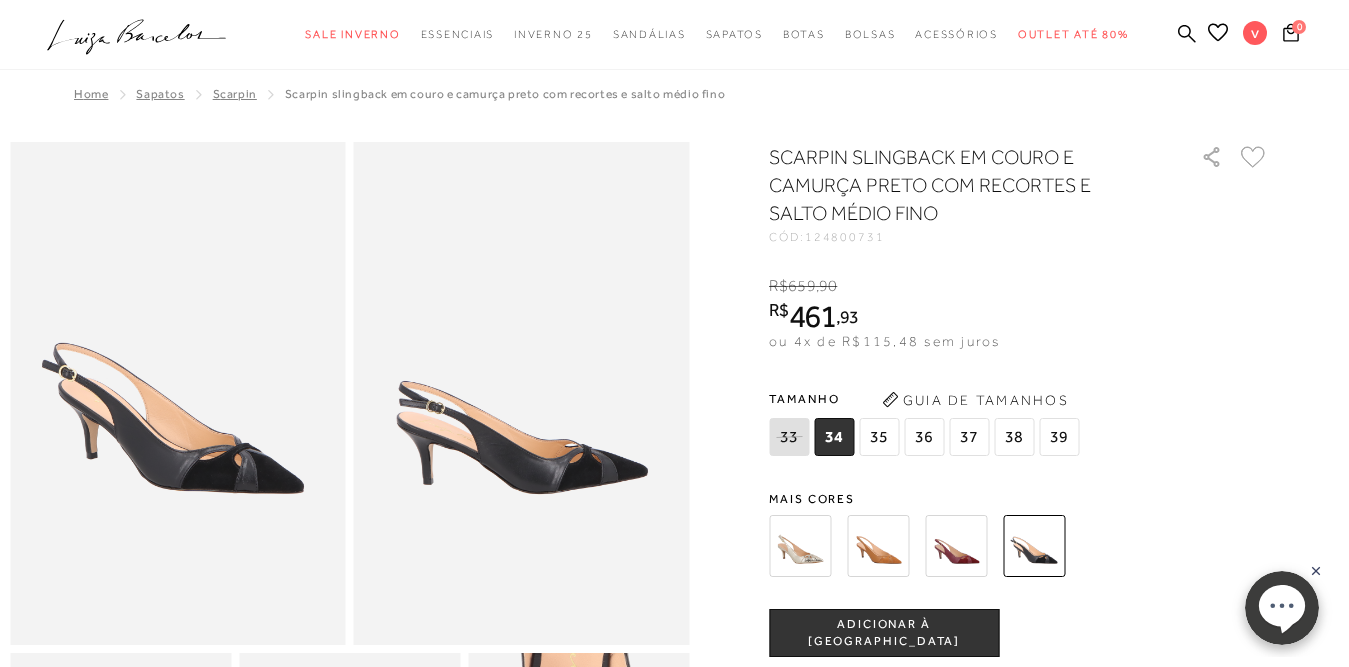 click at bounding box center (1034, 546) 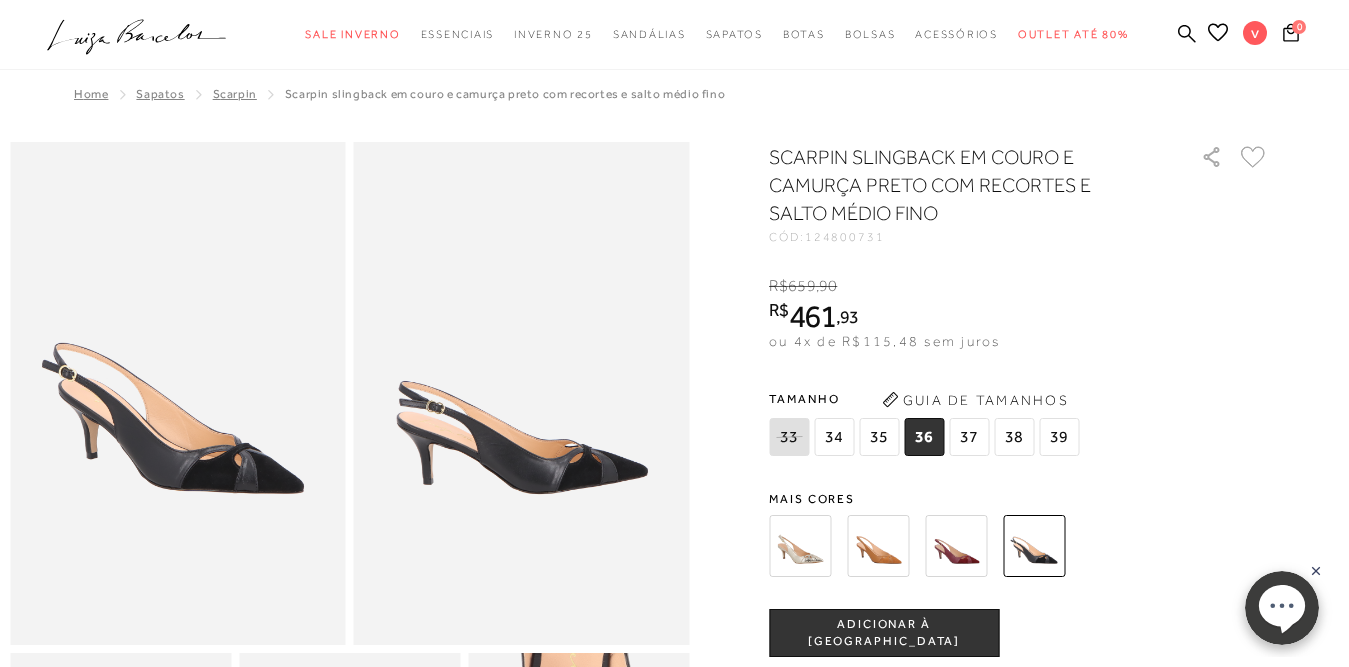 click on "ADICIONAR À [GEOGRAPHIC_DATA]" at bounding box center [884, 633] 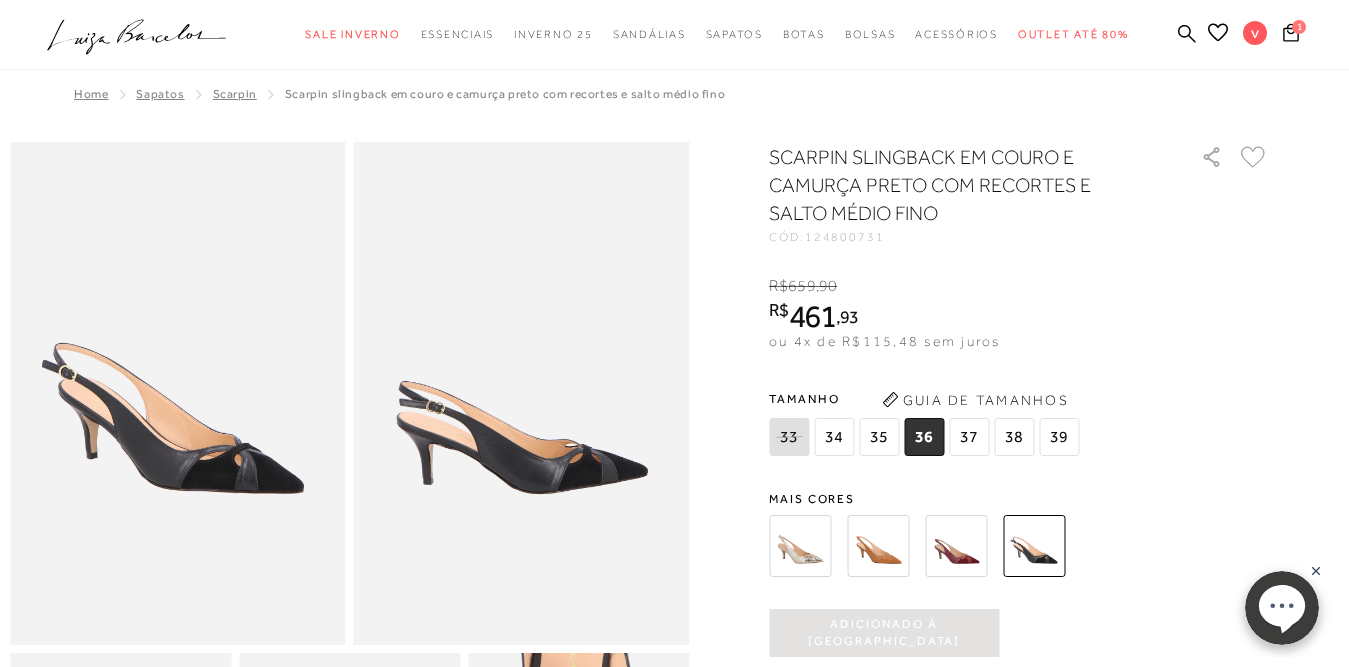 scroll, scrollTop: 0, scrollLeft: 0, axis: both 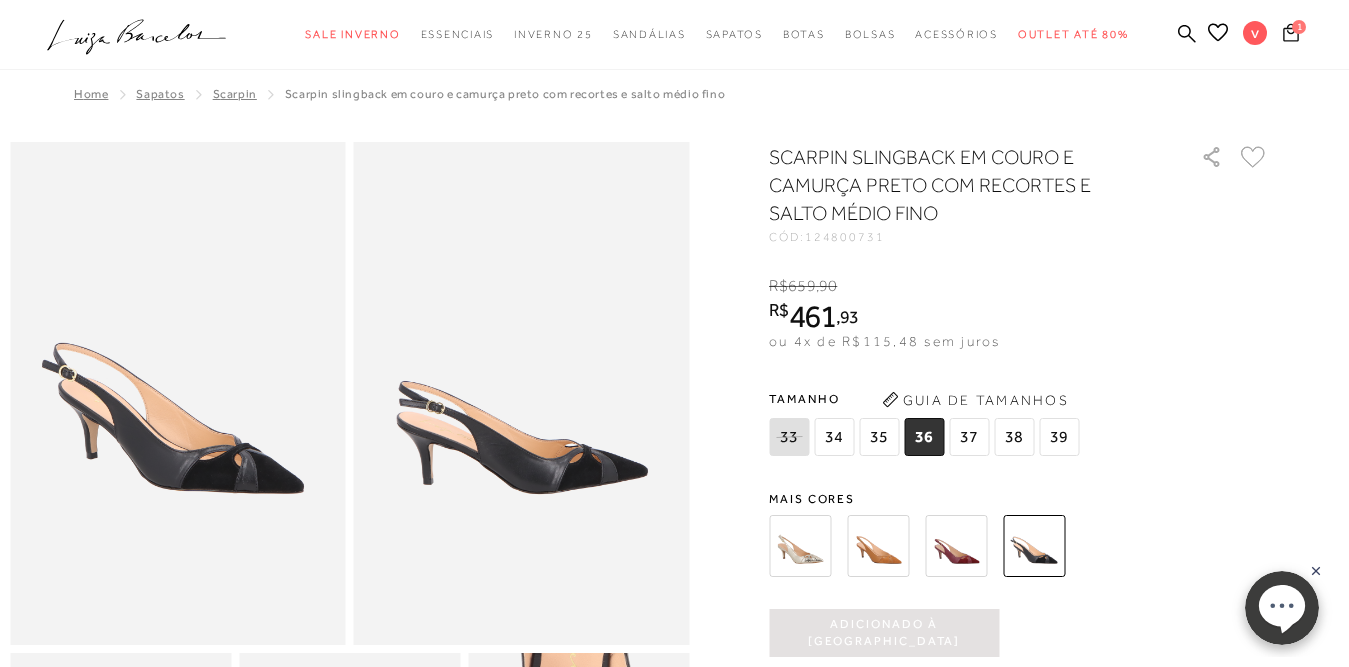 click on "1" at bounding box center [1299, 26] 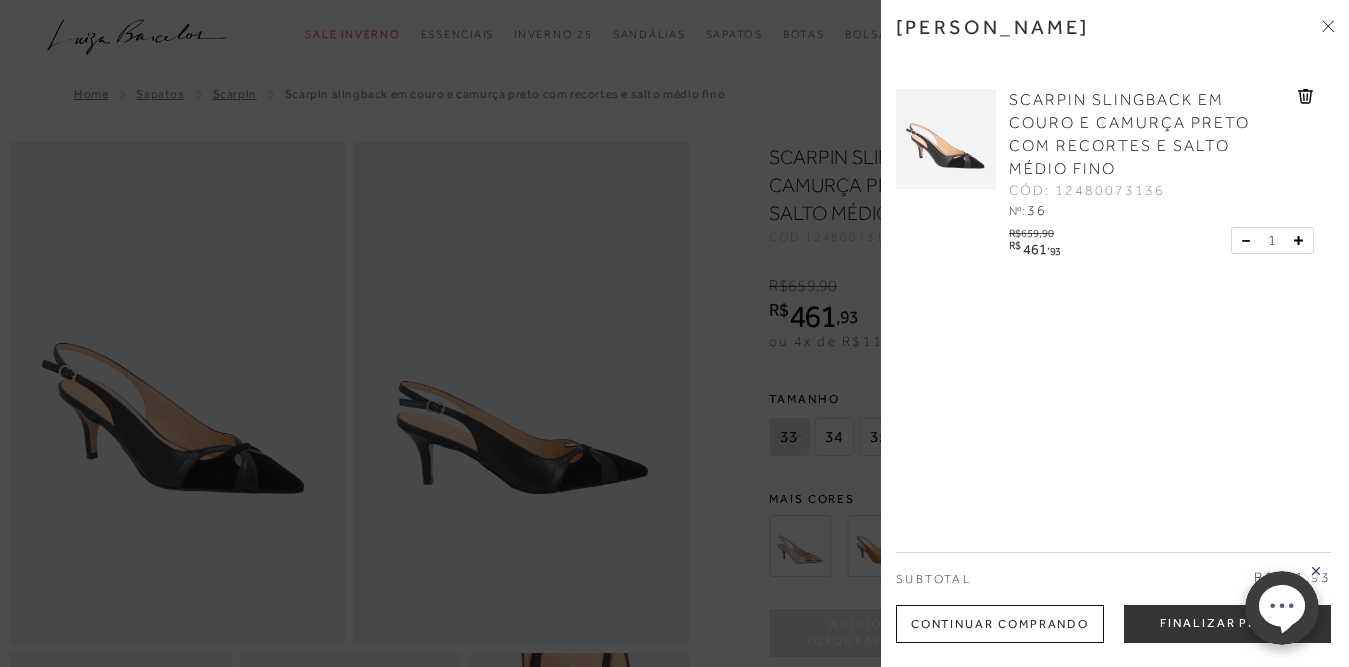 scroll, scrollTop: 200, scrollLeft: 0, axis: vertical 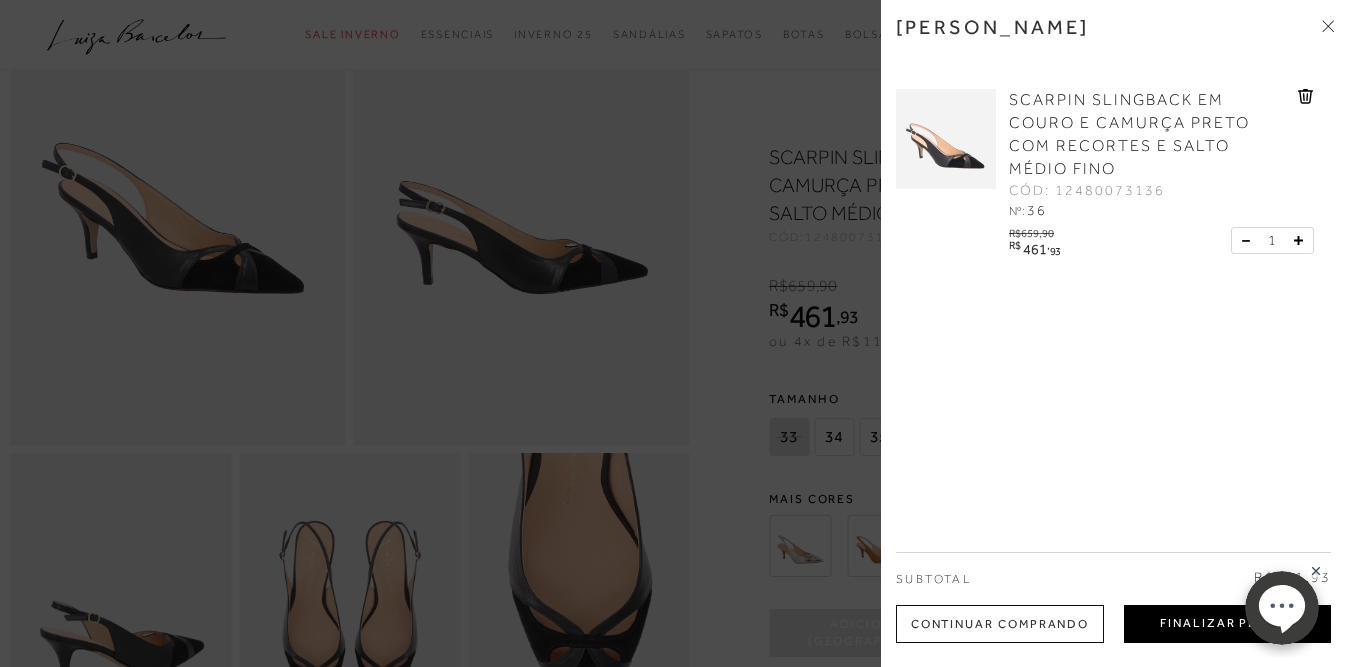 click on "Finalizar Pedido" at bounding box center (1227, 624) 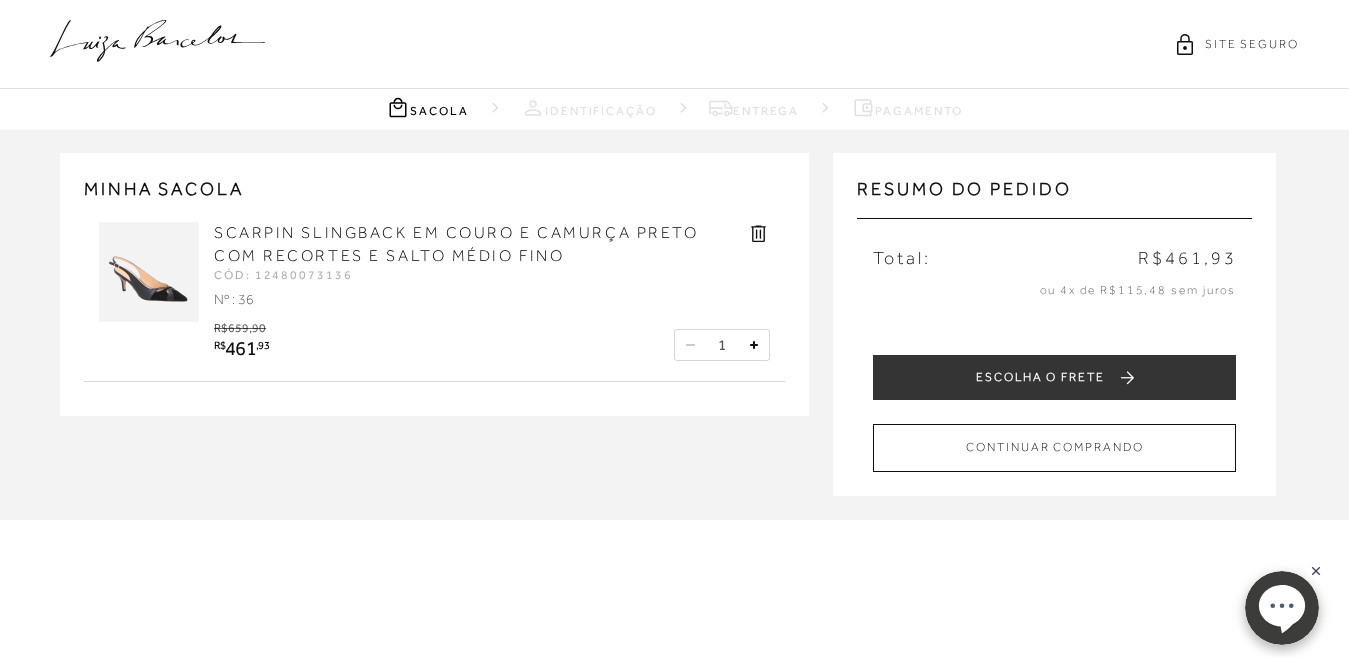 scroll, scrollTop: 0, scrollLeft: 0, axis: both 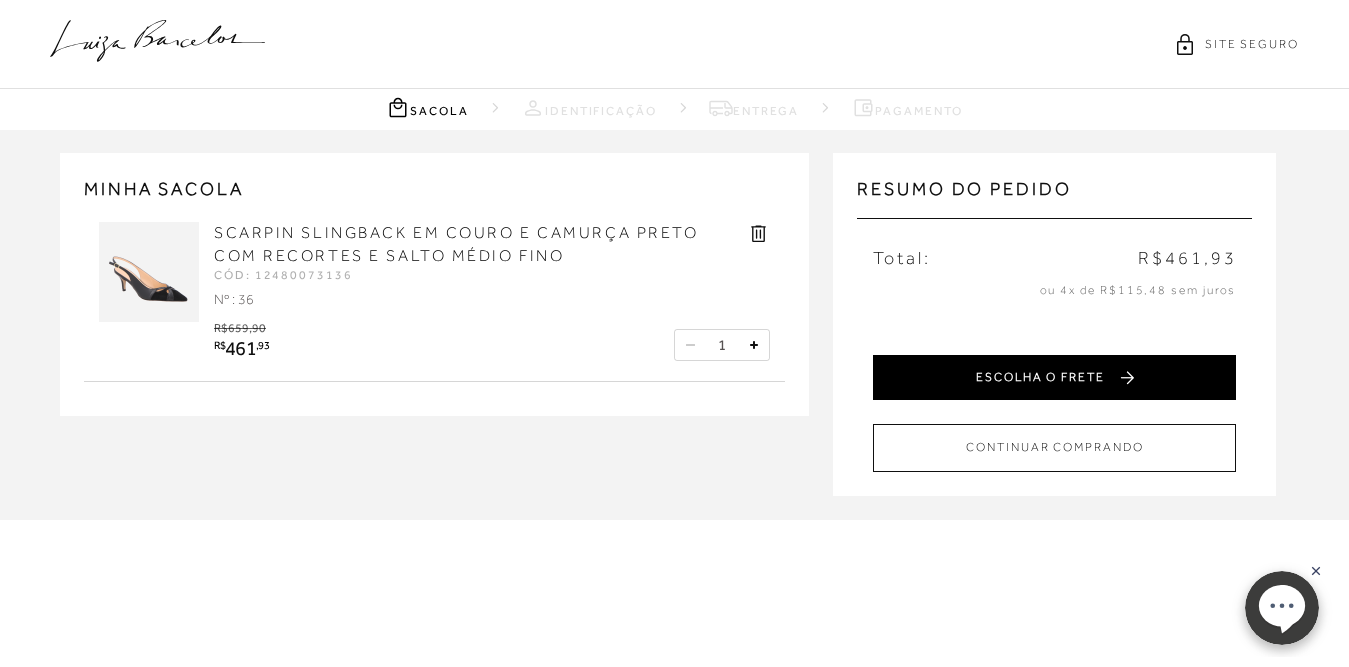 click on "ESCOLHA O FRETE" at bounding box center (1054, 377) 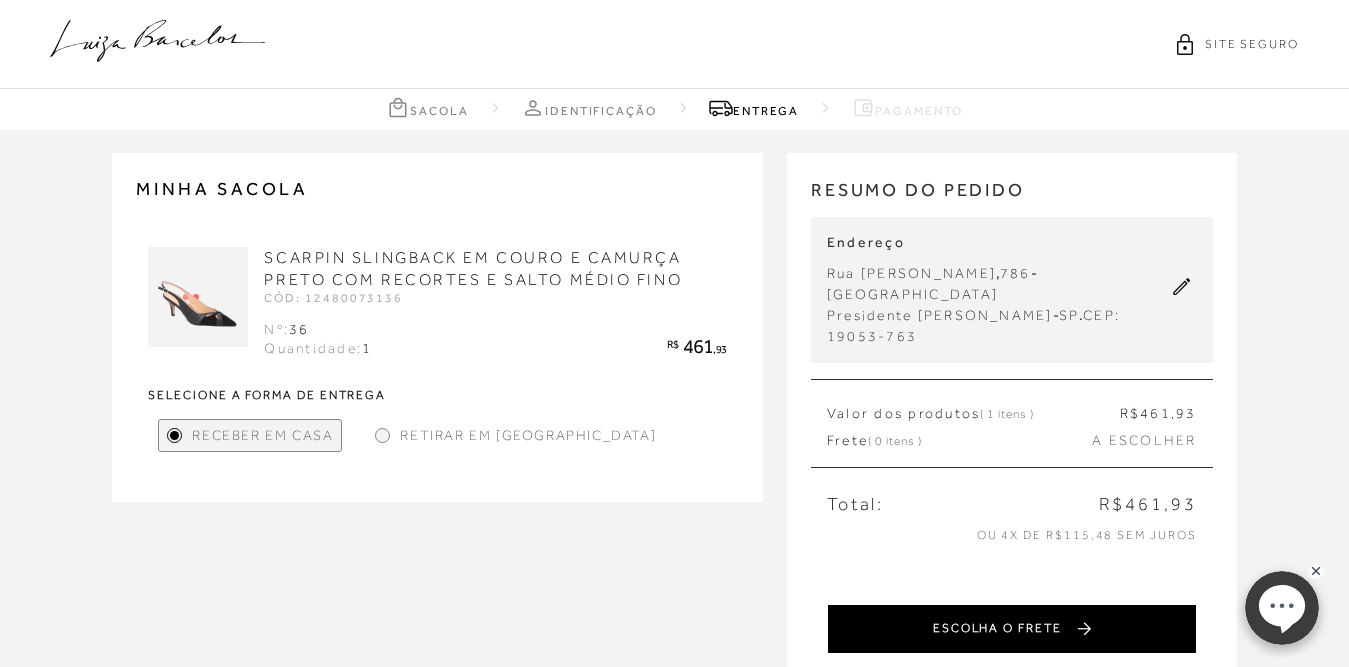 scroll, scrollTop: 200, scrollLeft: 0, axis: vertical 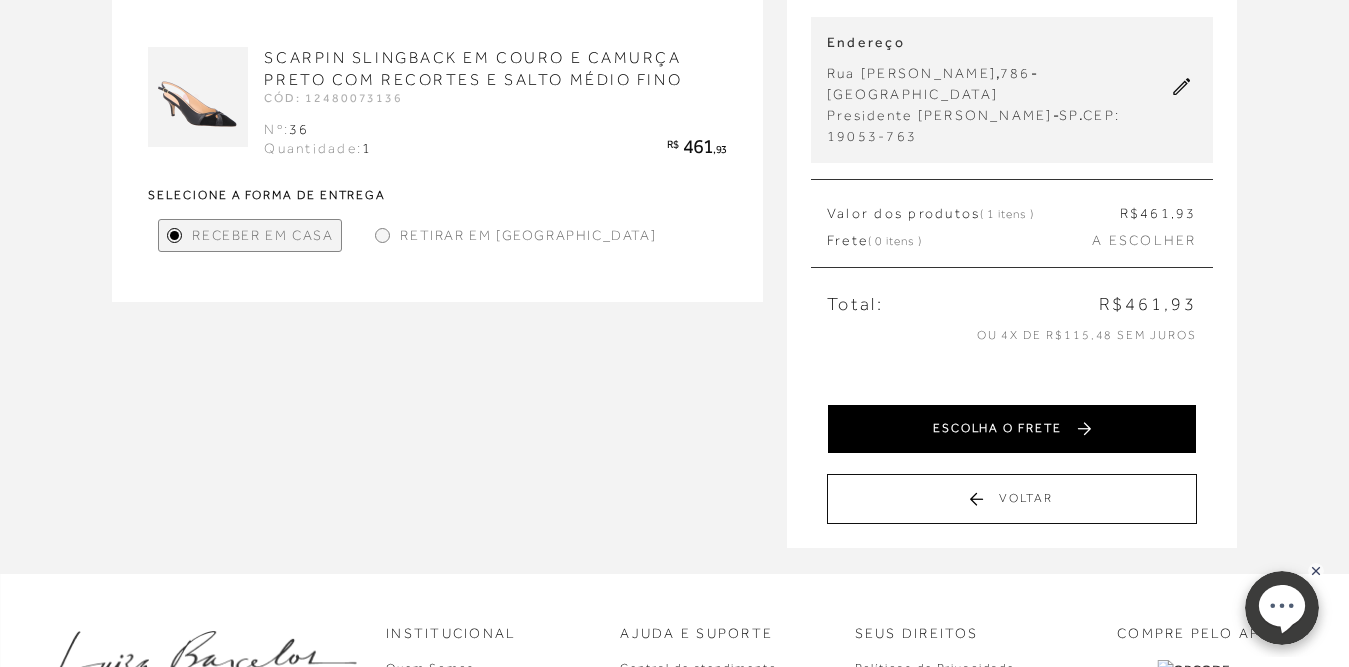 click on "ESCOLHA O FRETE" at bounding box center (1012, 429) 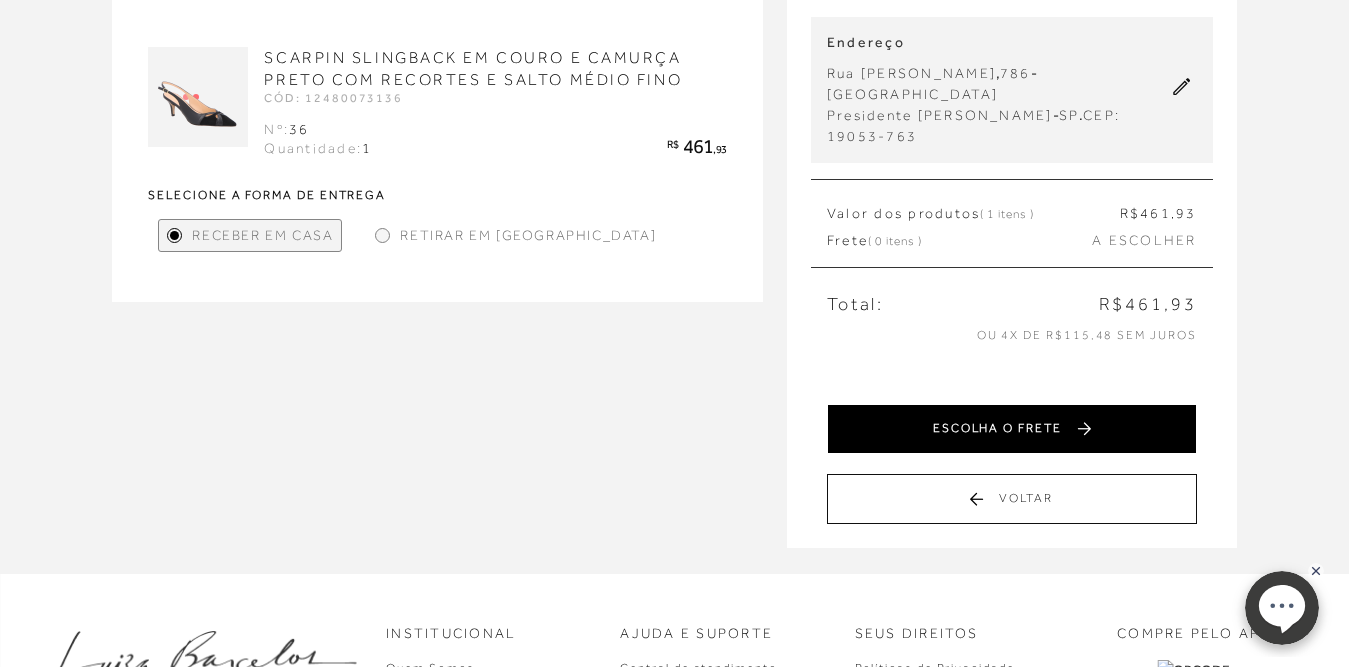 scroll, scrollTop: 0, scrollLeft: 0, axis: both 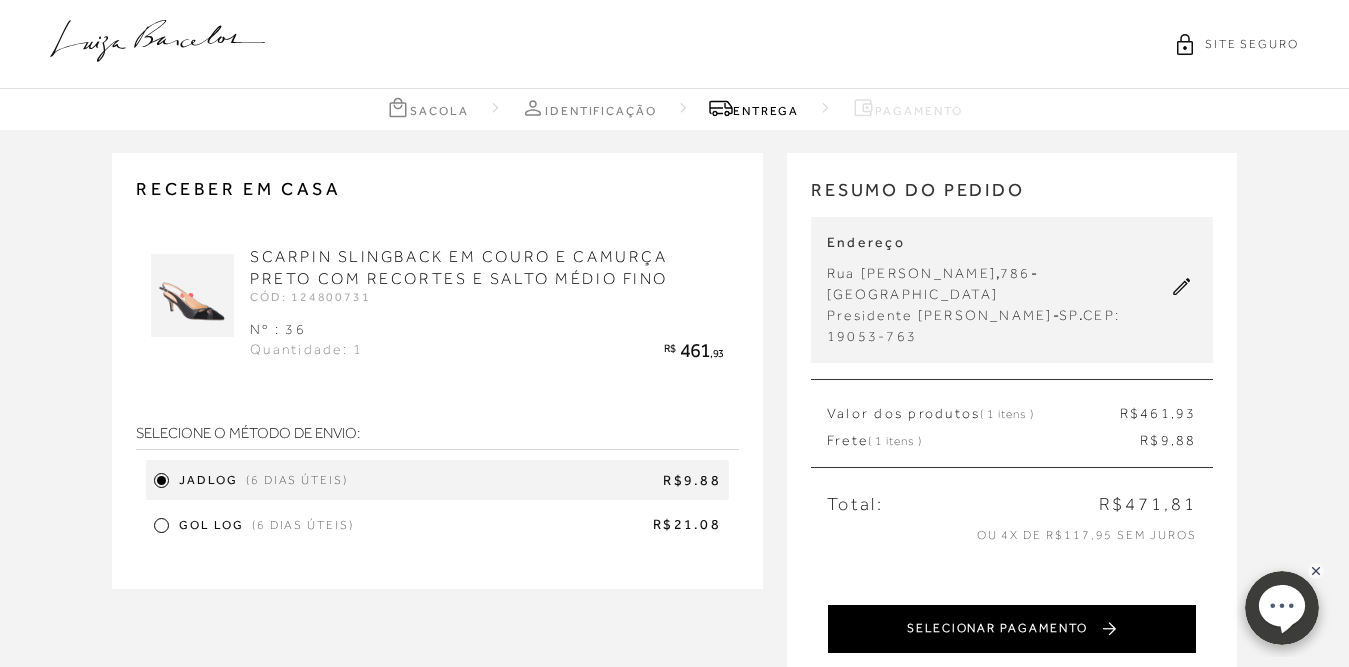 click on "SELECIONAR PAGAMENTO" at bounding box center (1012, 629) 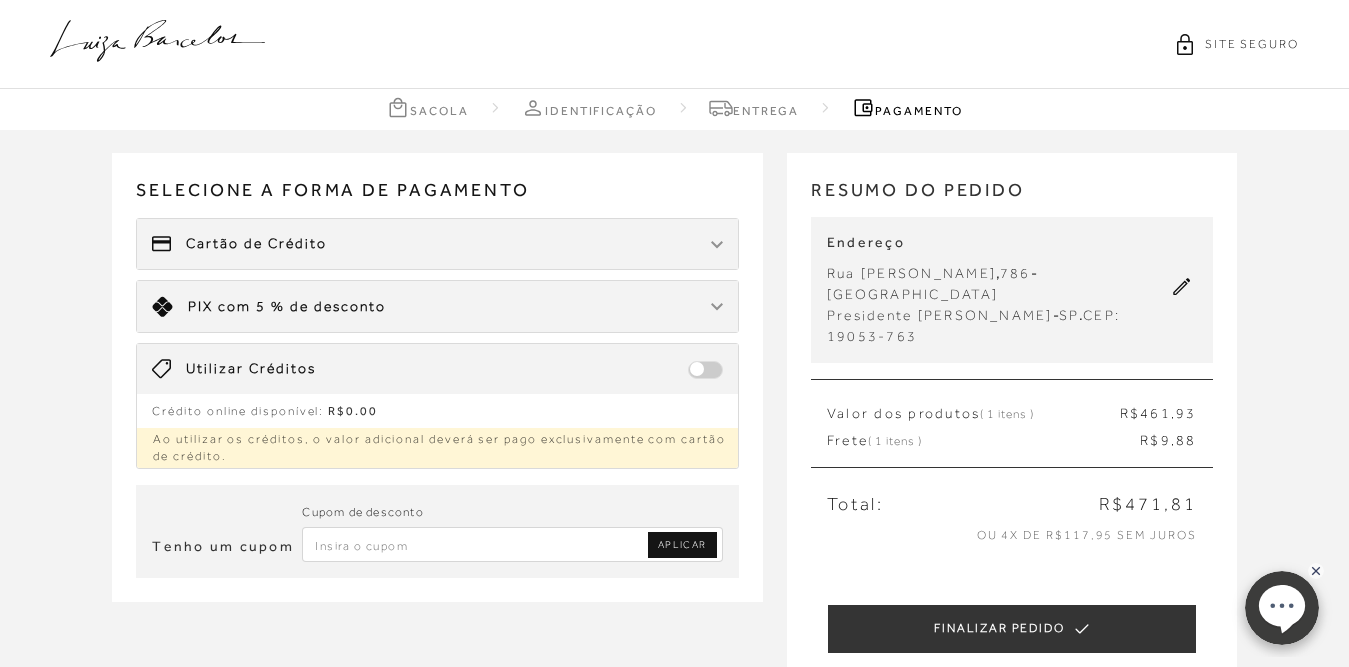 scroll, scrollTop: 100, scrollLeft: 0, axis: vertical 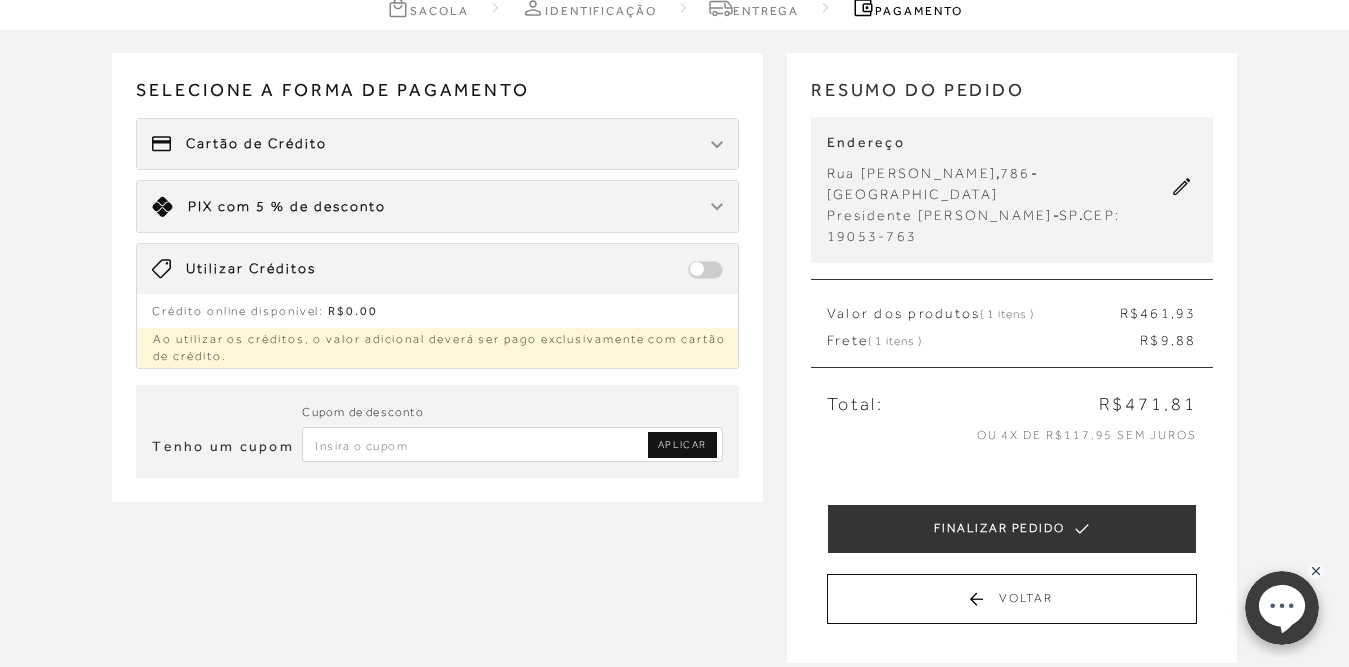 click on "Cartão de Crédito" at bounding box center [437, 144] 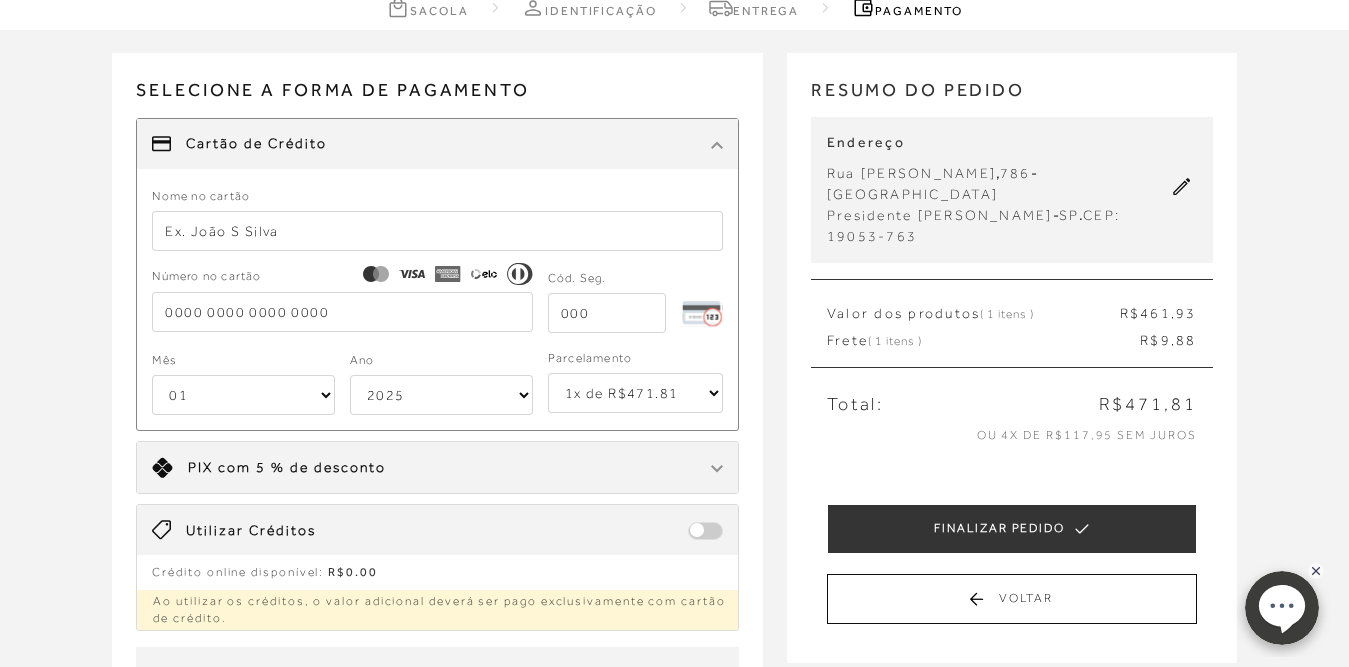 click at bounding box center [437, 231] 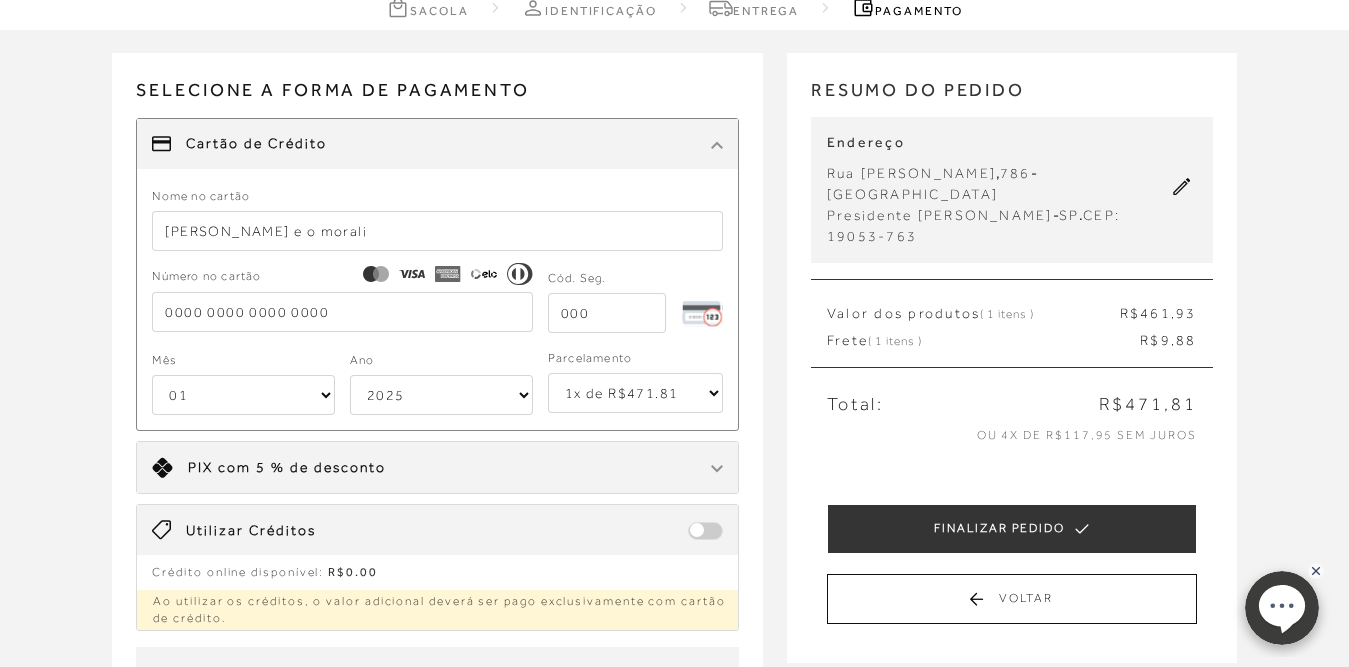 type on "[CREDIT_CARD_NUMBER]" 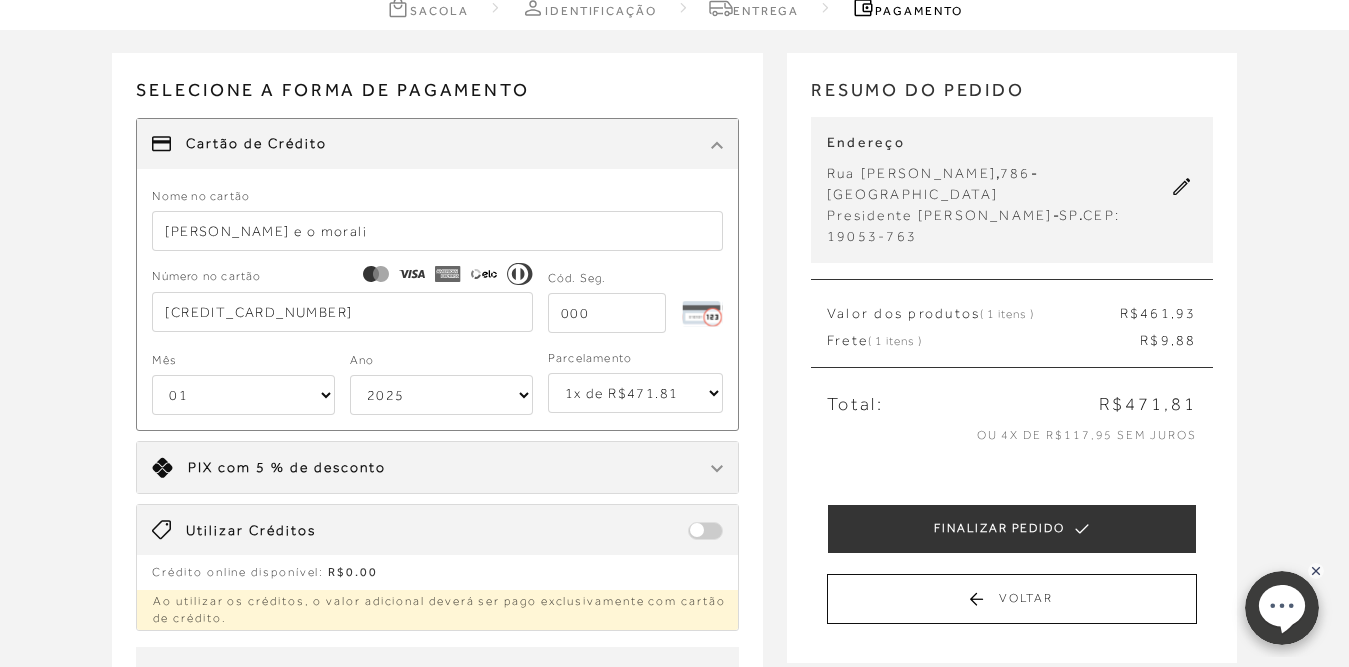 select on "03" 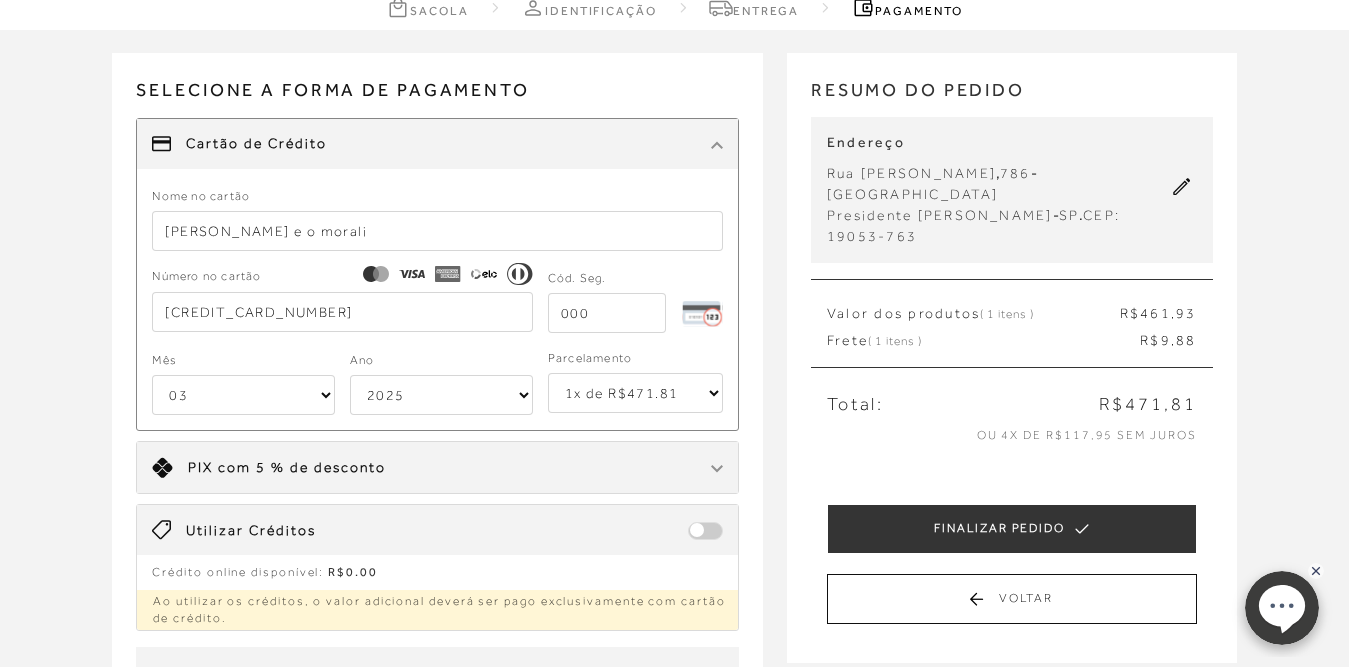 select on "2030" 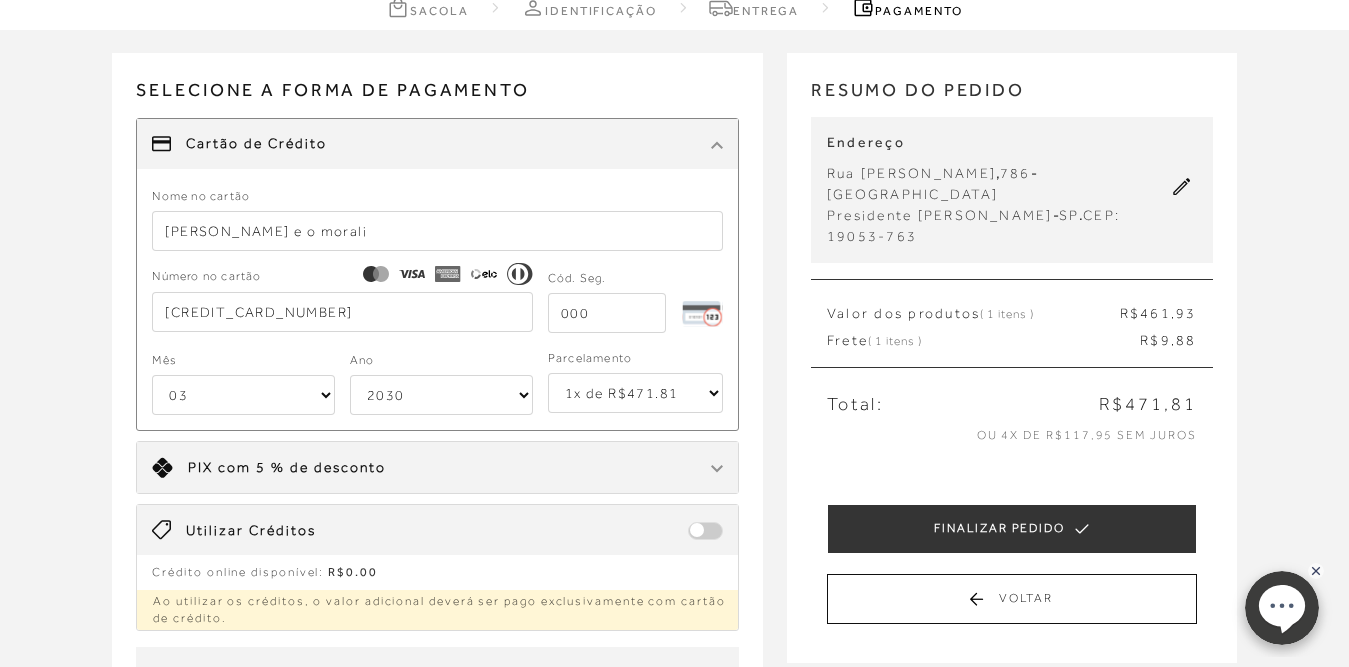 type on "[CREDIT_CARD_NUMBER]" 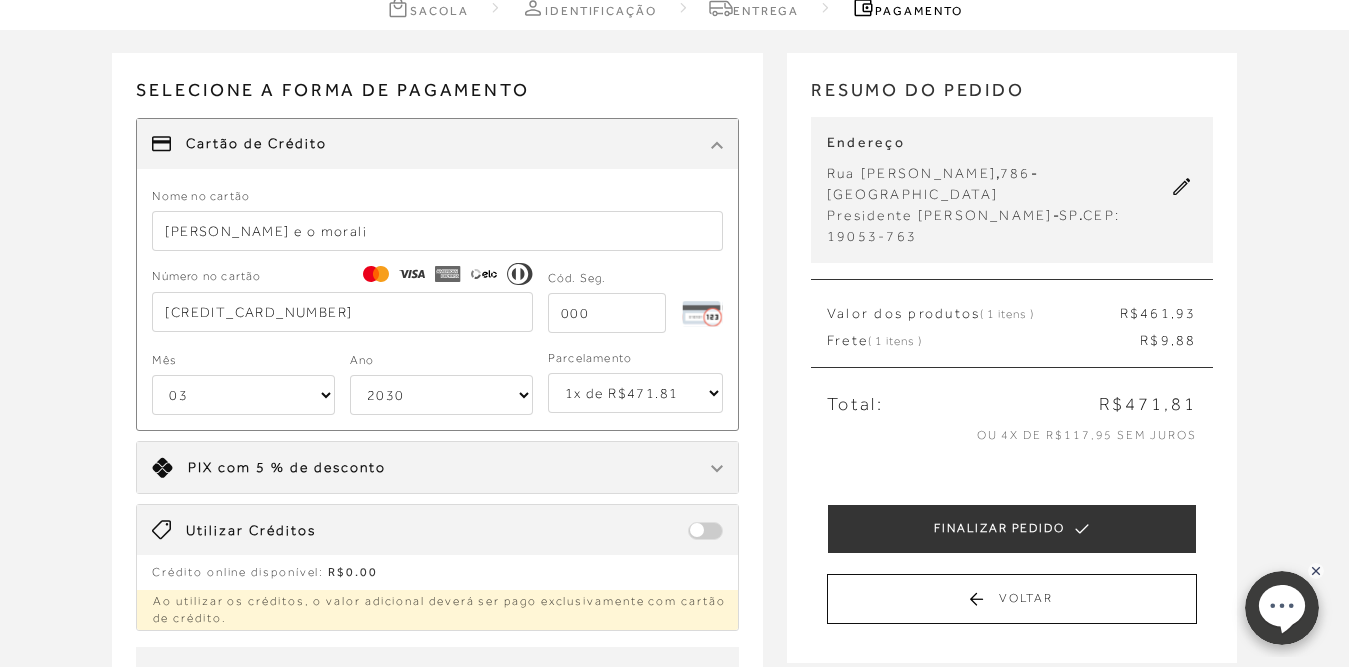 click at bounding box center [607, 313] 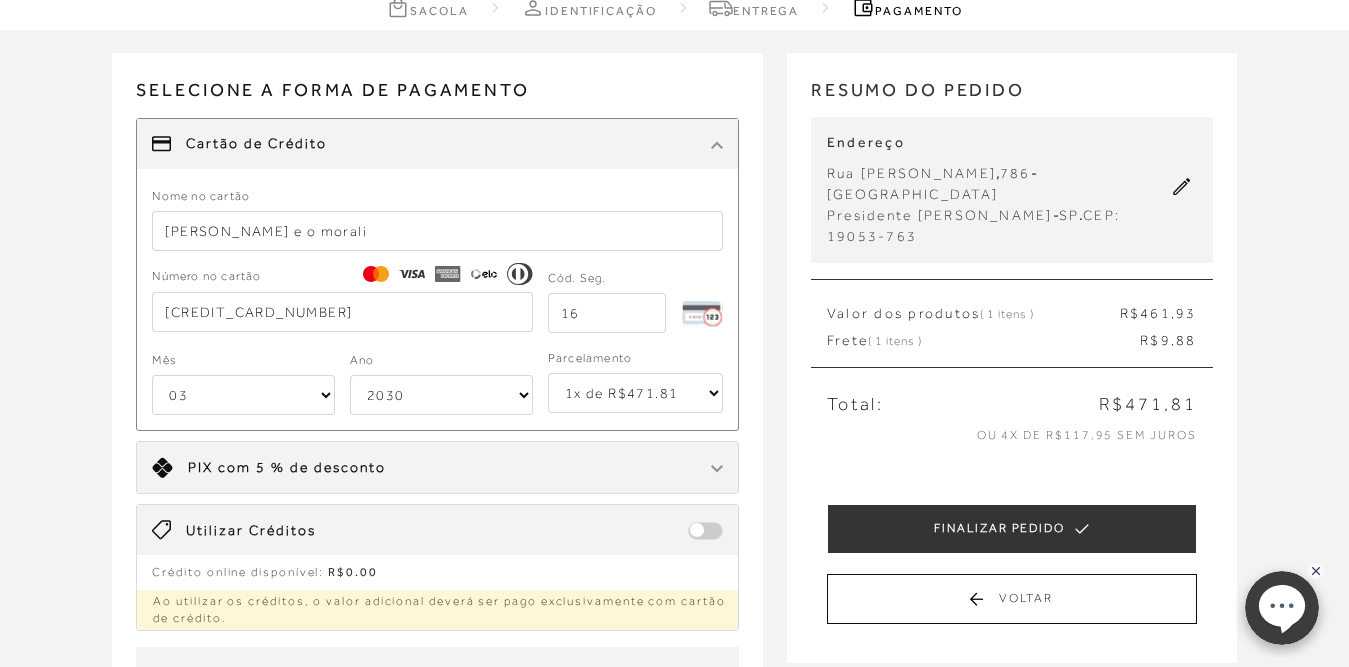 type on "162" 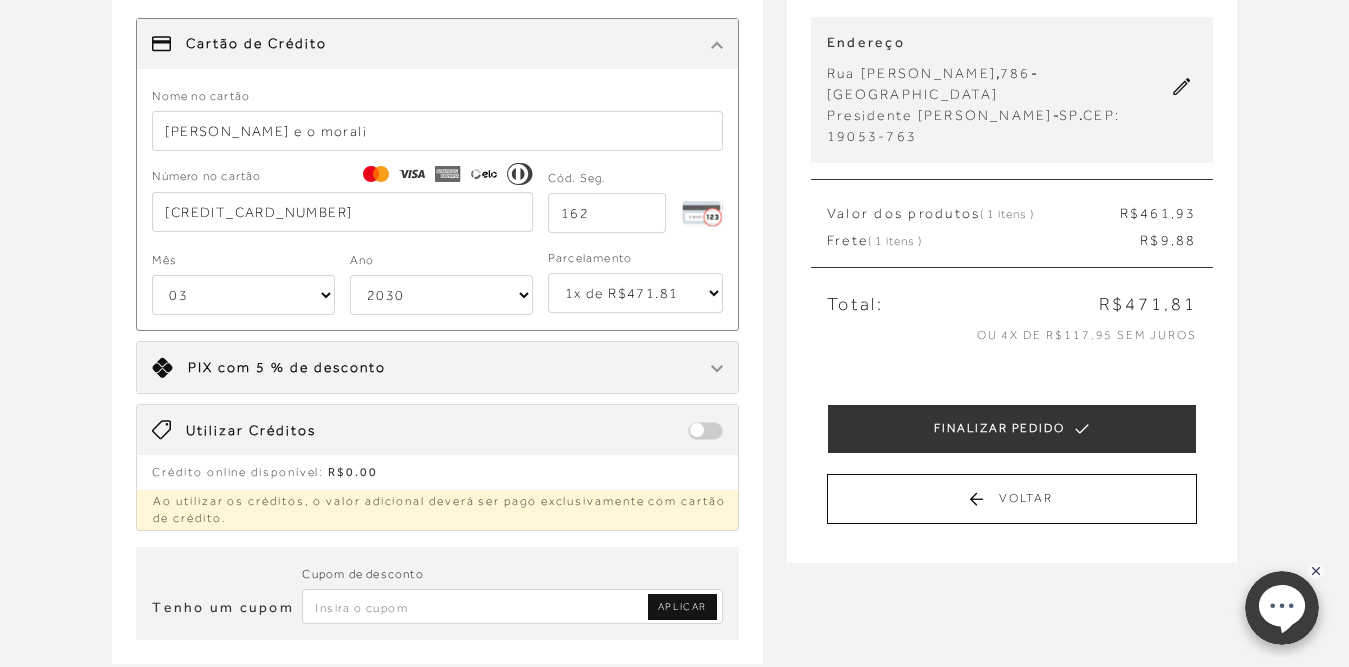 scroll, scrollTop: 100, scrollLeft: 0, axis: vertical 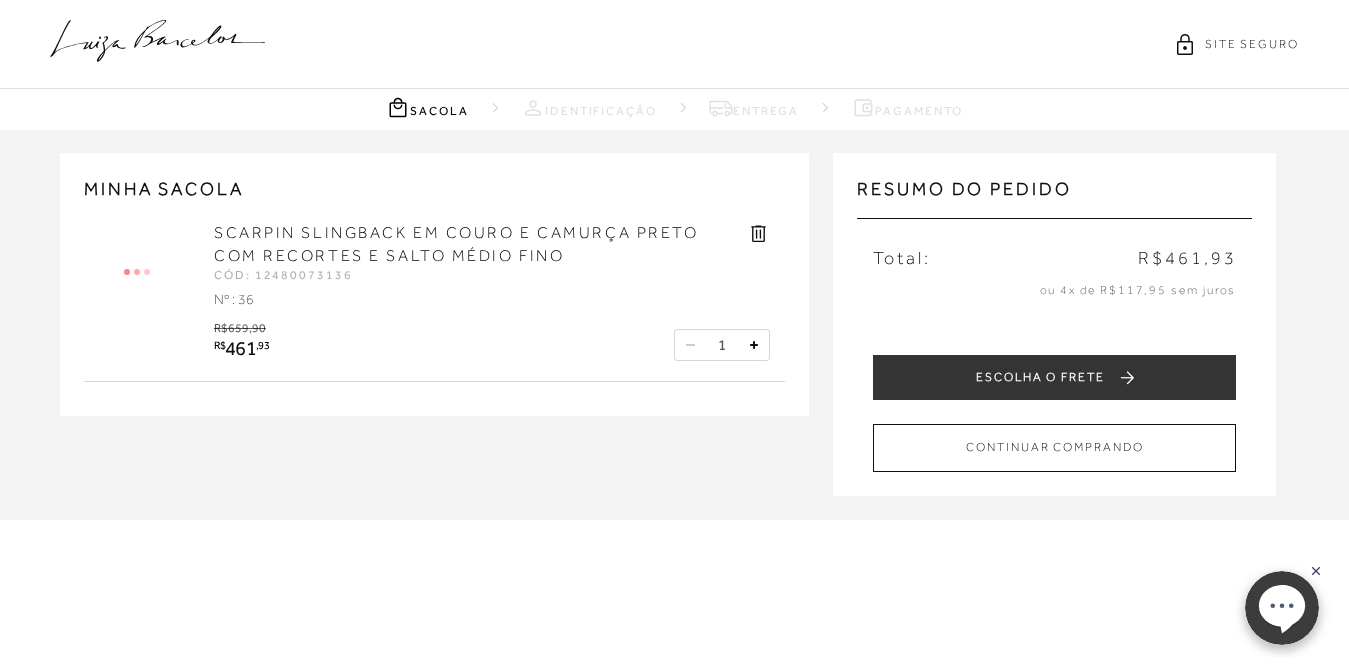 type on "[EMAIL_ADDRESS][DOMAIN_NAME]" 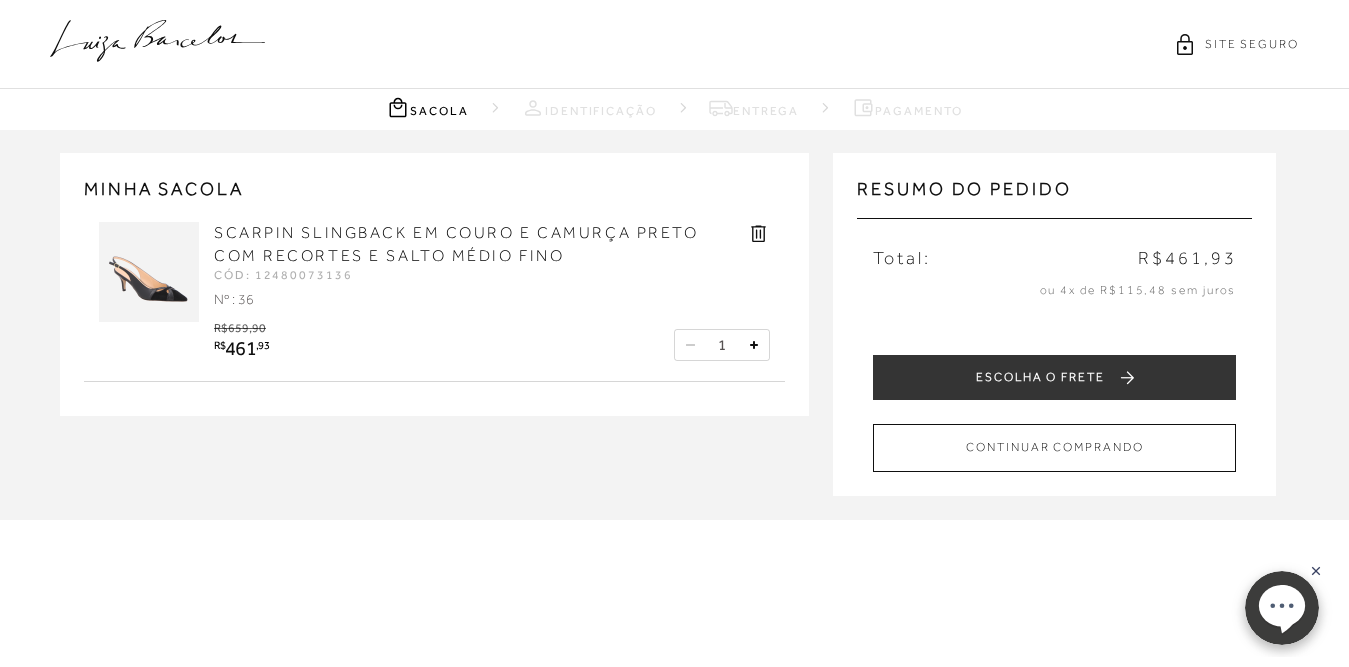 scroll, scrollTop: 0, scrollLeft: 0, axis: both 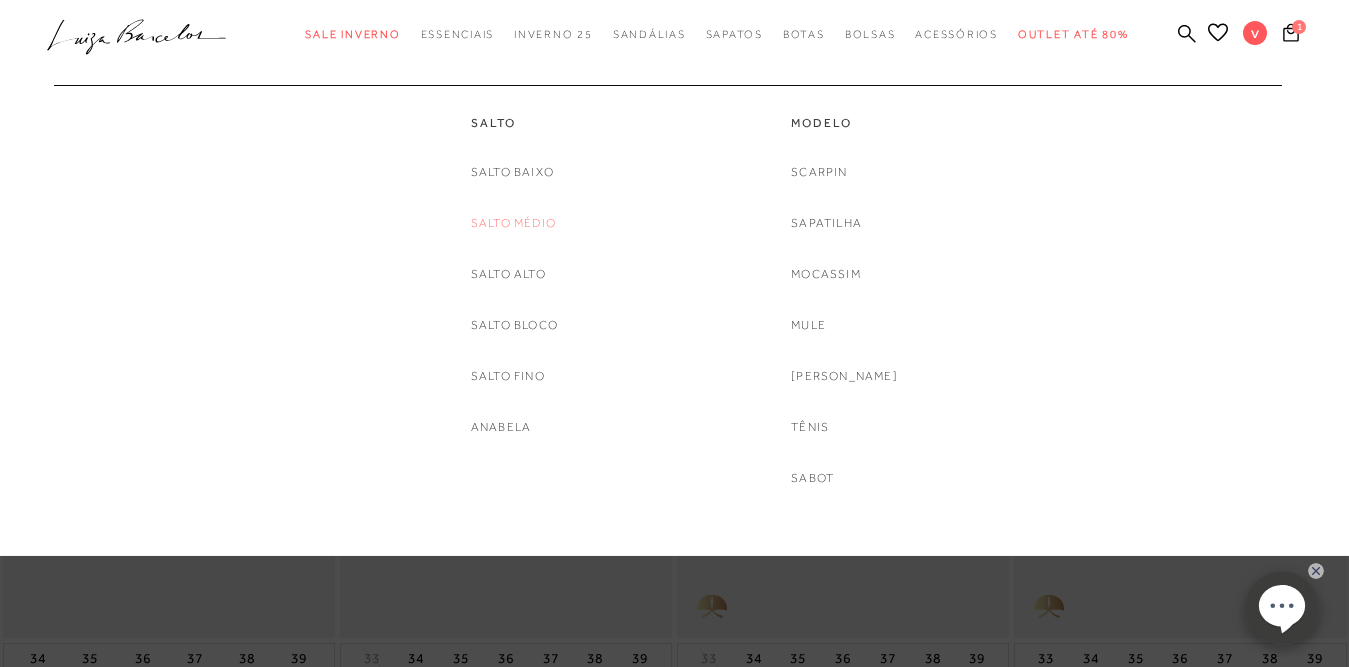 click on "Salto Médio" at bounding box center [513, 223] 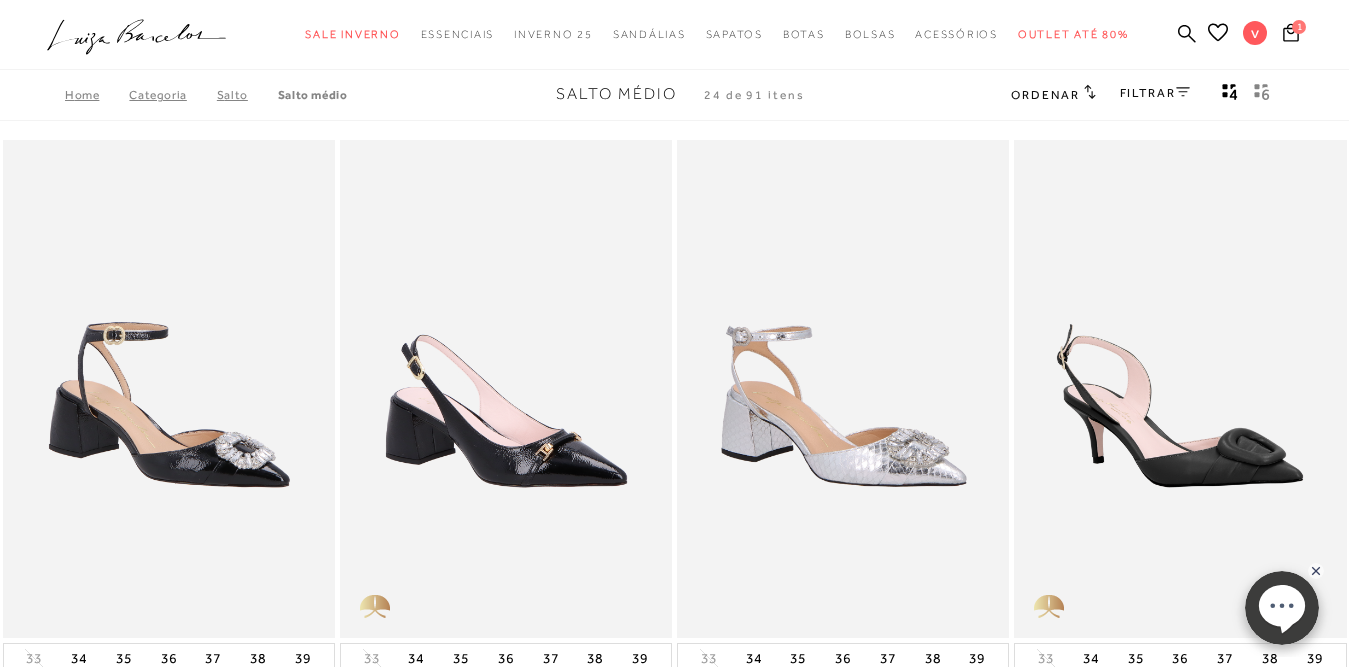 click 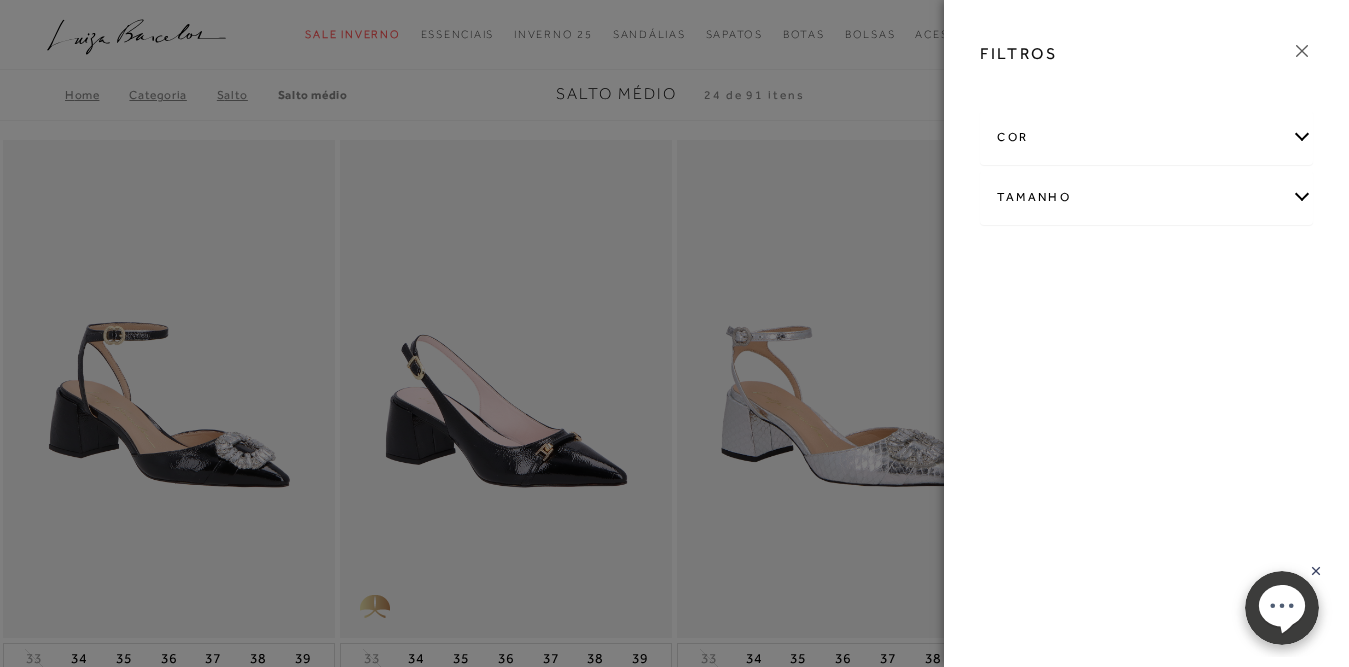 click on "cor" at bounding box center [1146, 137] 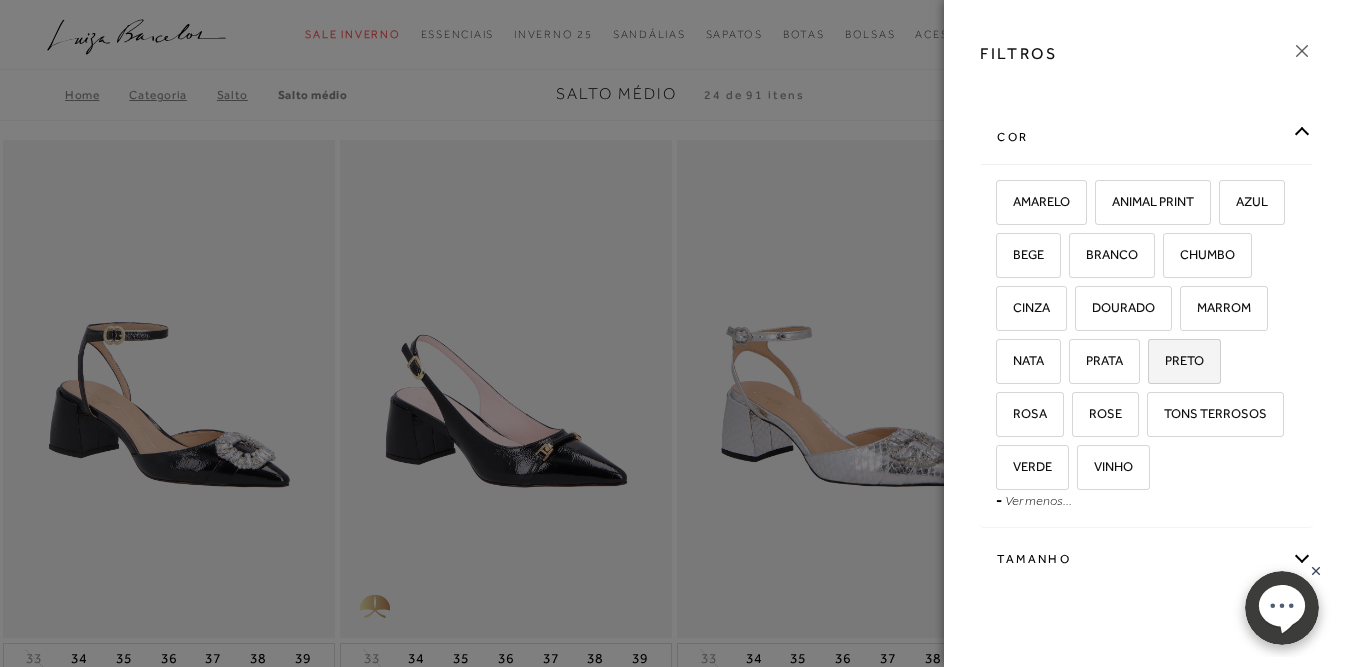 click on "PRETO" at bounding box center (1177, 360) 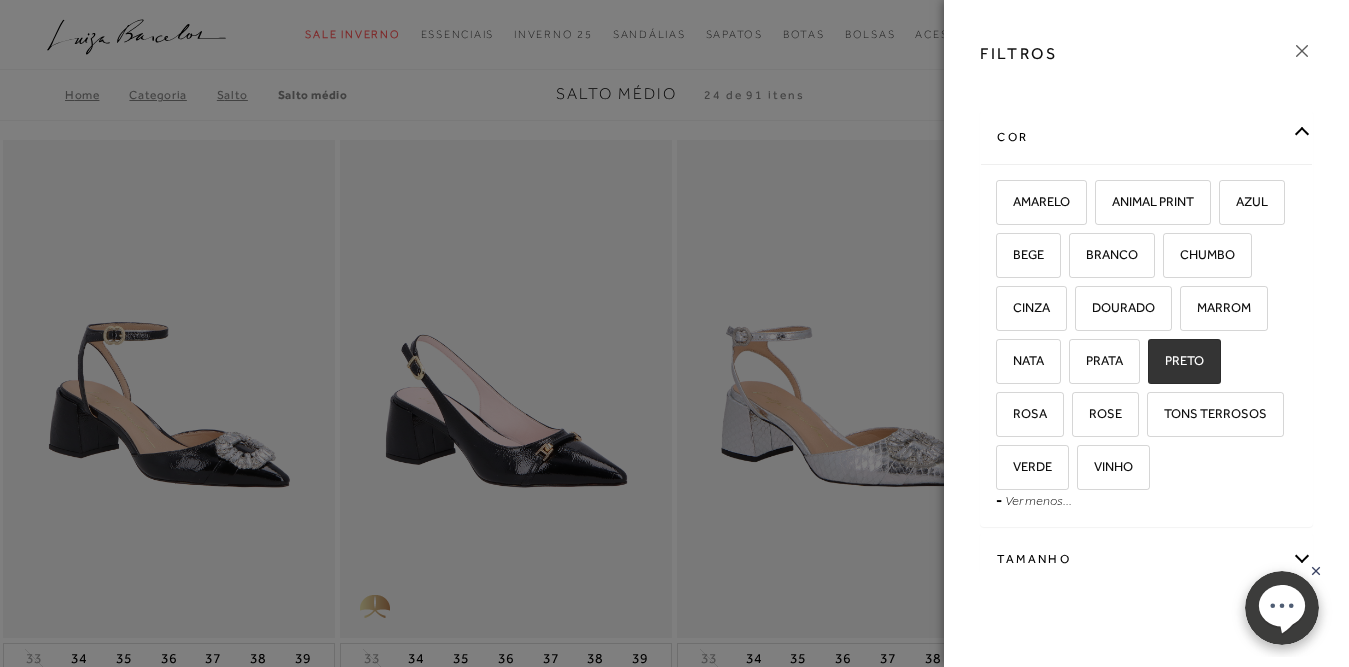 checkbox on "true" 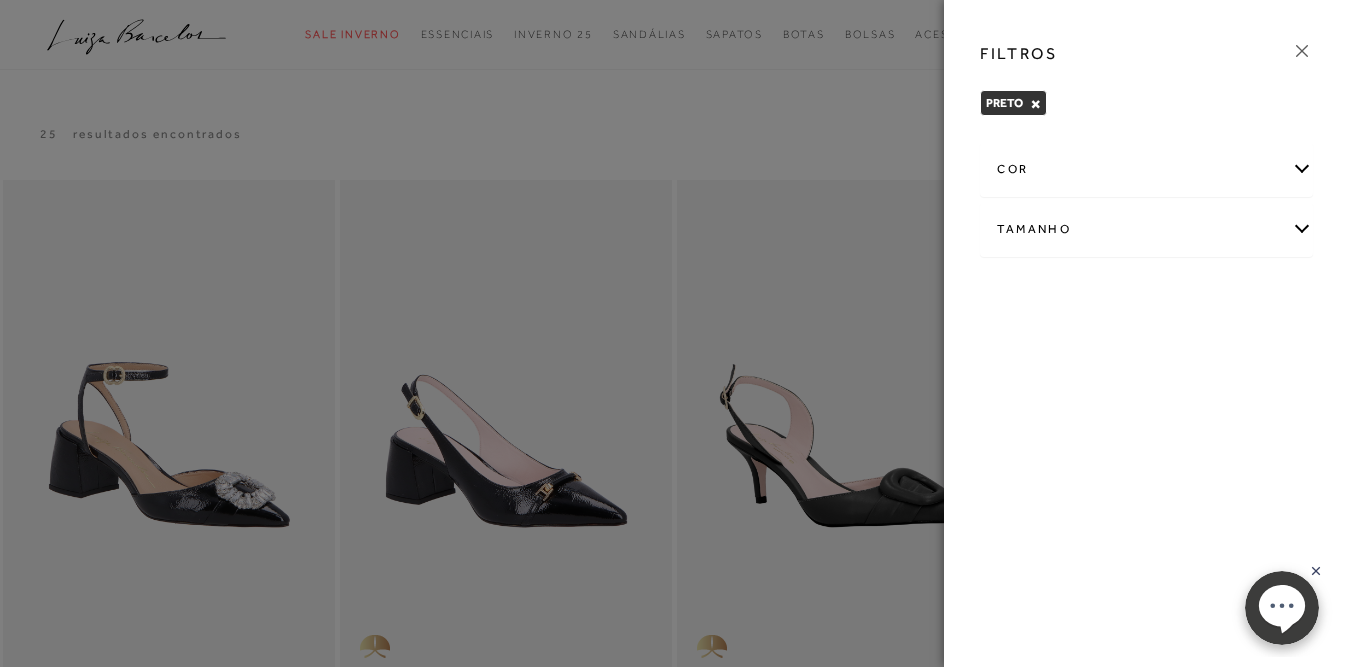 click on "Tamanho" at bounding box center [1146, 229] 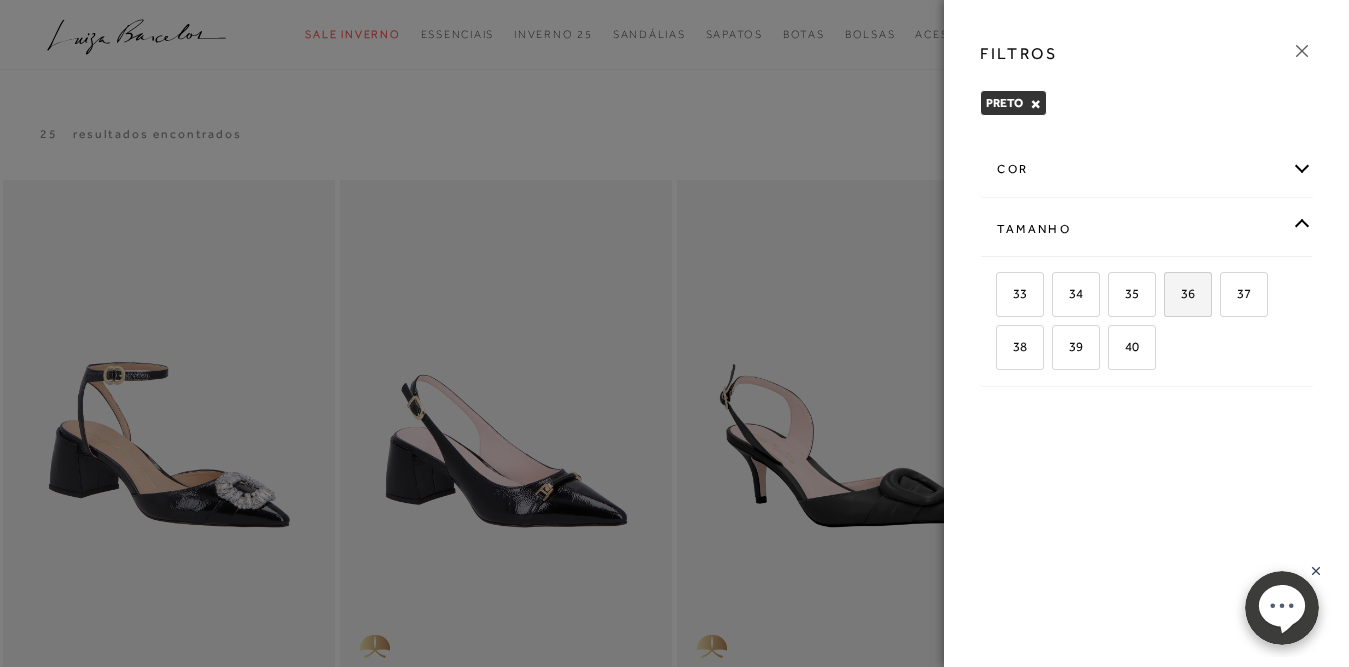 click on "36" at bounding box center (1180, 293) 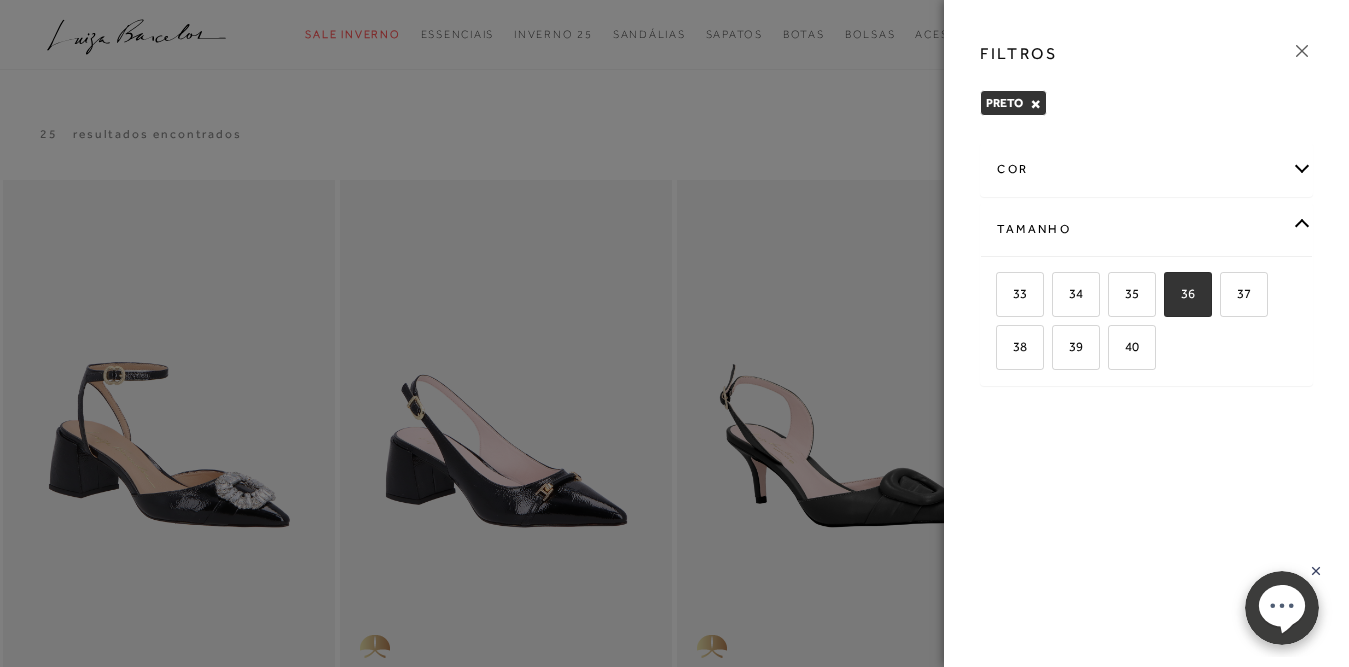 checkbox on "true" 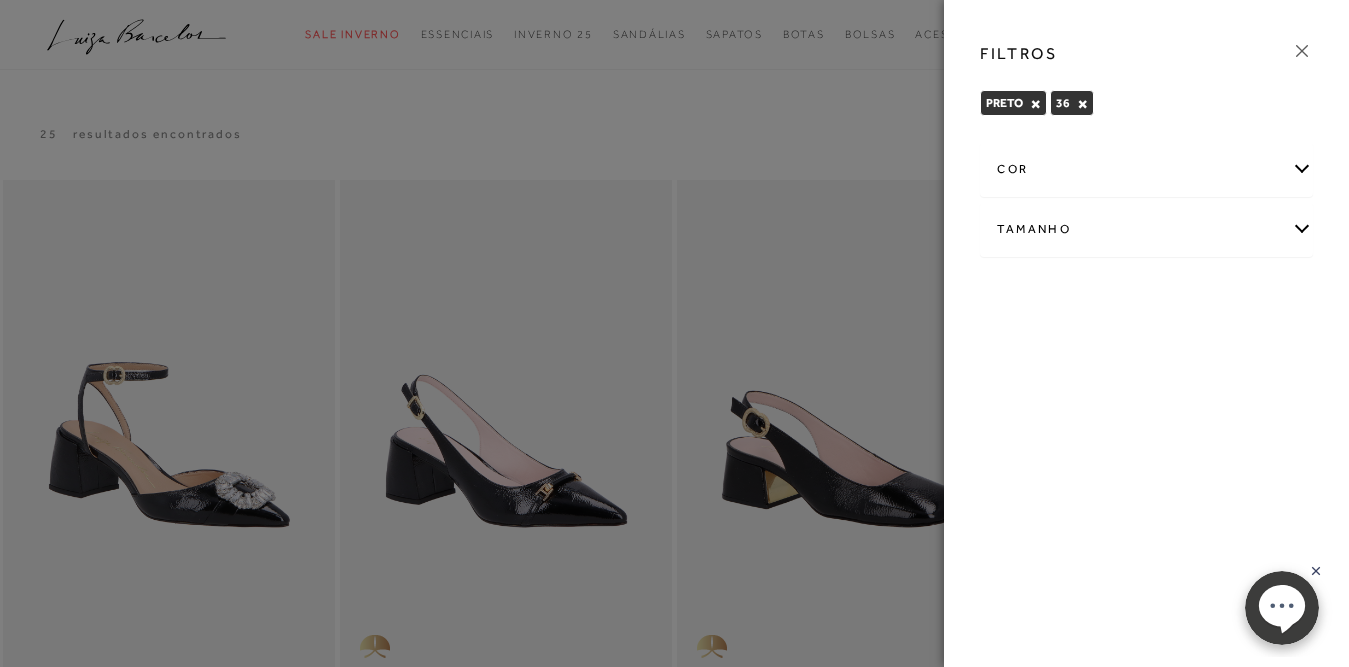 click at bounding box center (674, 333) 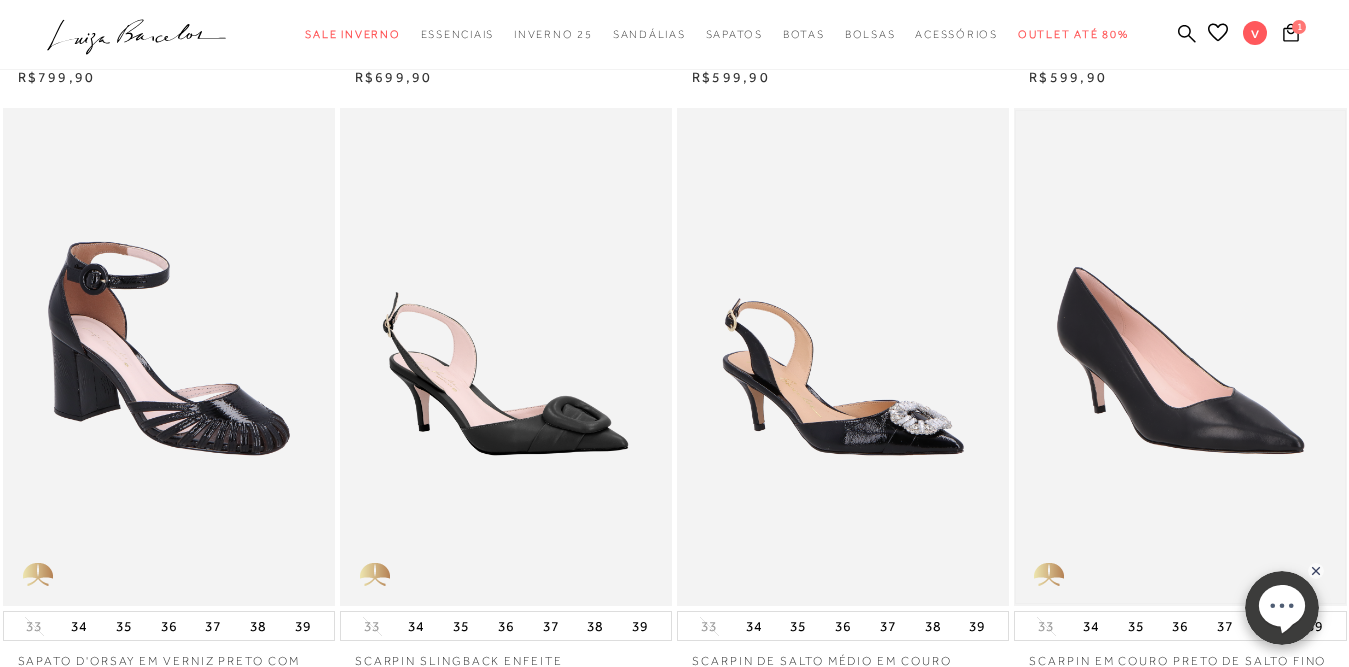 scroll, scrollTop: 800, scrollLeft: 0, axis: vertical 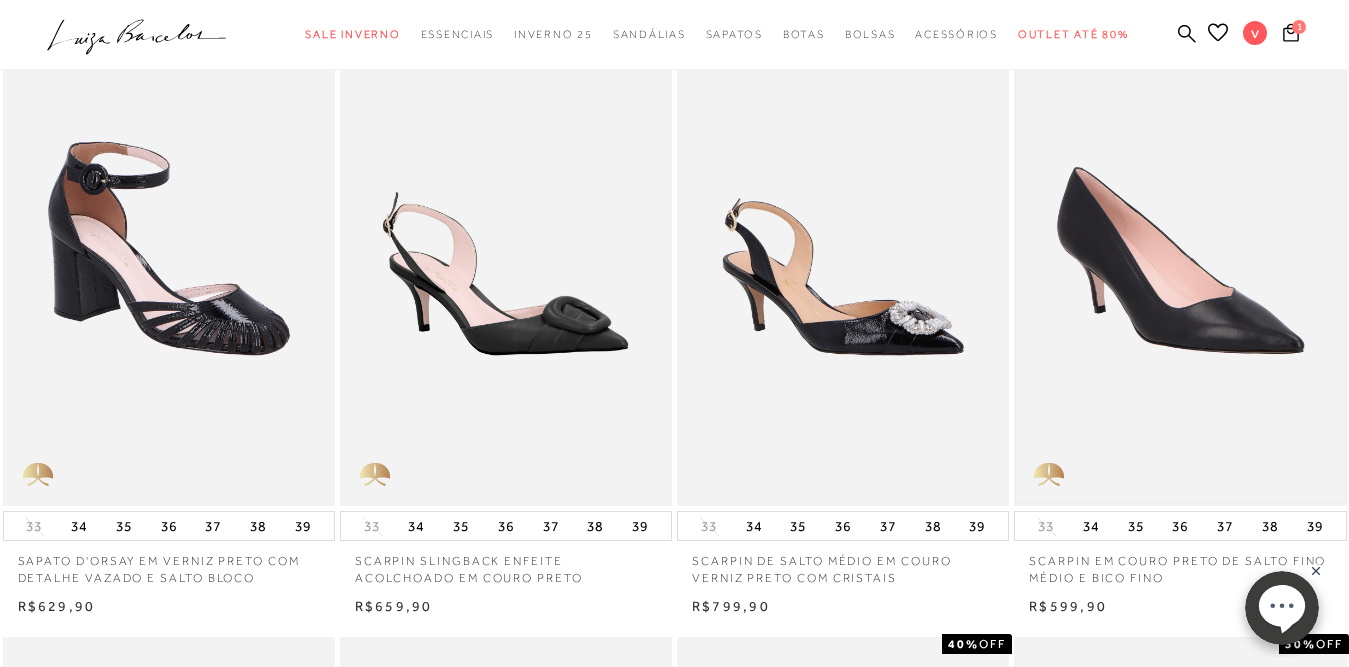 click at bounding box center [1180, 257] 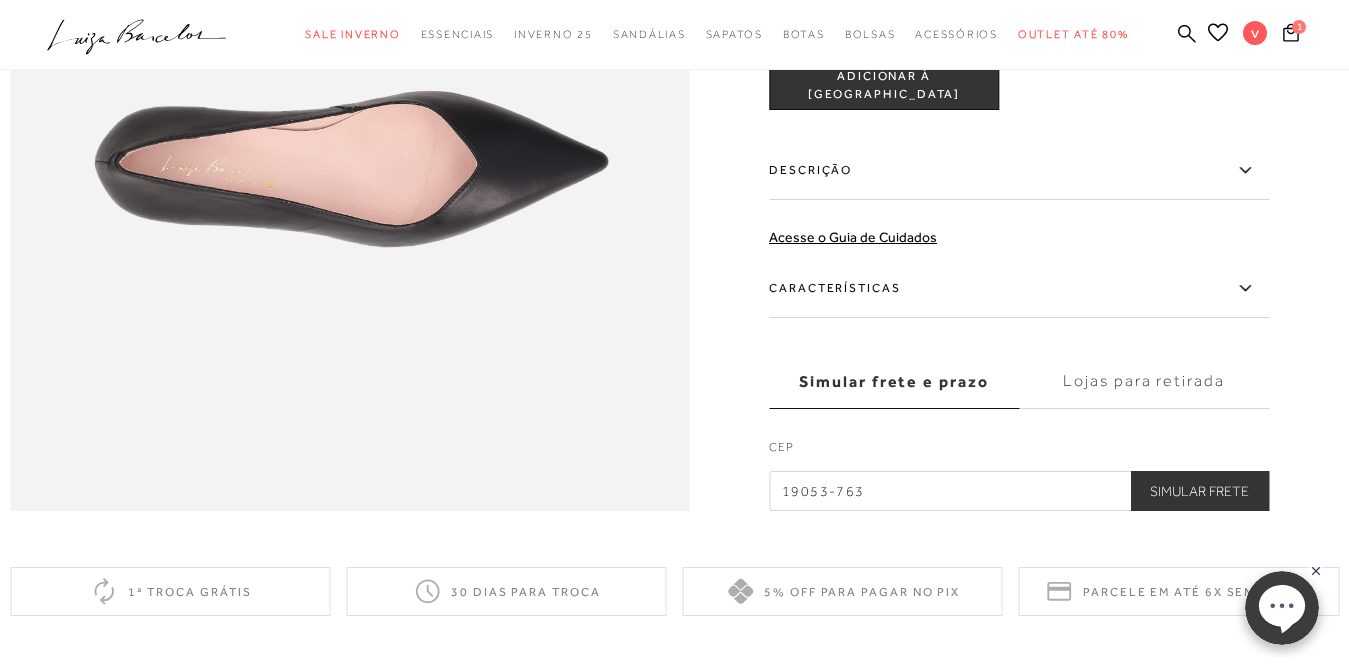 scroll, scrollTop: 1600, scrollLeft: 0, axis: vertical 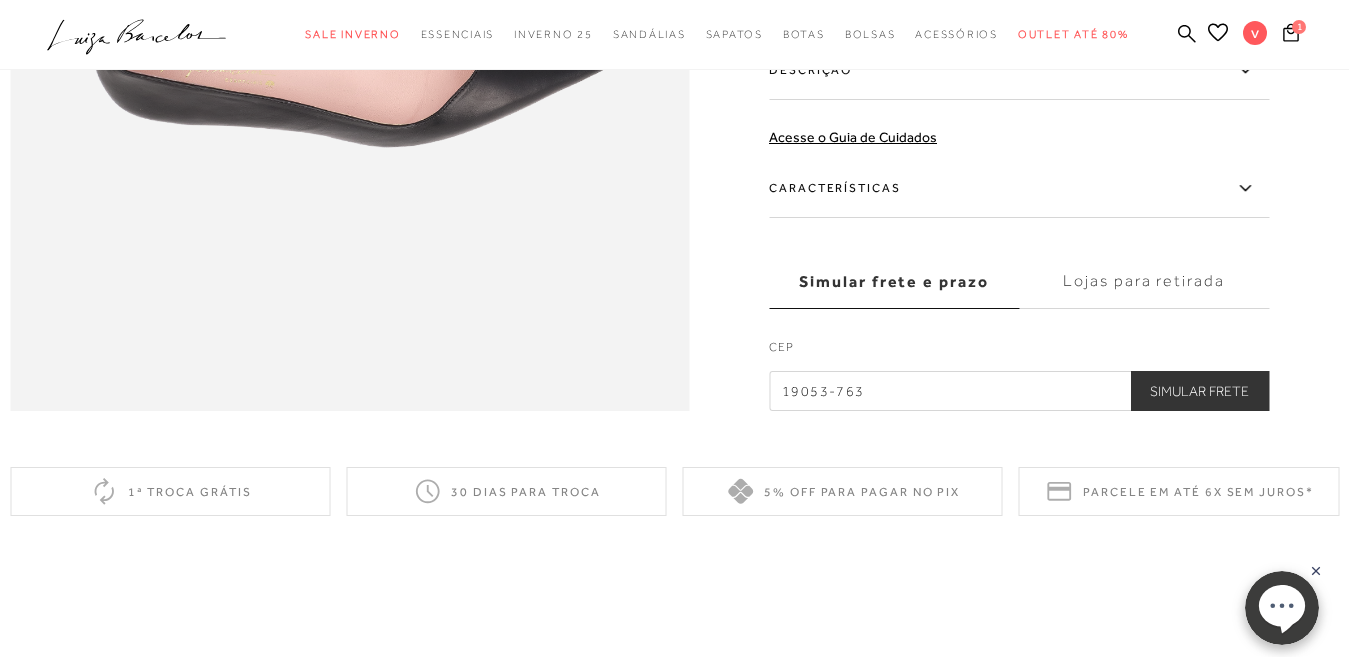 click on "Simular Frete" at bounding box center (1199, 391) 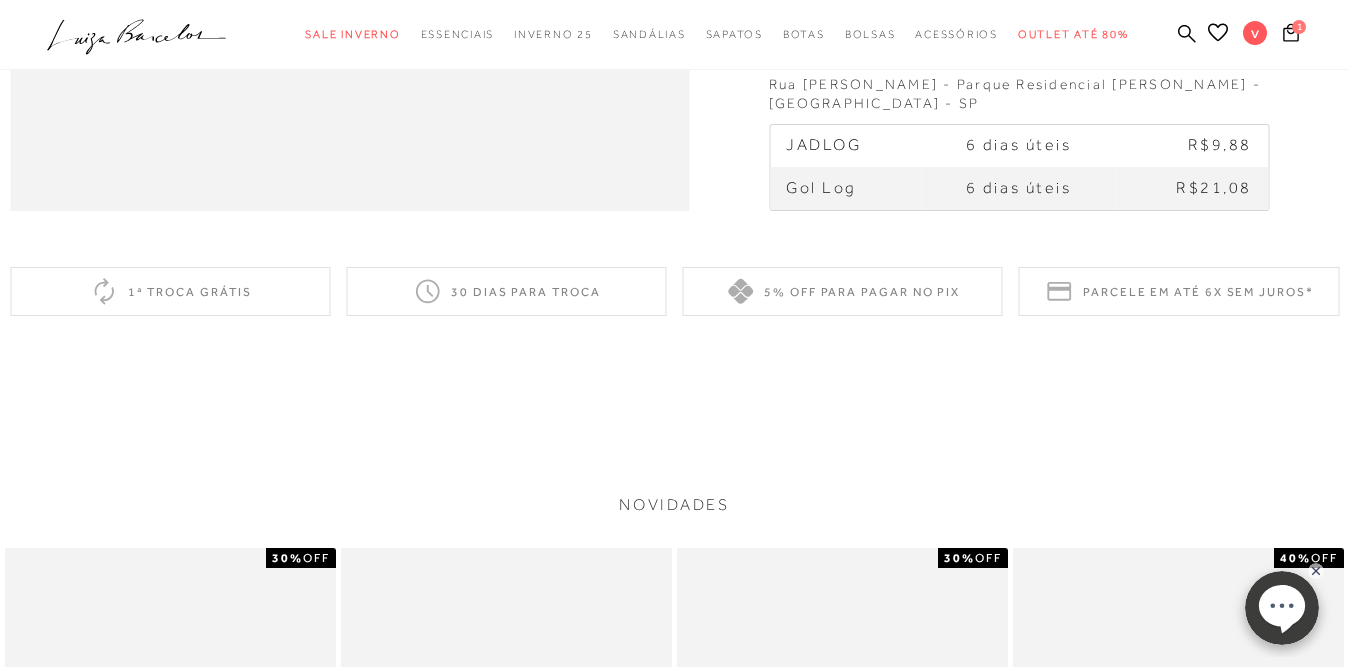 scroll, scrollTop: 1600, scrollLeft: 0, axis: vertical 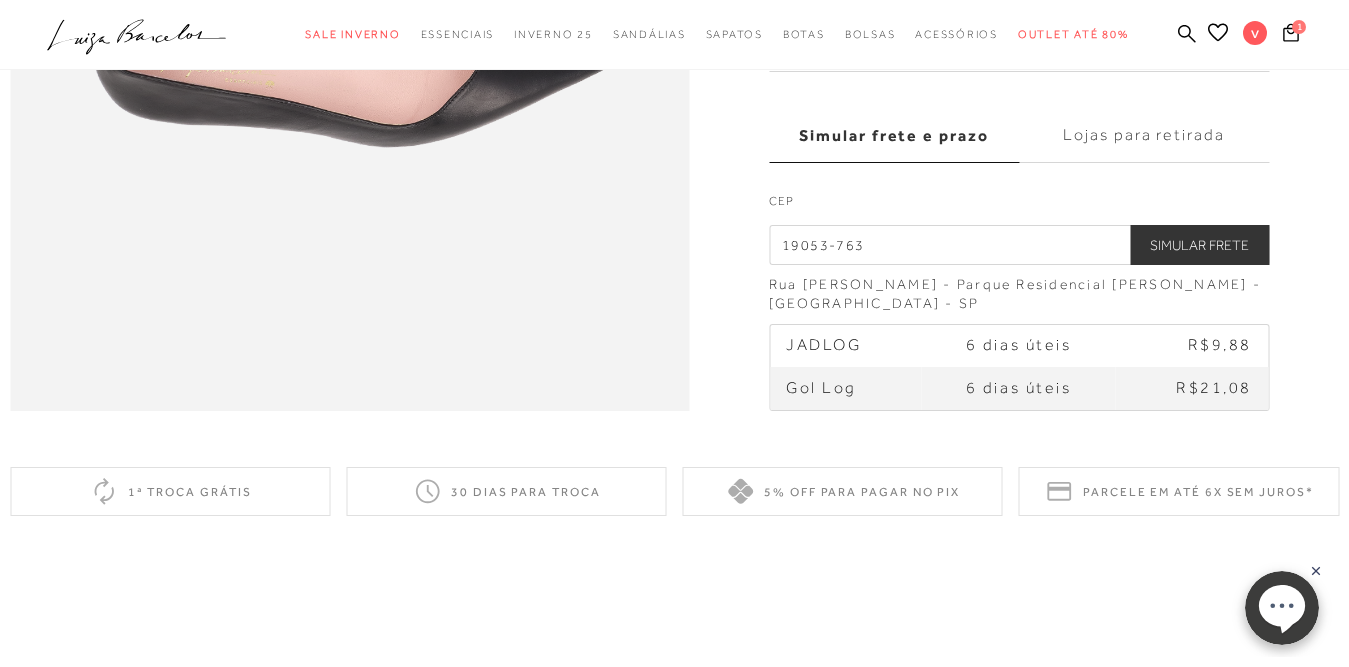 click on "6 dias úteis" at bounding box center [1018, 346] 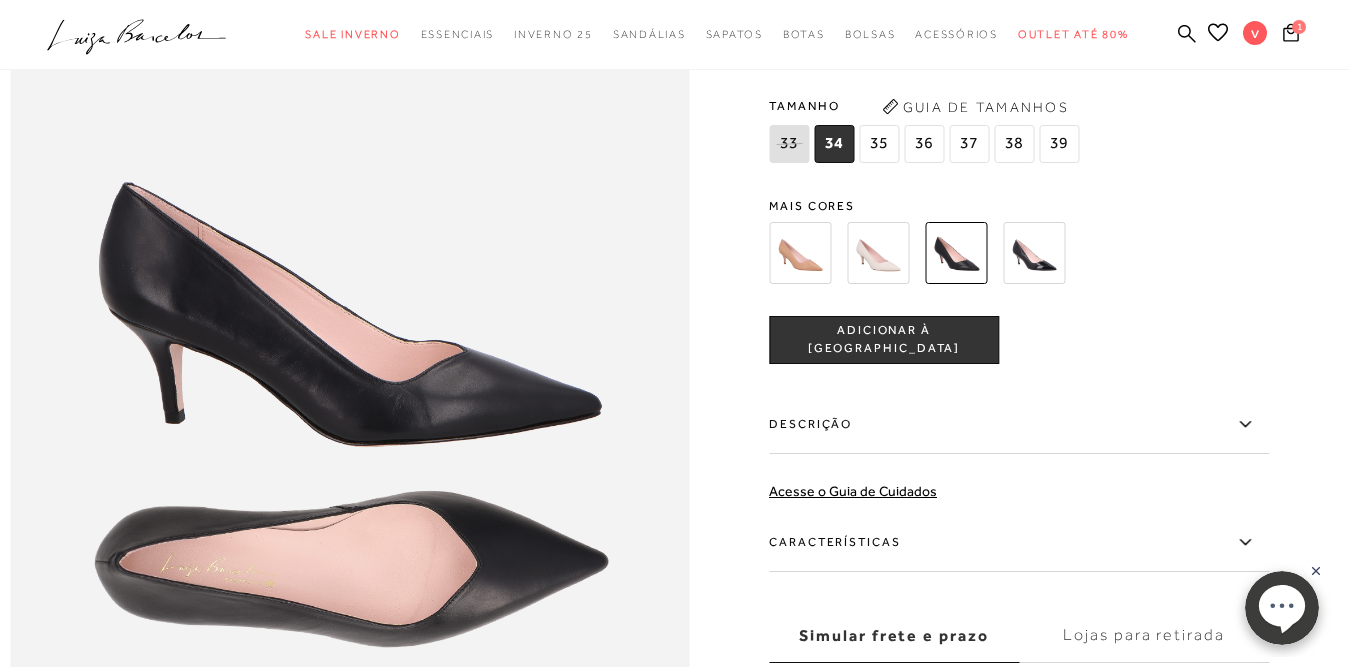 scroll, scrollTop: 1000, scrollLeft: 0, axis: vertical 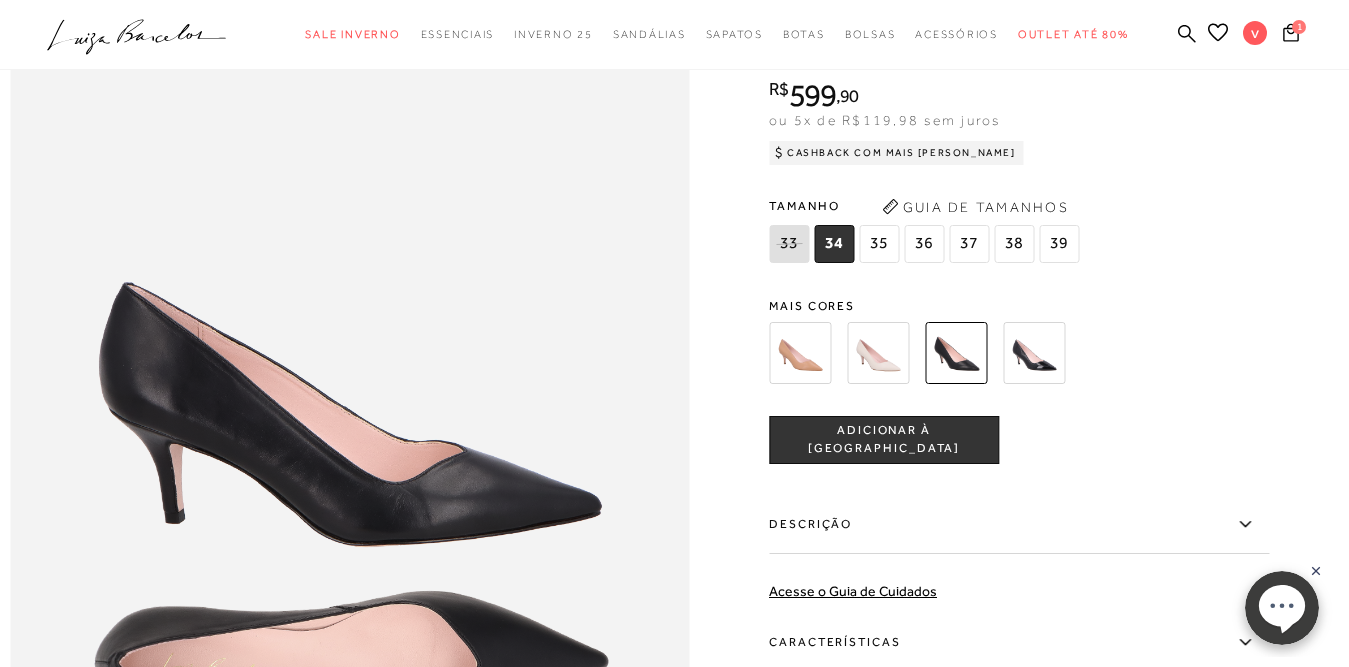 click on "36" at bounding box center (924, 244) 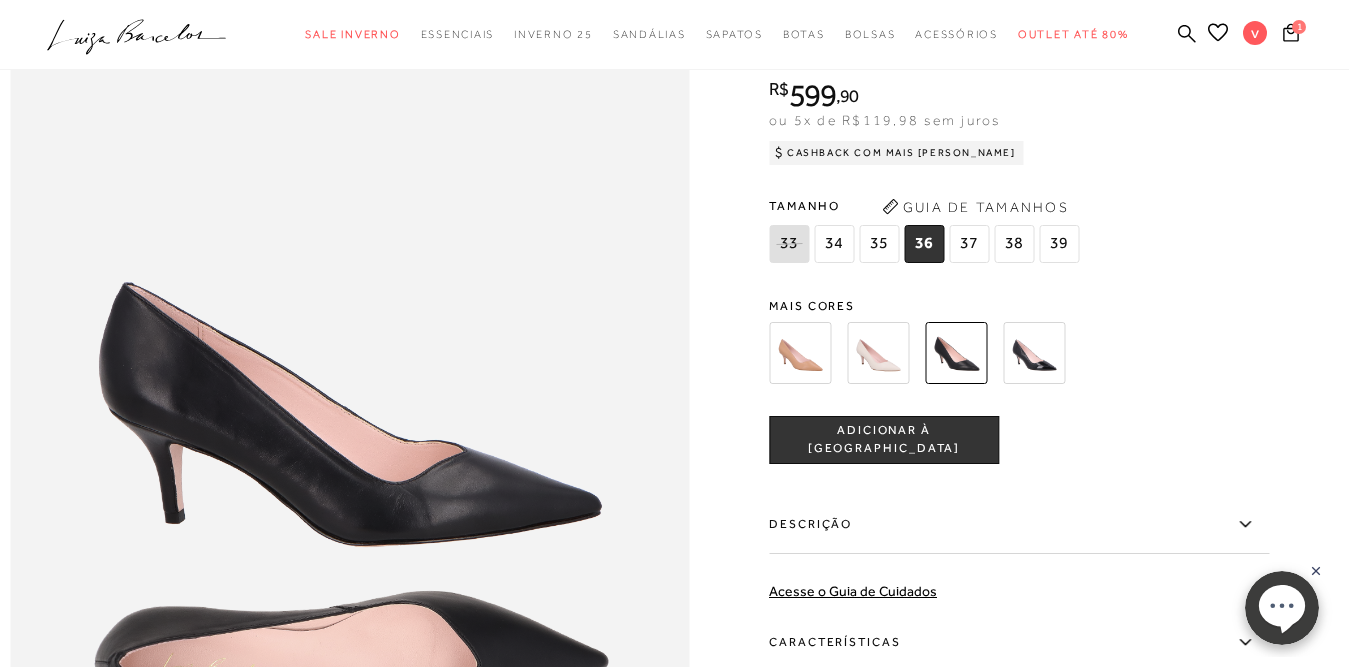 click on "ADICIONAR À [GEOGRAPHIC_DATA]" at bounding box center [884, 440] 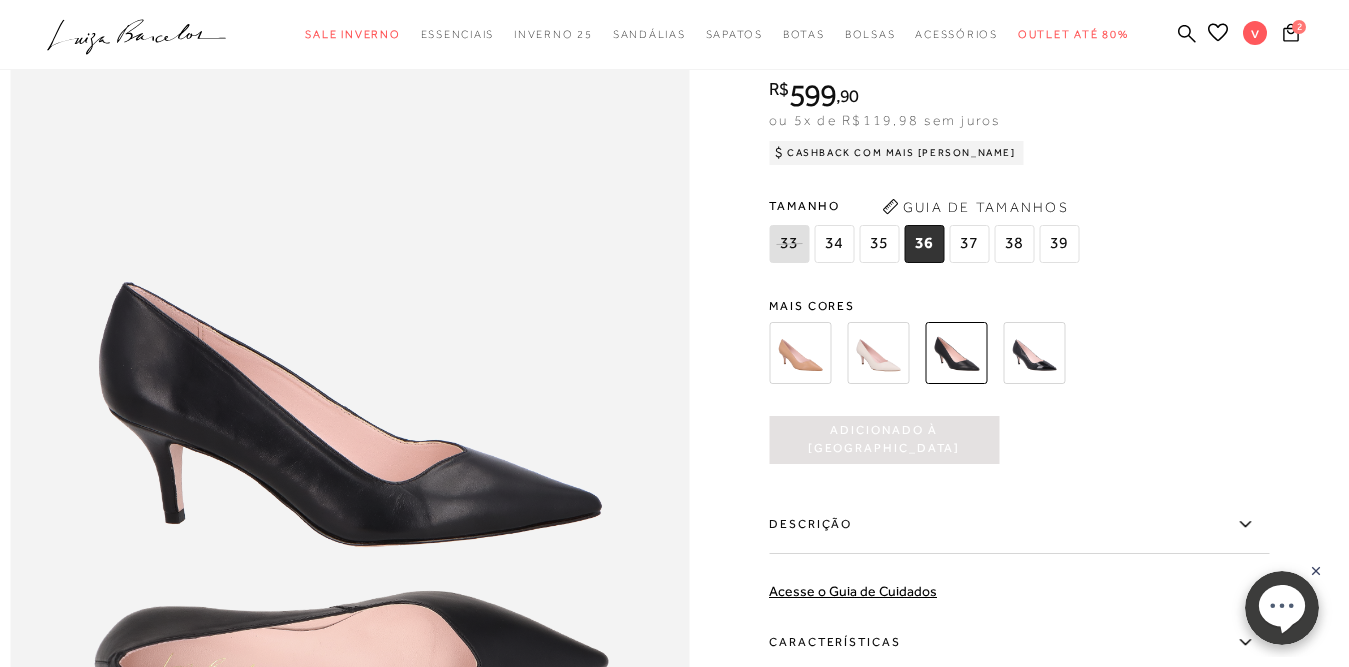 scroll, scrollTop: 900, scrollLeft: 0, axis: vertical 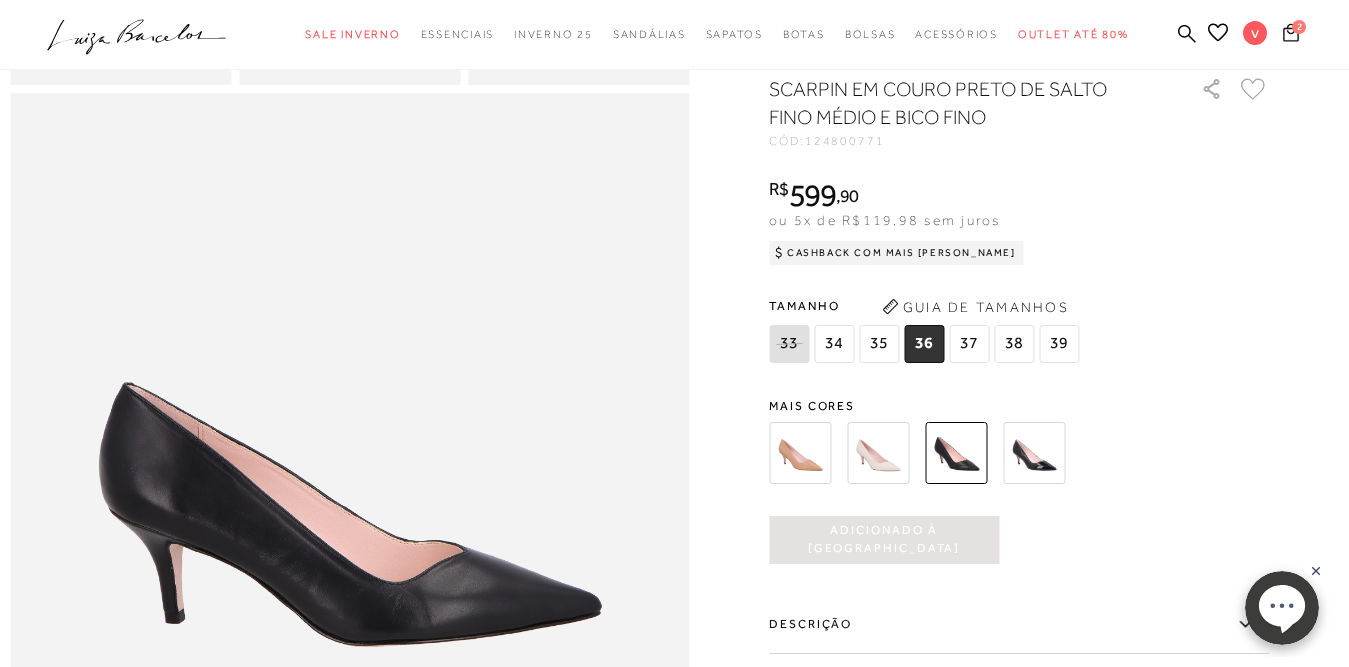 click on "2" at bounding box center (1299, 27) 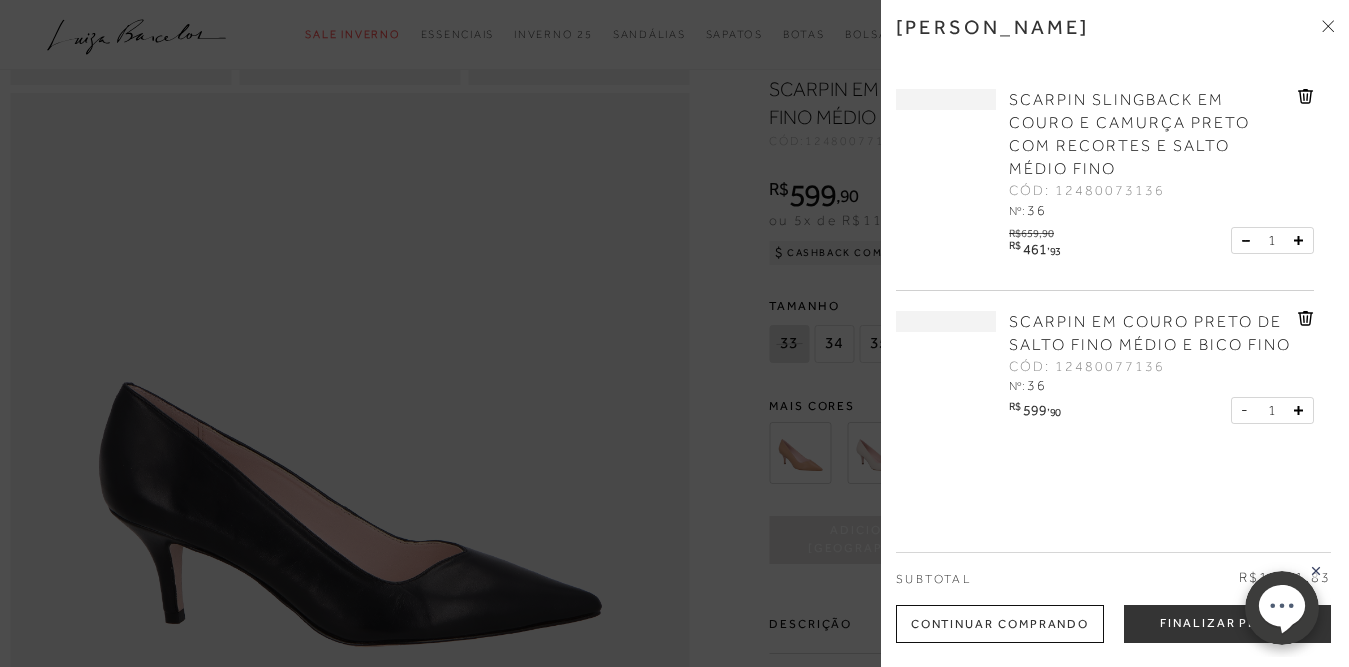 scroll, scrollTop: 0, scrollLeft: 0, axis: both 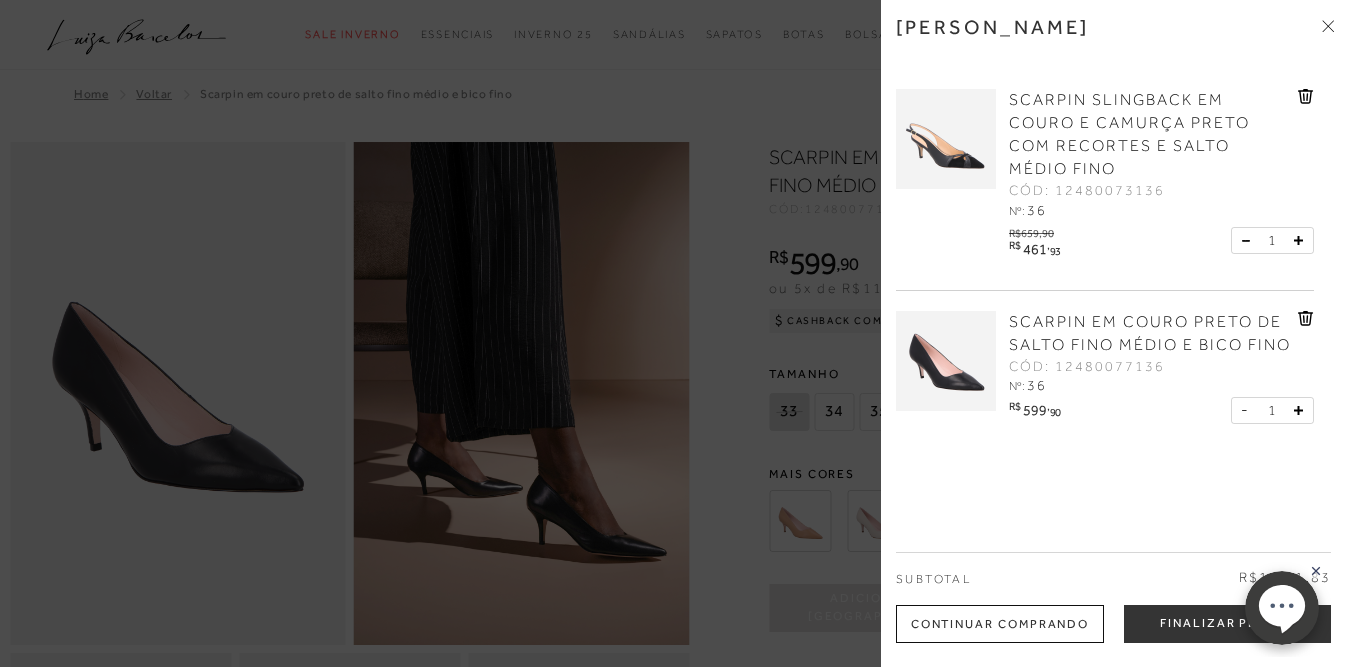 click on "SCARPIN EM COURO PRETO DE SALTO FINO MÉDIO E BICO FINO" at bounding box center [1150, 333] 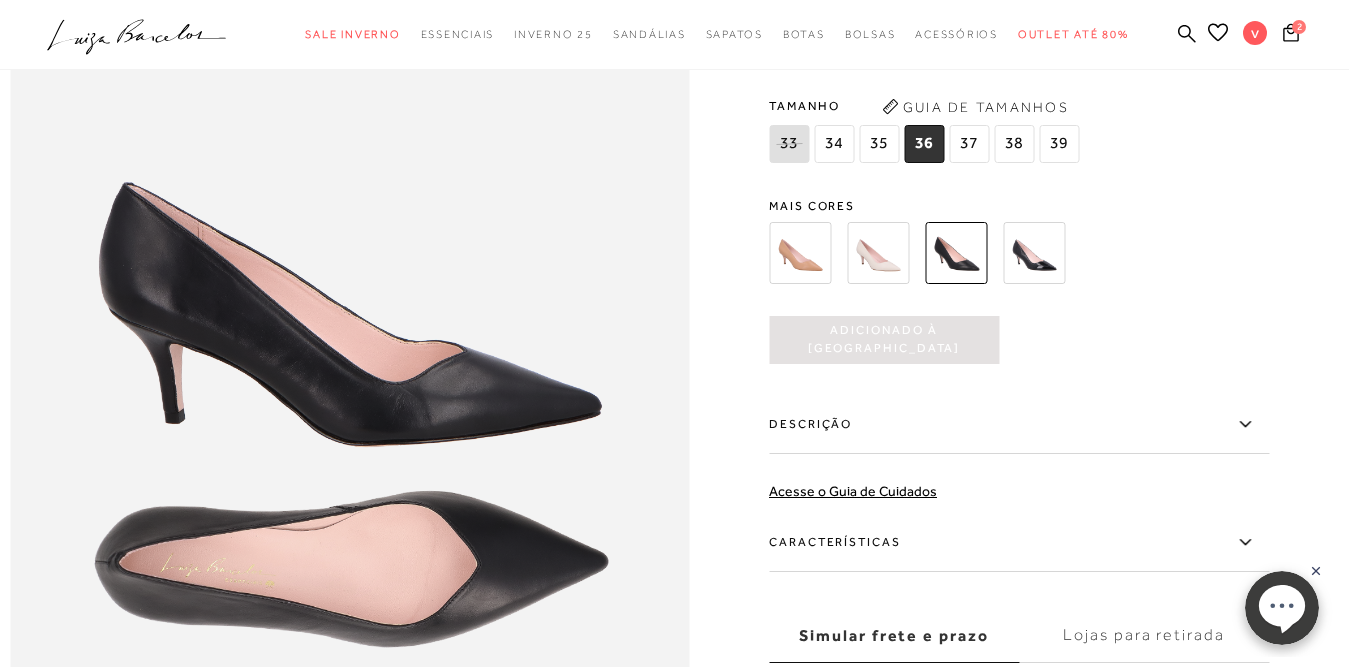 scroll, scrollTop: 1200, scrollLeft: 0, axis: vertical 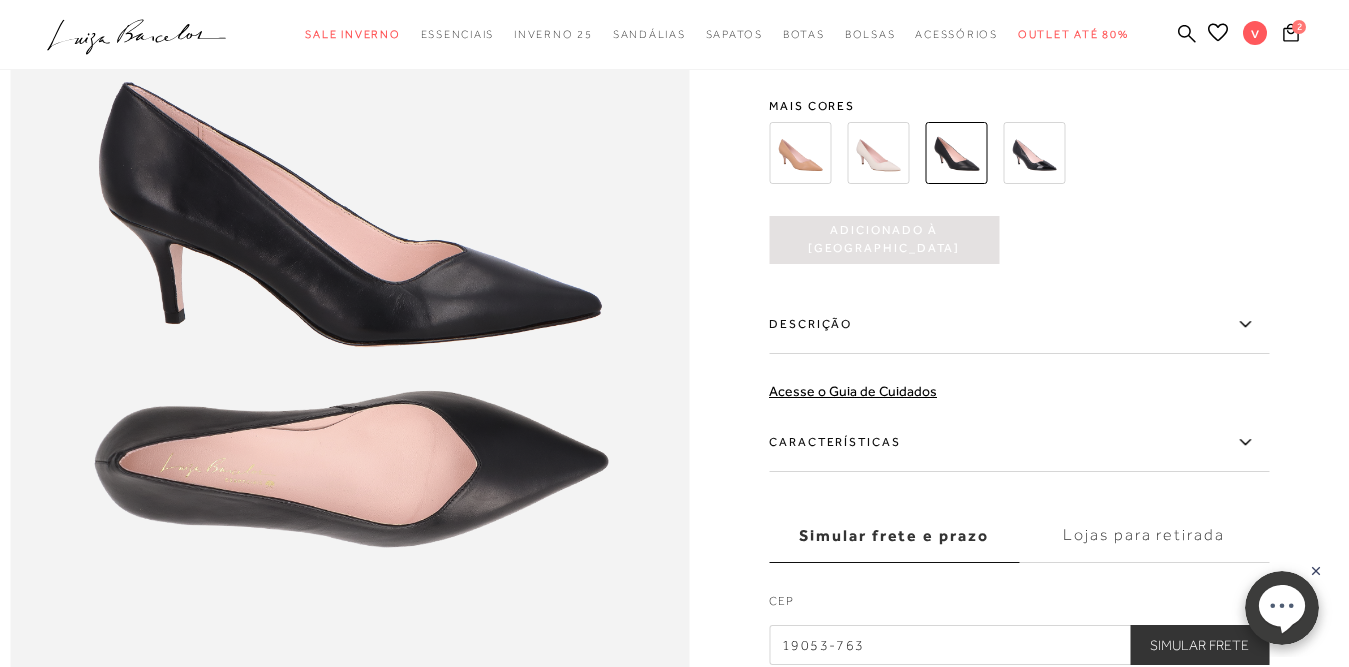 click 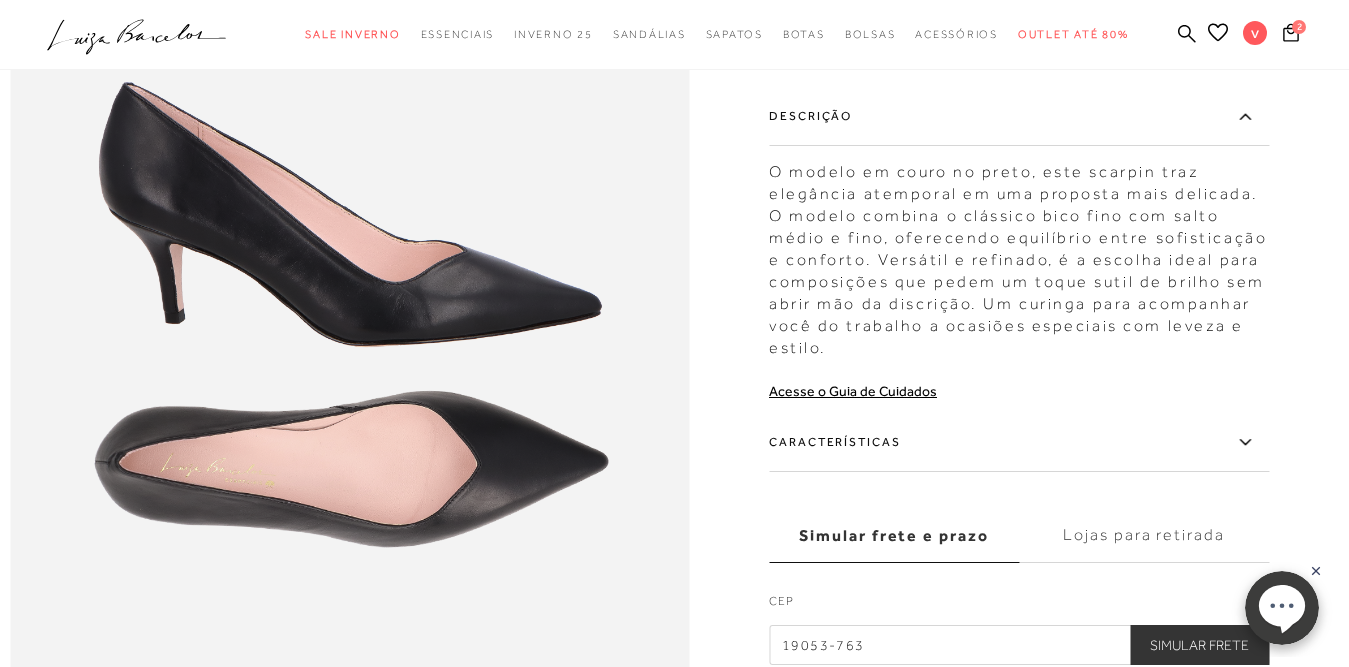 click 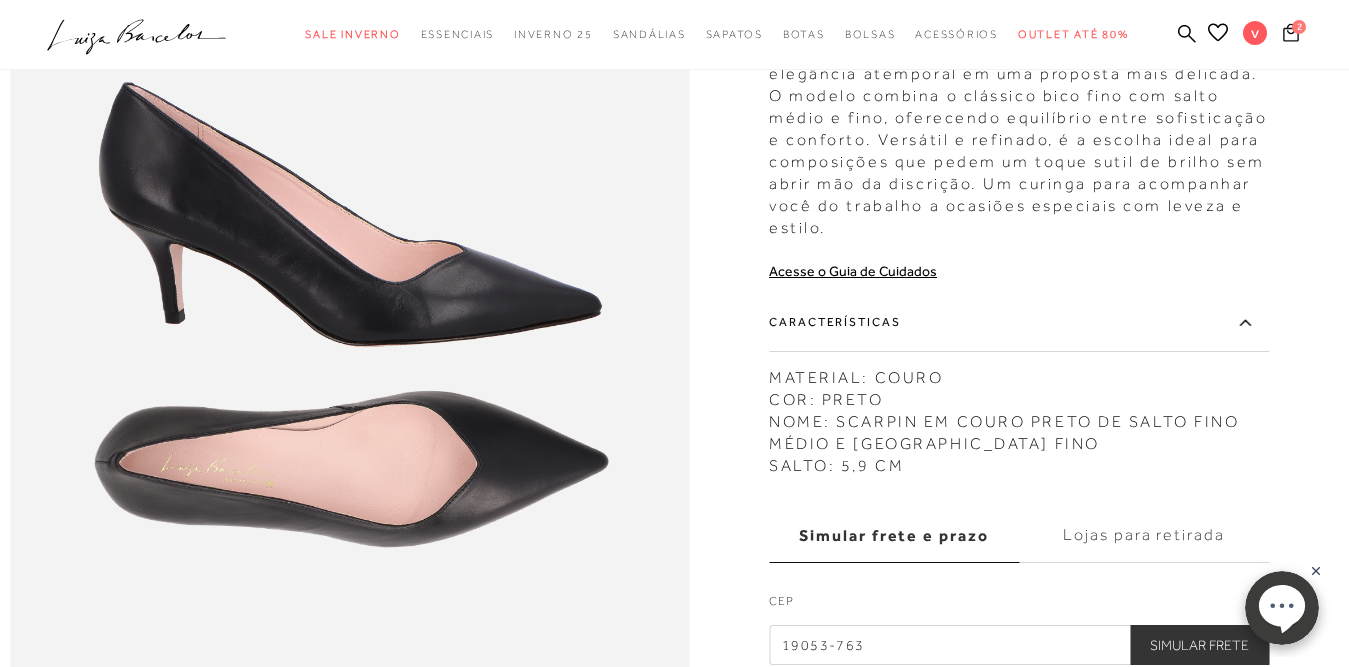 click 